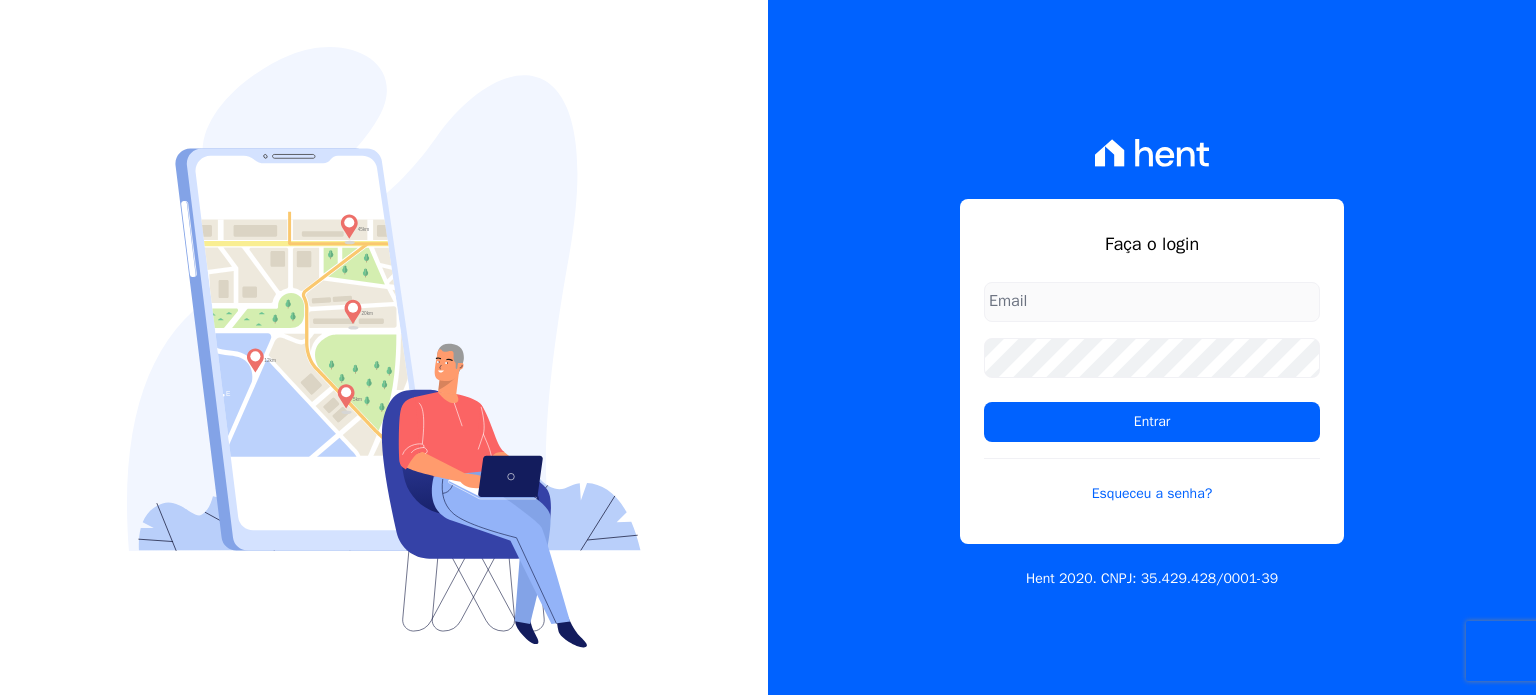 scroll, scrollTop: 0, scrollLeft: 0, axis: both 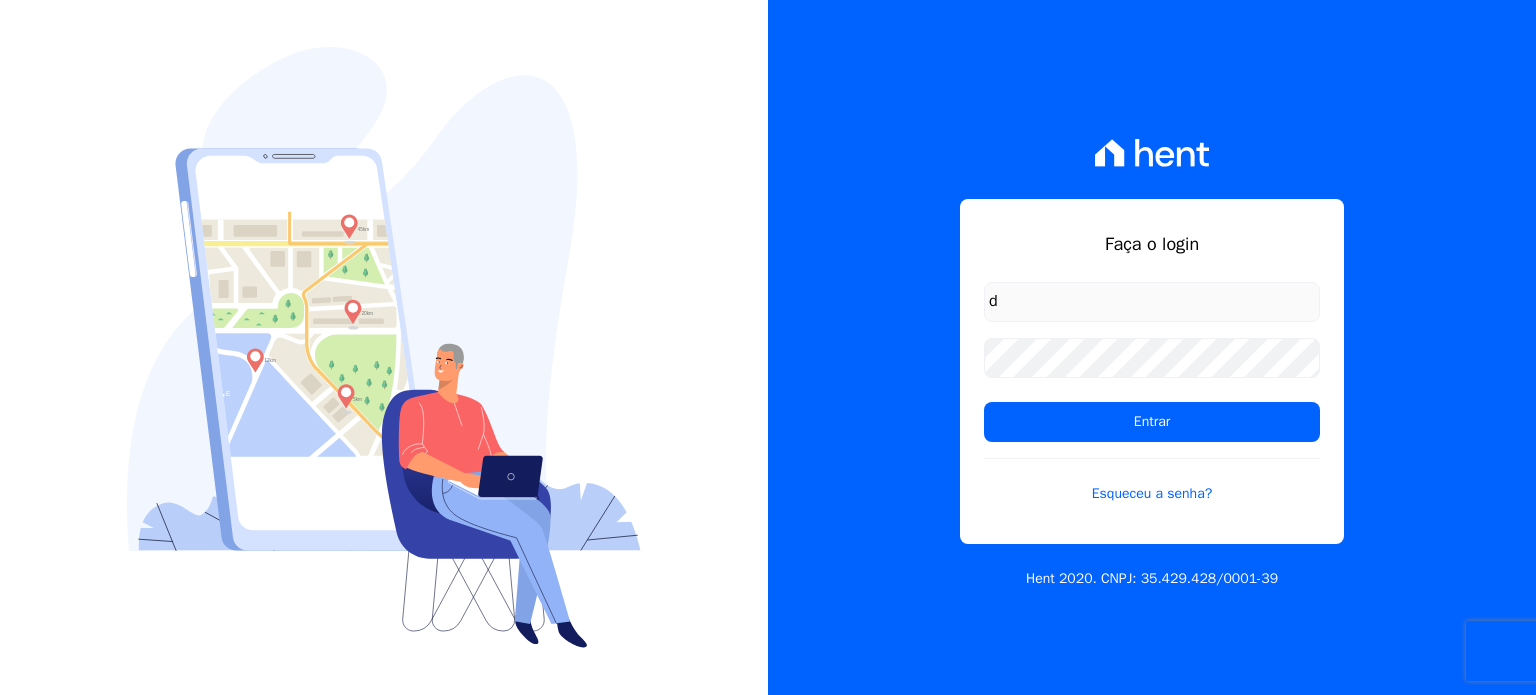 type on "diretoria@grupohurb.com" 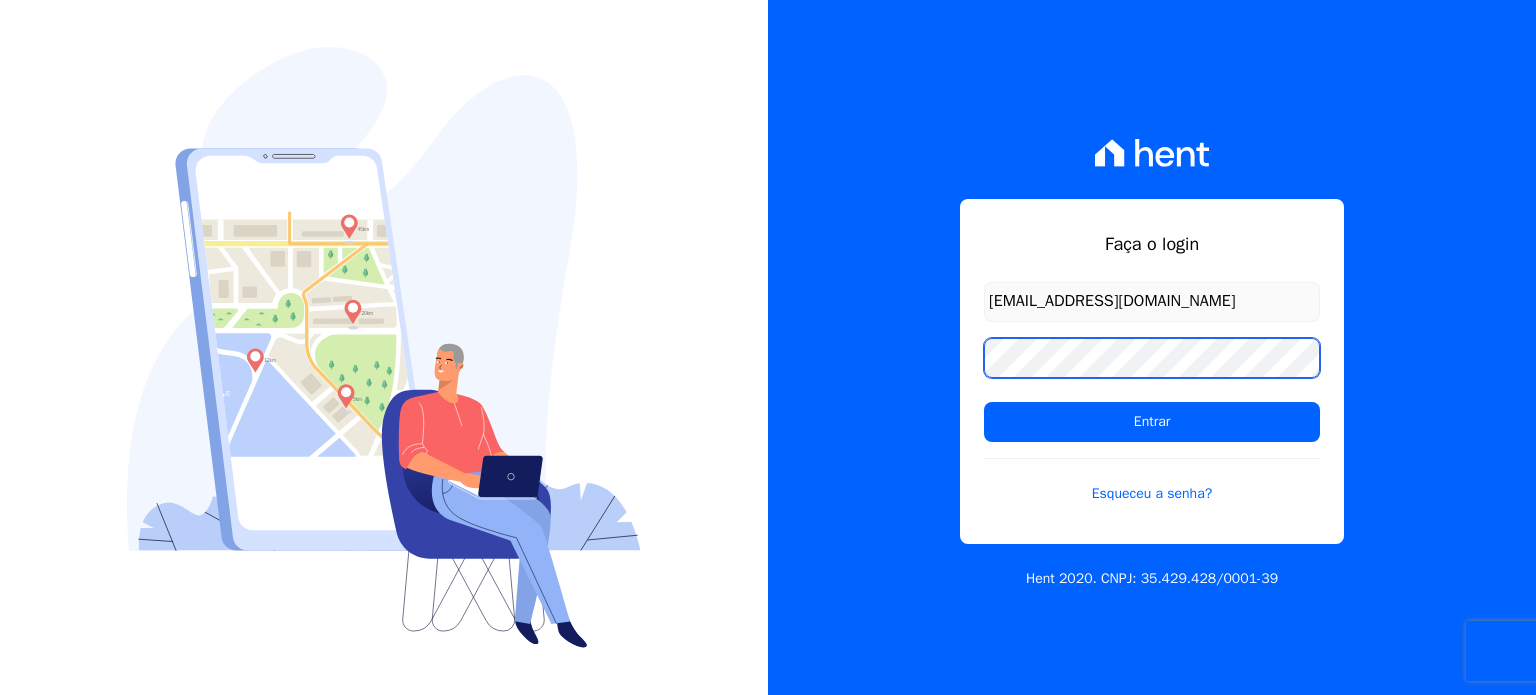 click on "Entrar" at bounding box center (1152, 422) 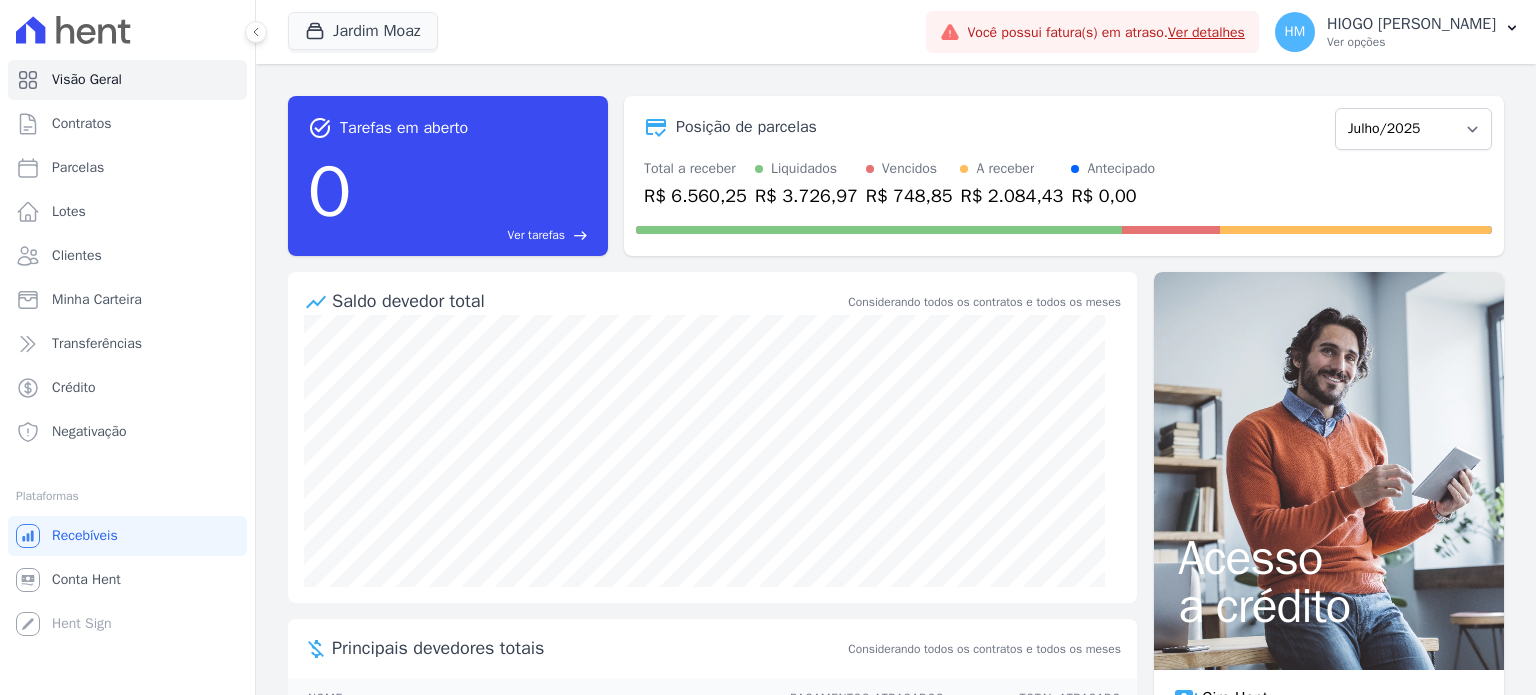 scroll, scrollTop: 0, scrollLeft: 0, axis: both 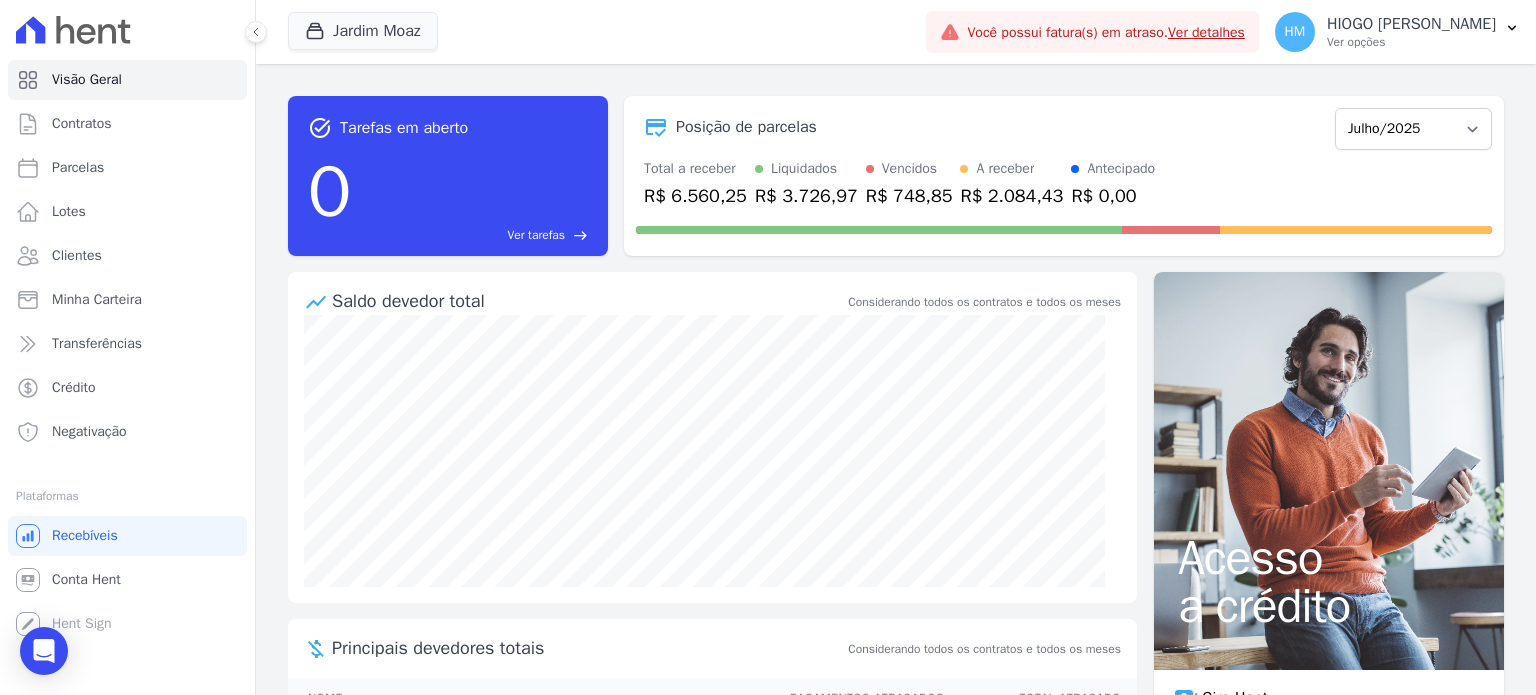 click on "R$ 2.084,43" at bounding box center [1011, 196] 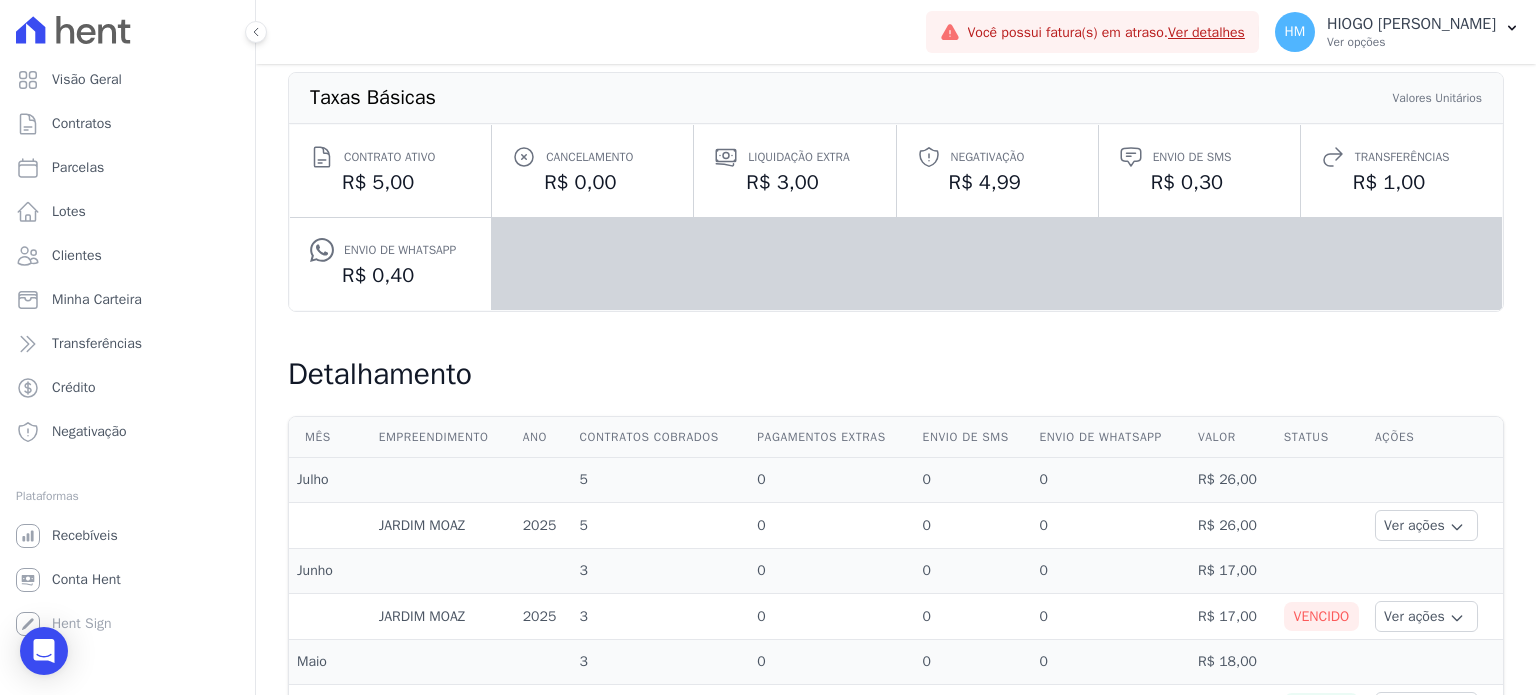 scroll, scrollTop: 400, scrollLeft: 0, axis: vertical 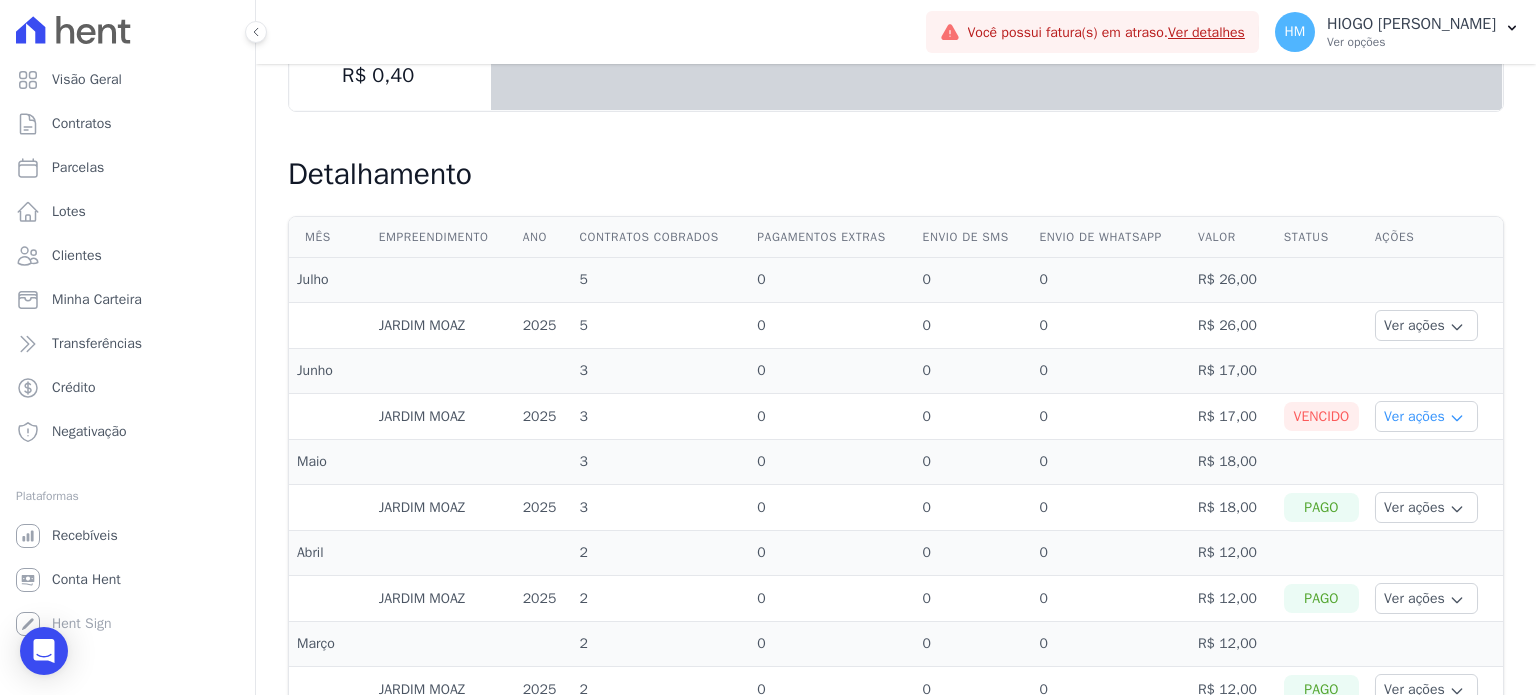 click on "Ver ações" at bounding box center (1426, 416) 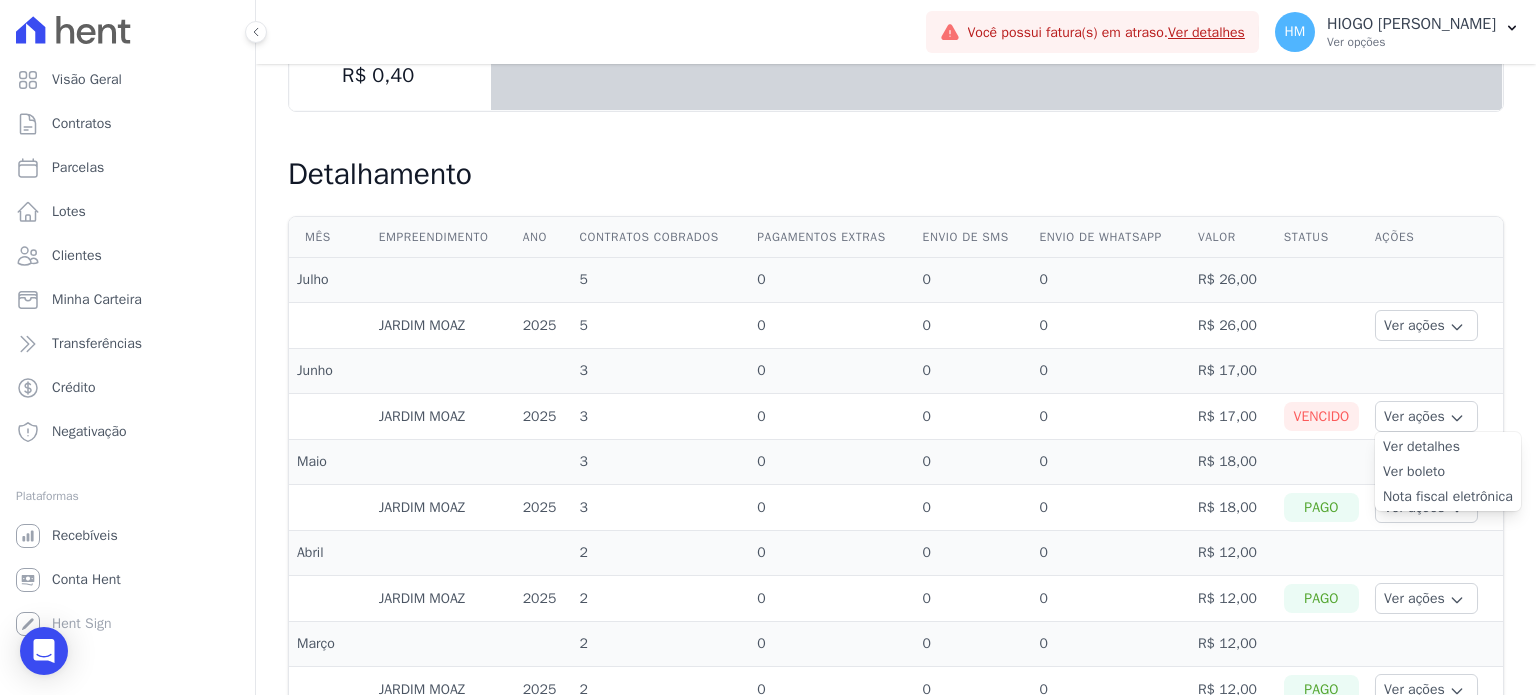 click on "Ver detalhes" at bounding box center (1448, 446) 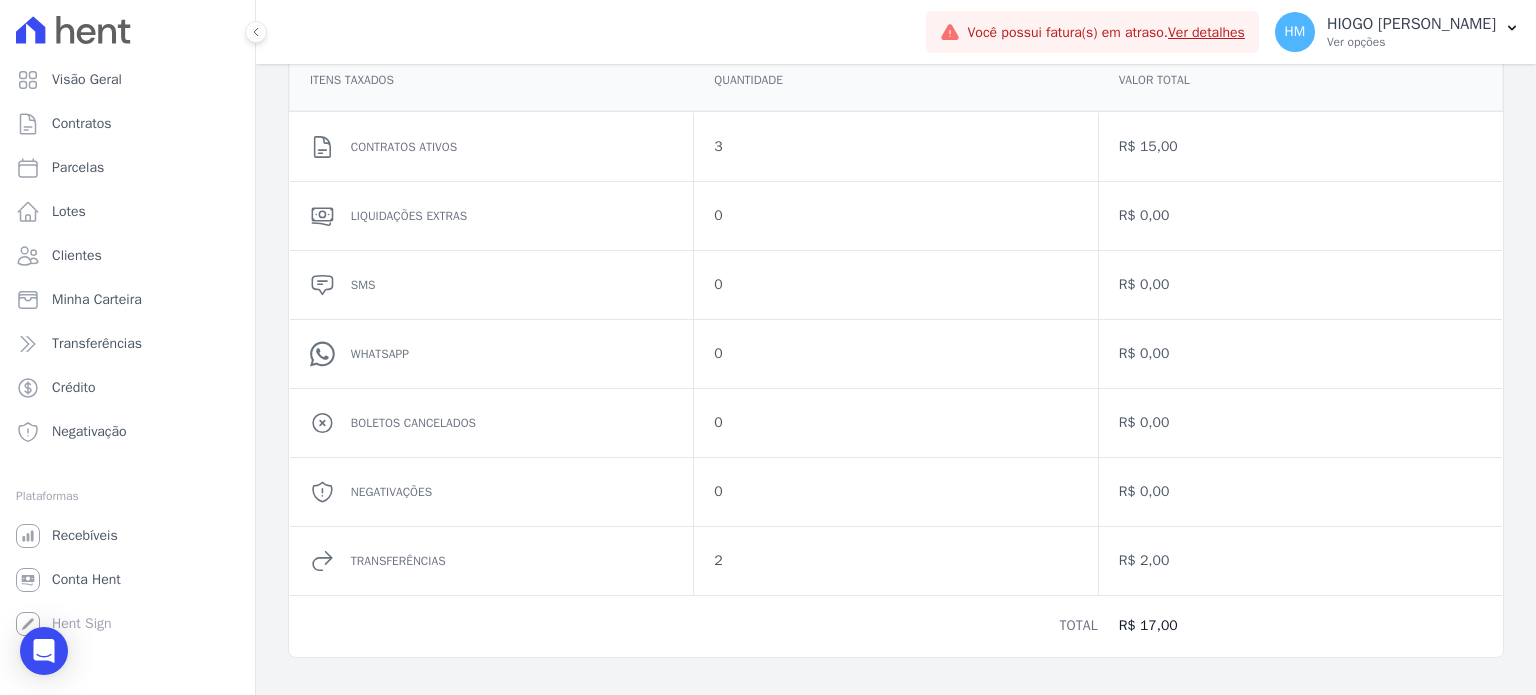 scroll, scrollTop: 0, scrollLeft: 0, axis: both 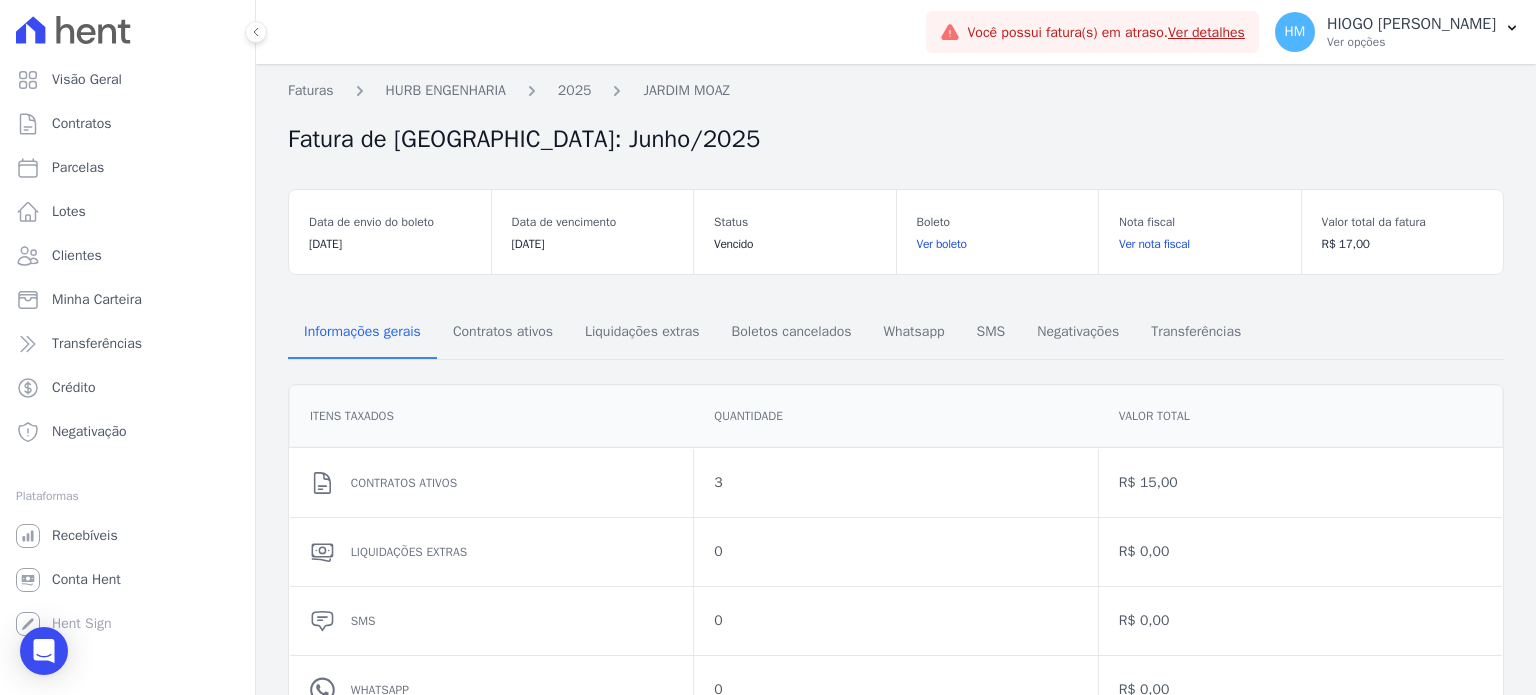 click on "Ver boleto" at bounding box center [998, 244] 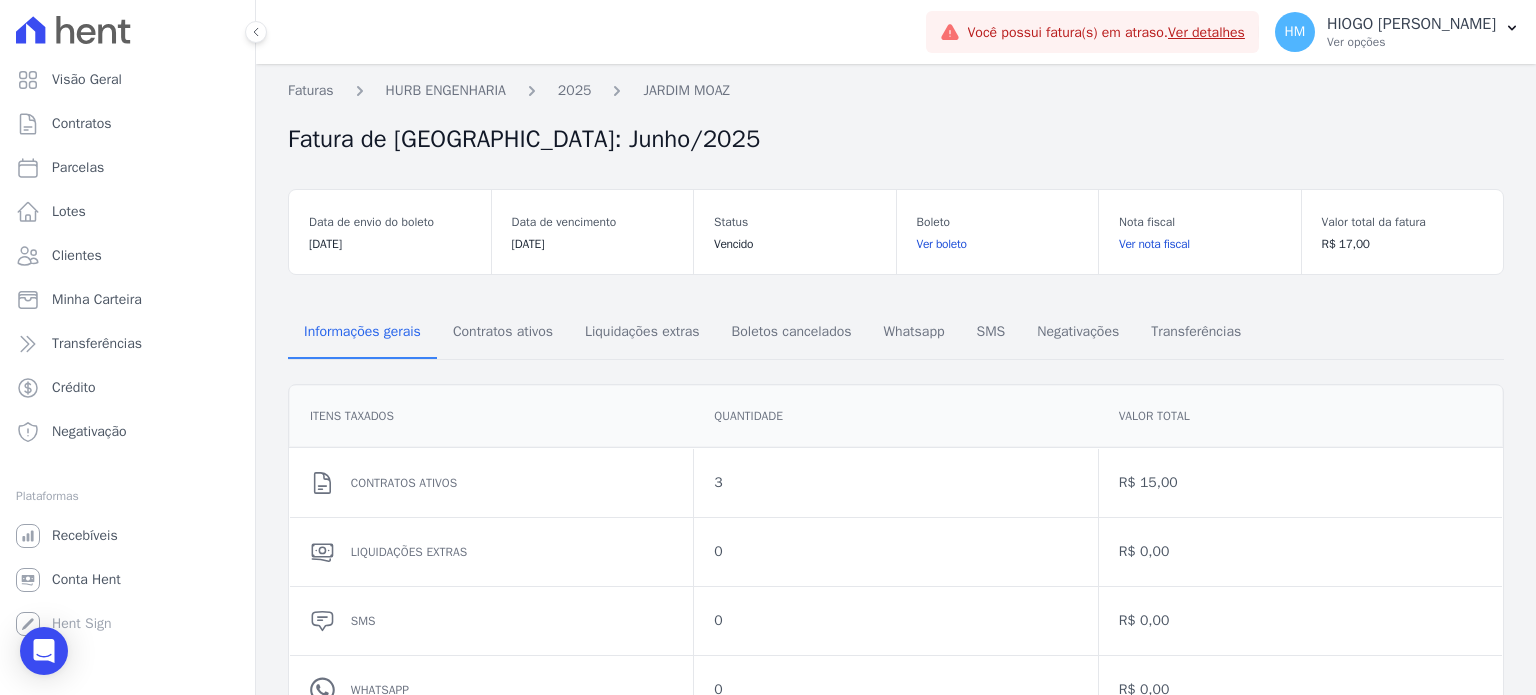 scroll, scrollTop: 0, scrollLeft: 0, axis: both 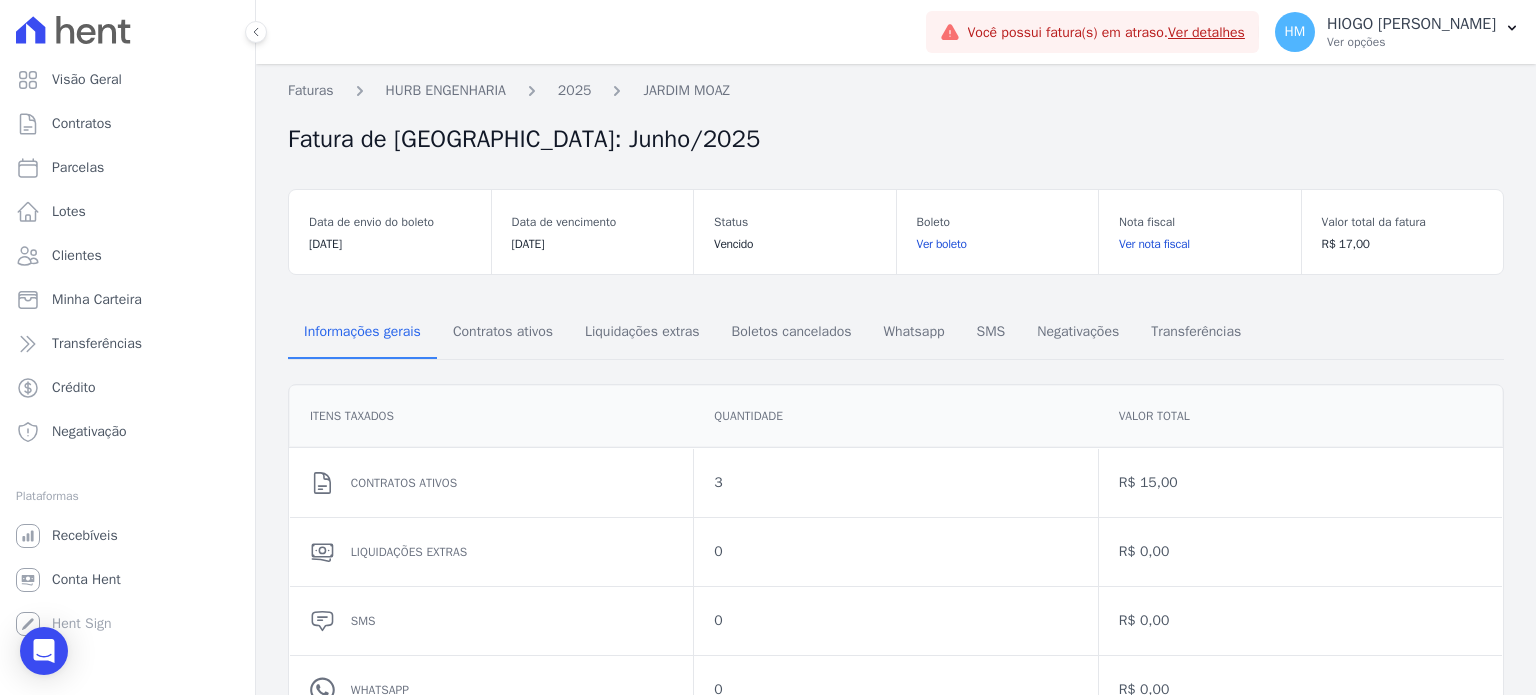 click on "Ver detalhes" at bounding box center [1206, 32] 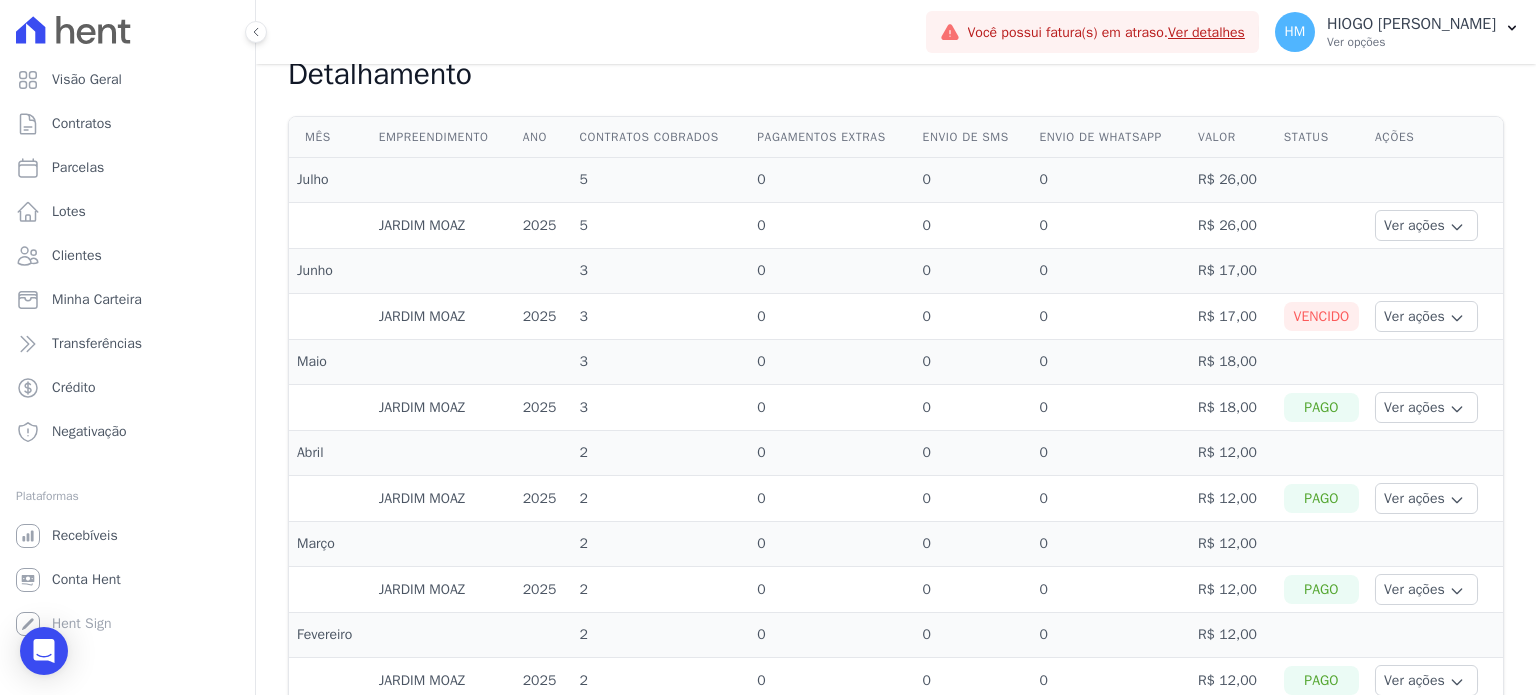 scroll, scrollTop: 0, scrollLeft: 0, axis: both 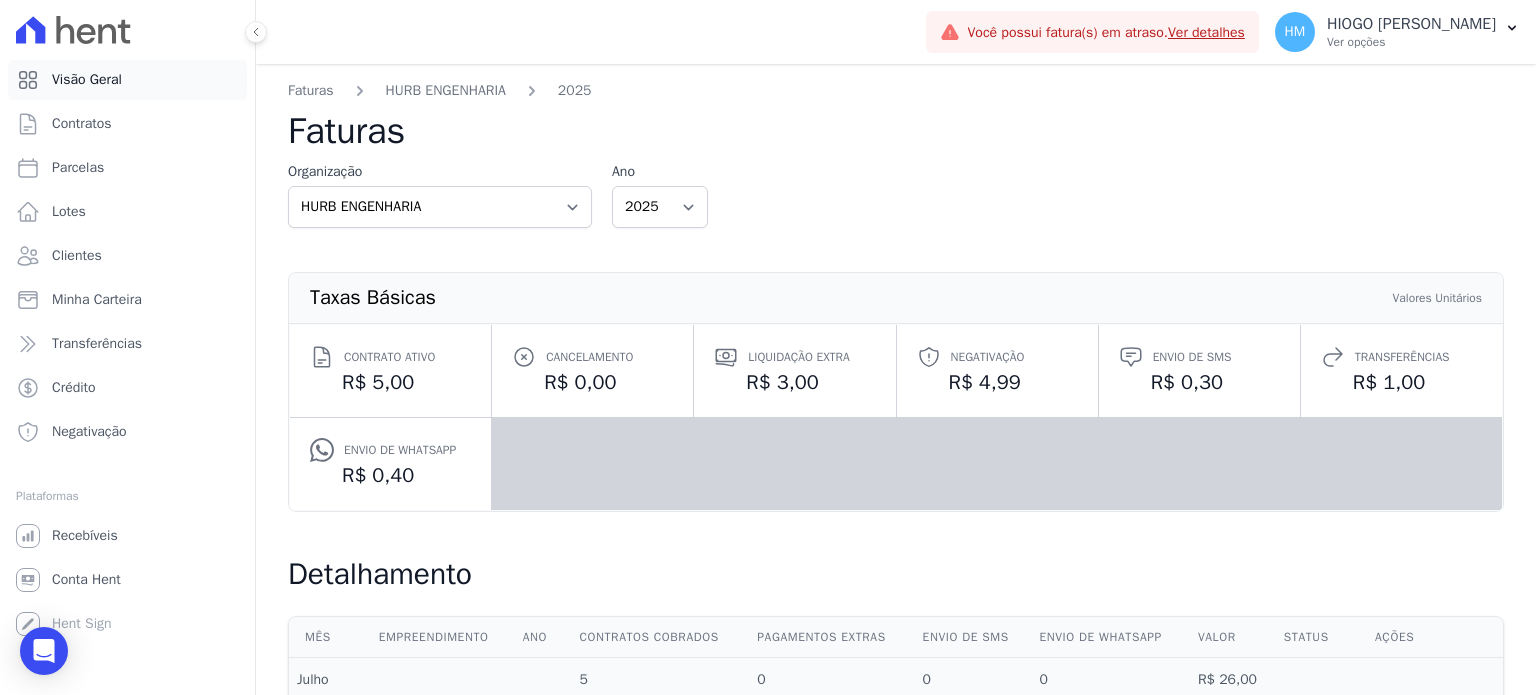 click on "Visão Geral" at bounding box center [87, 80] 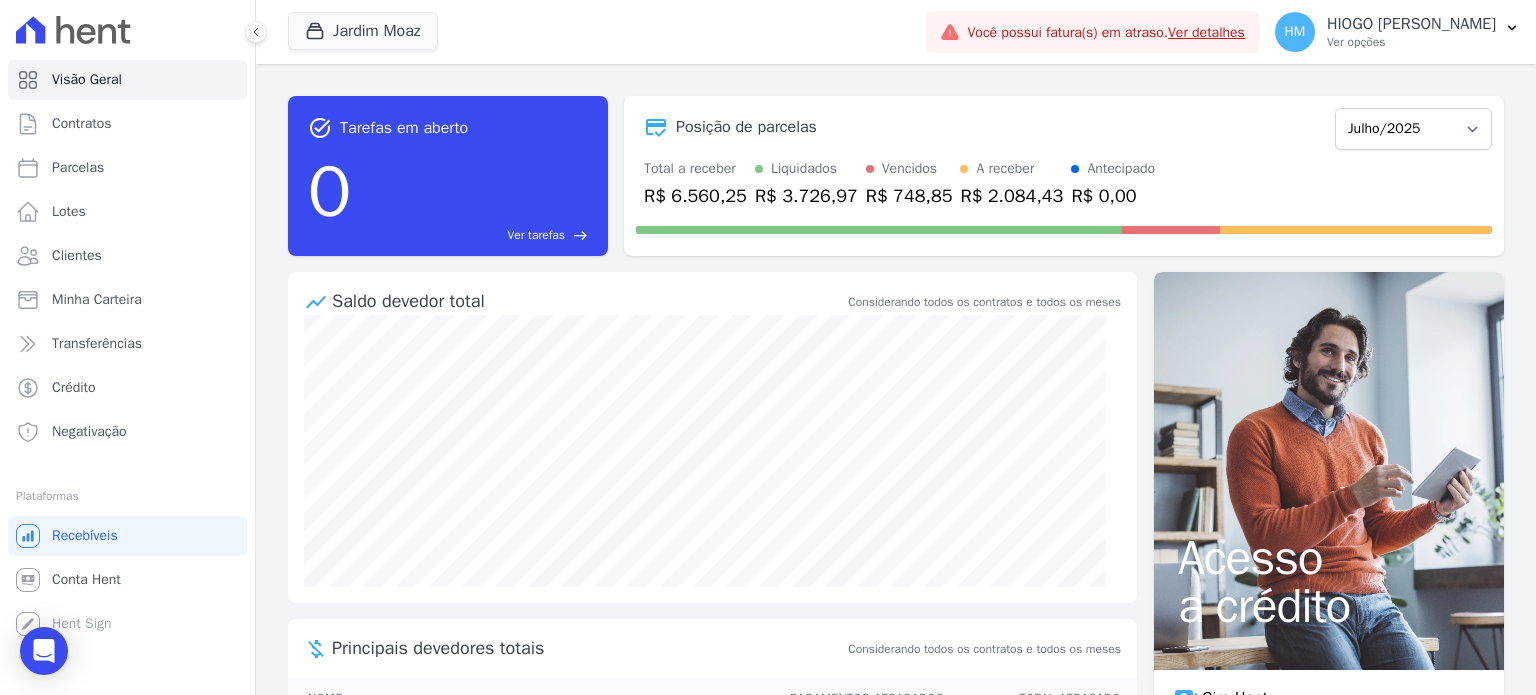 click on "R$ 748,85" at bounding box center [909, 196] 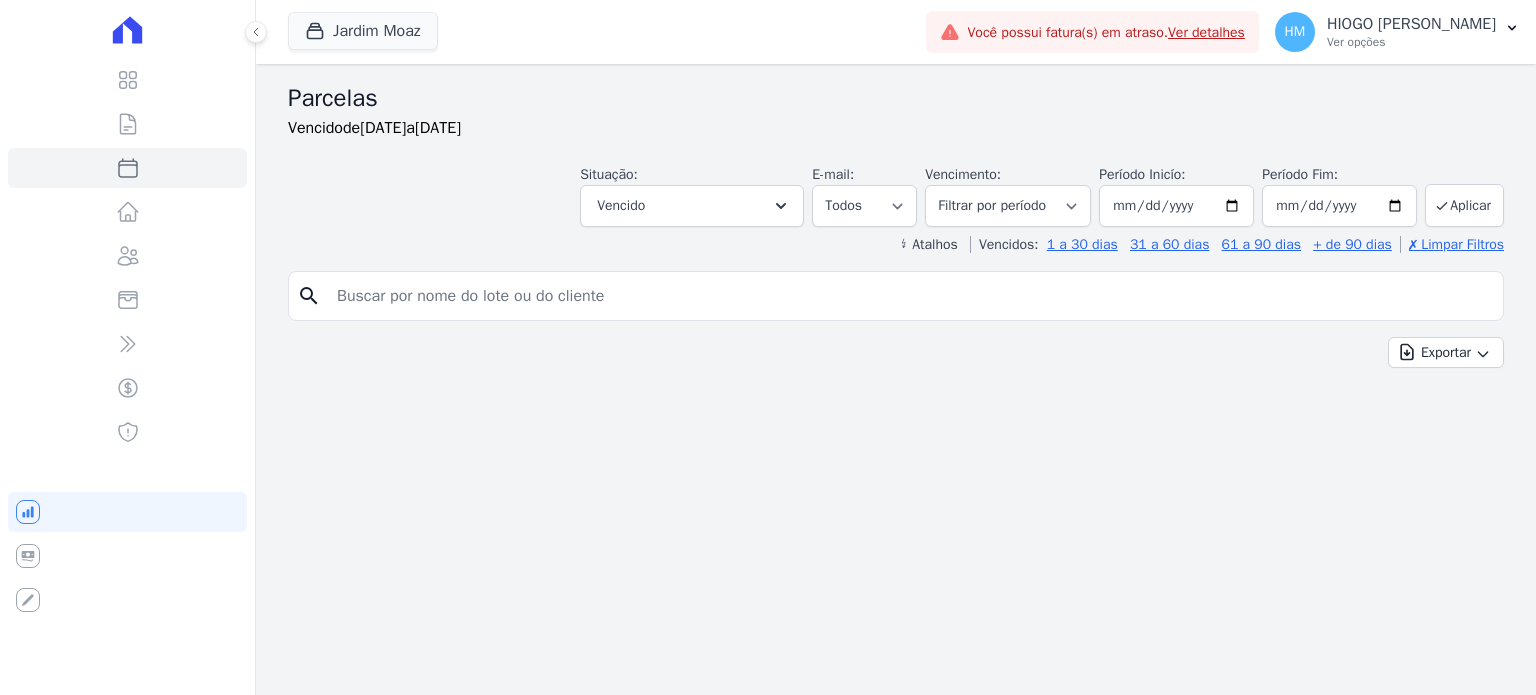 select 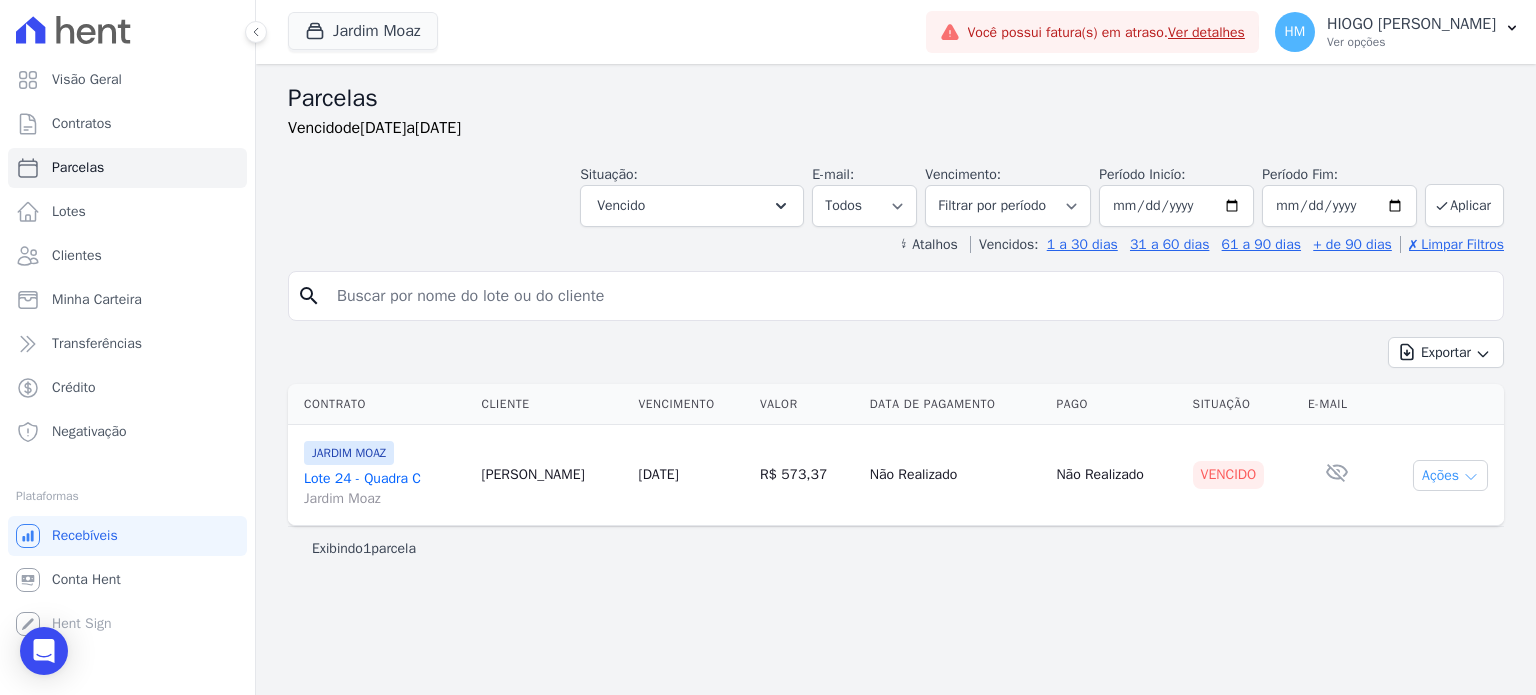 click on "Ações" at bounding box center (1450, 475) 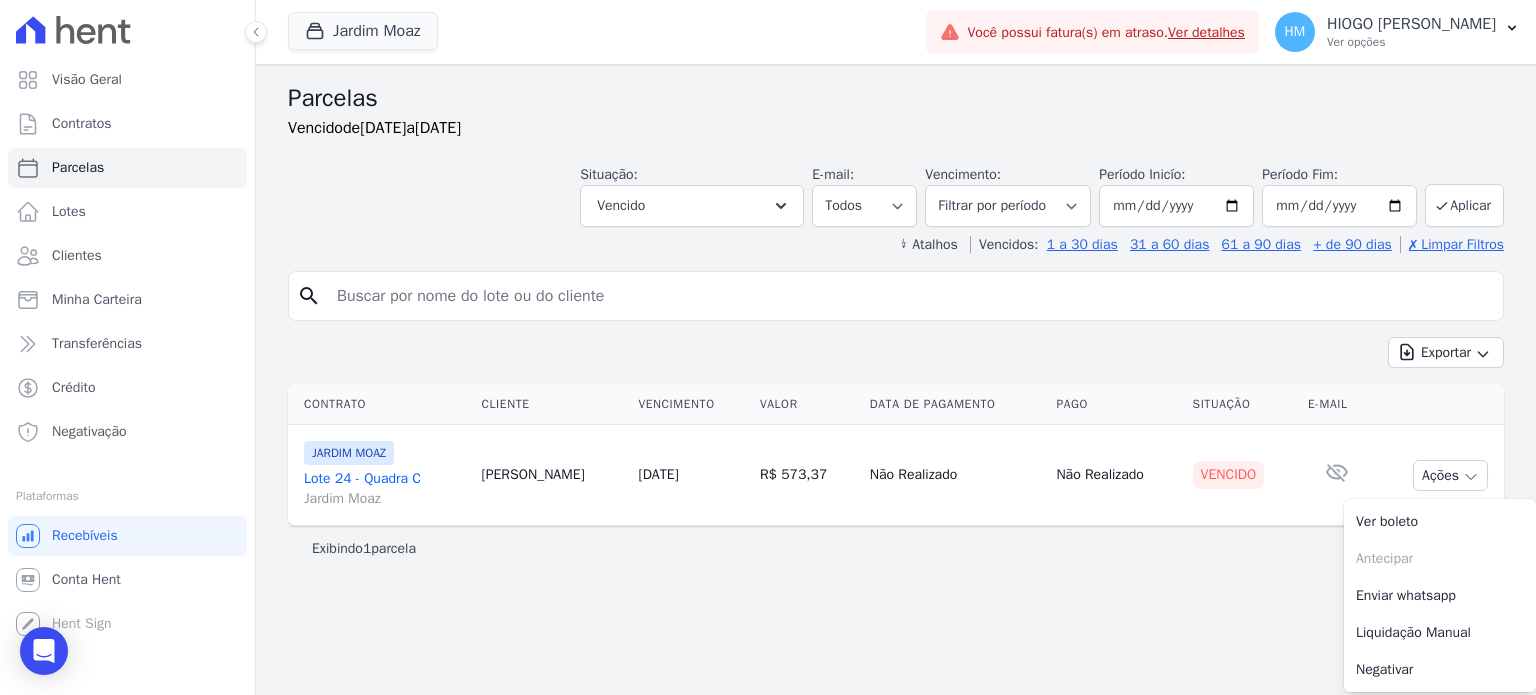 click on "Parcelas
Vencido
de  06/11/2024  a  15/04/2025
Situação:
Agendado
Em Aberto
Pago
Processando
Cancelado
Vencido
Transferindo
Depositado
Pago por fora
Retido
Vencido
Selecionar todos
Agendado
Em Aberto
Pago" at bounding box center [896, 379] 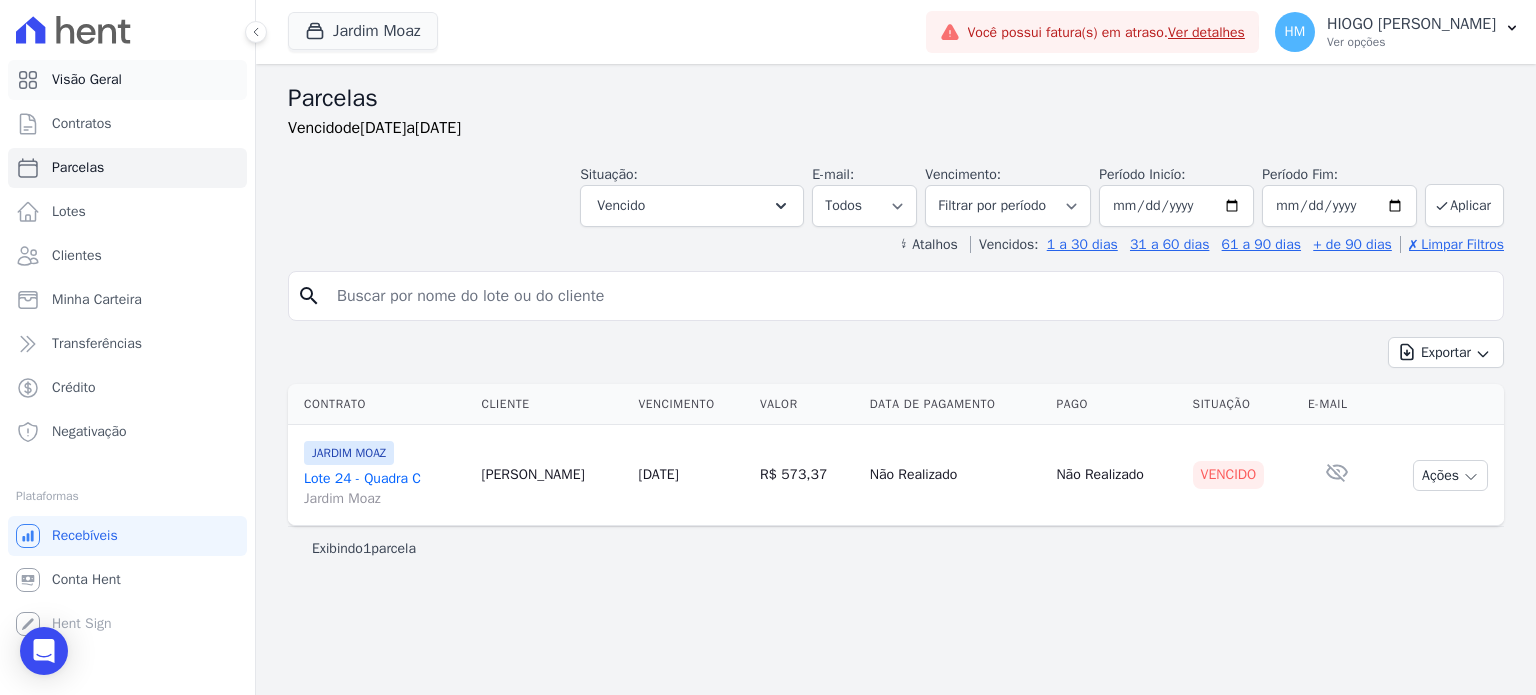 click on "Visão Geral" at bounding box center [87, 80] 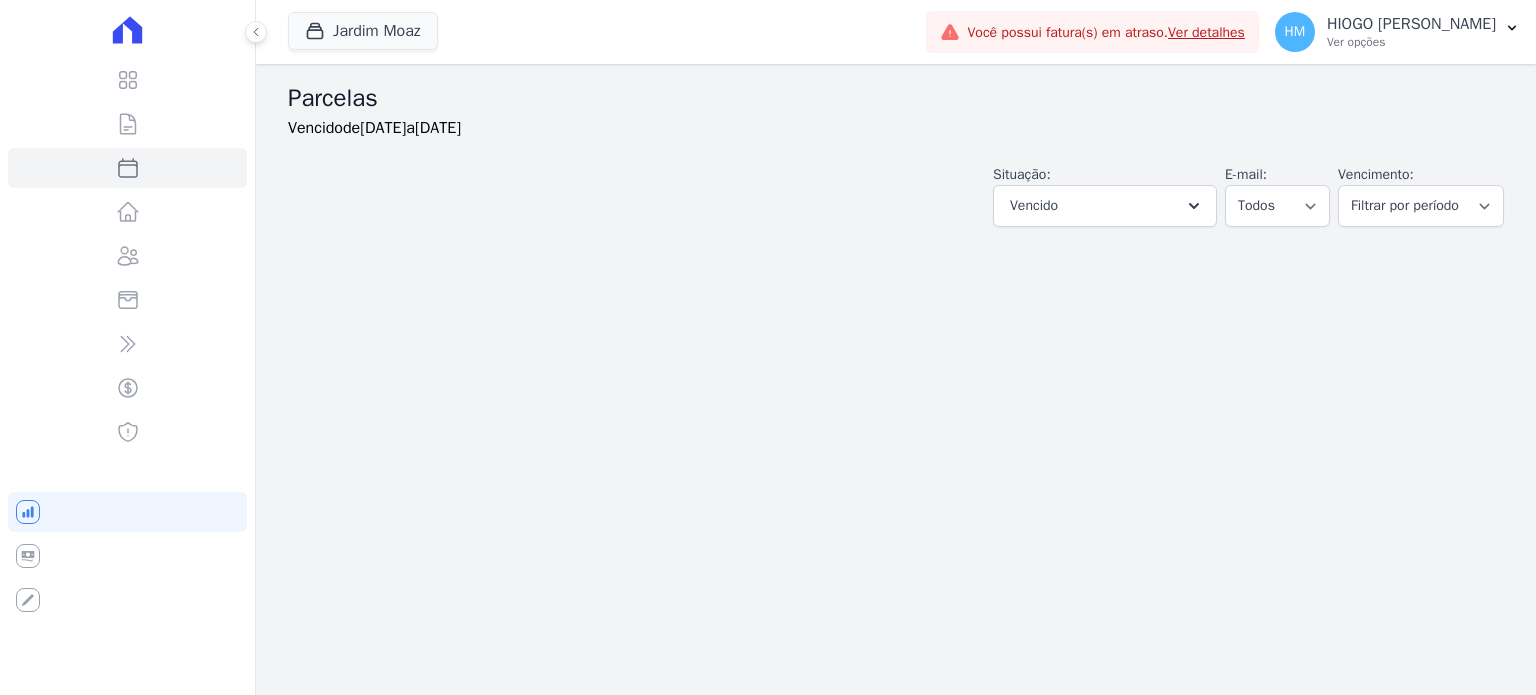 select 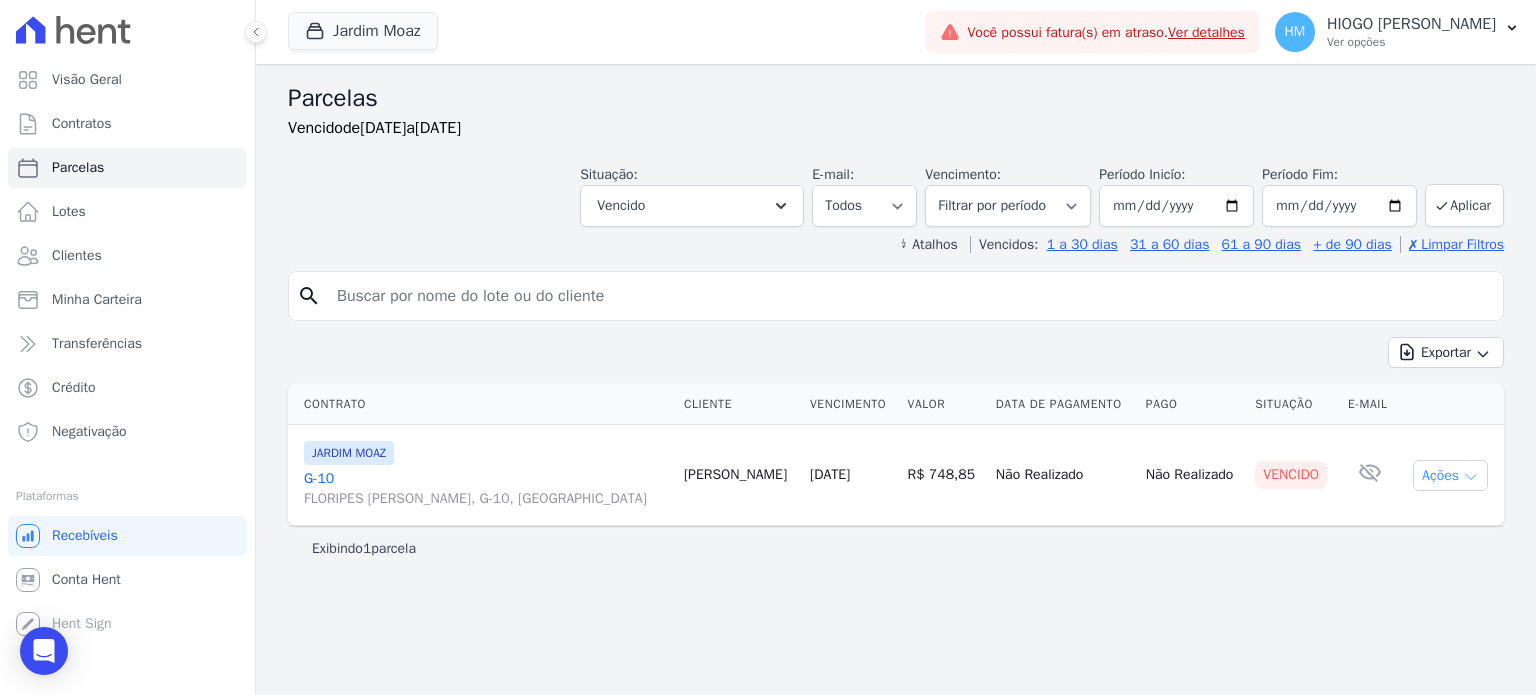click 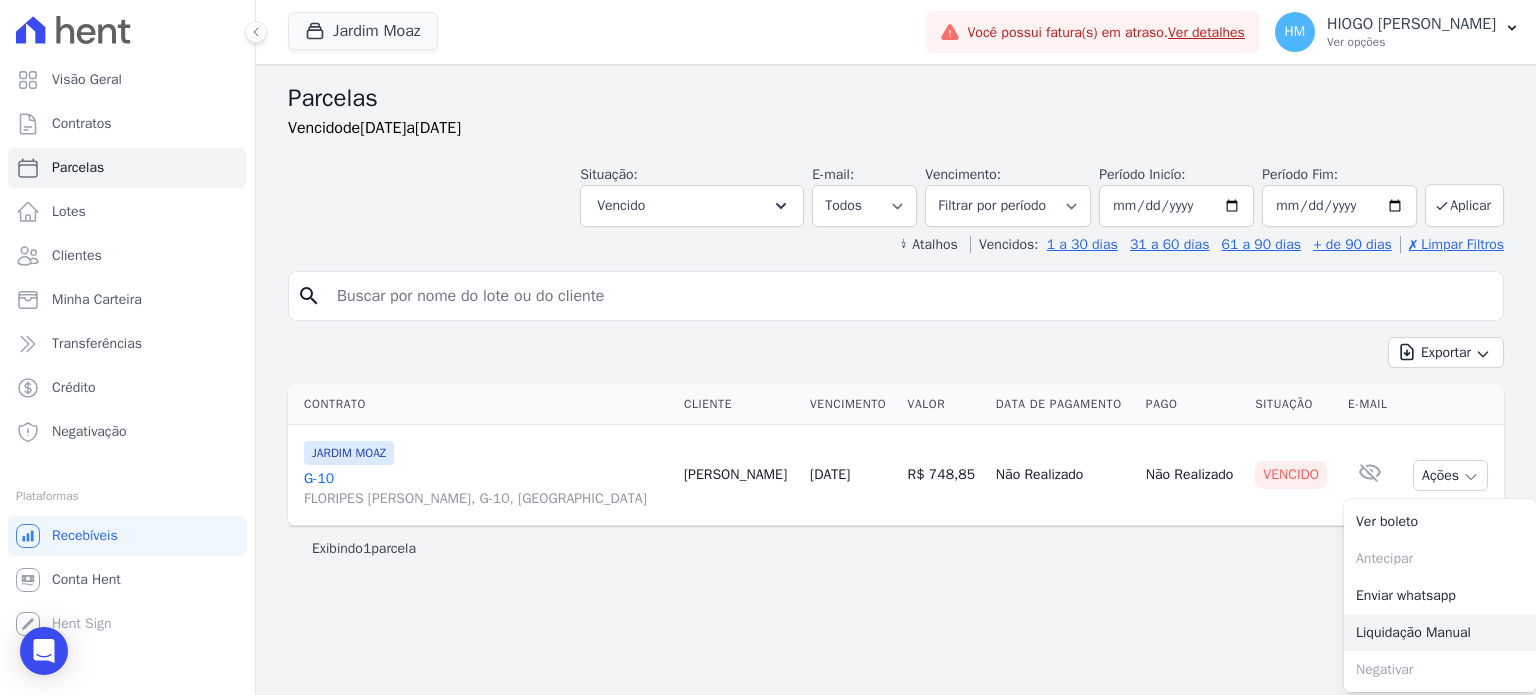 click on "Liquidação Manual" at bounding box center (1440, 632) 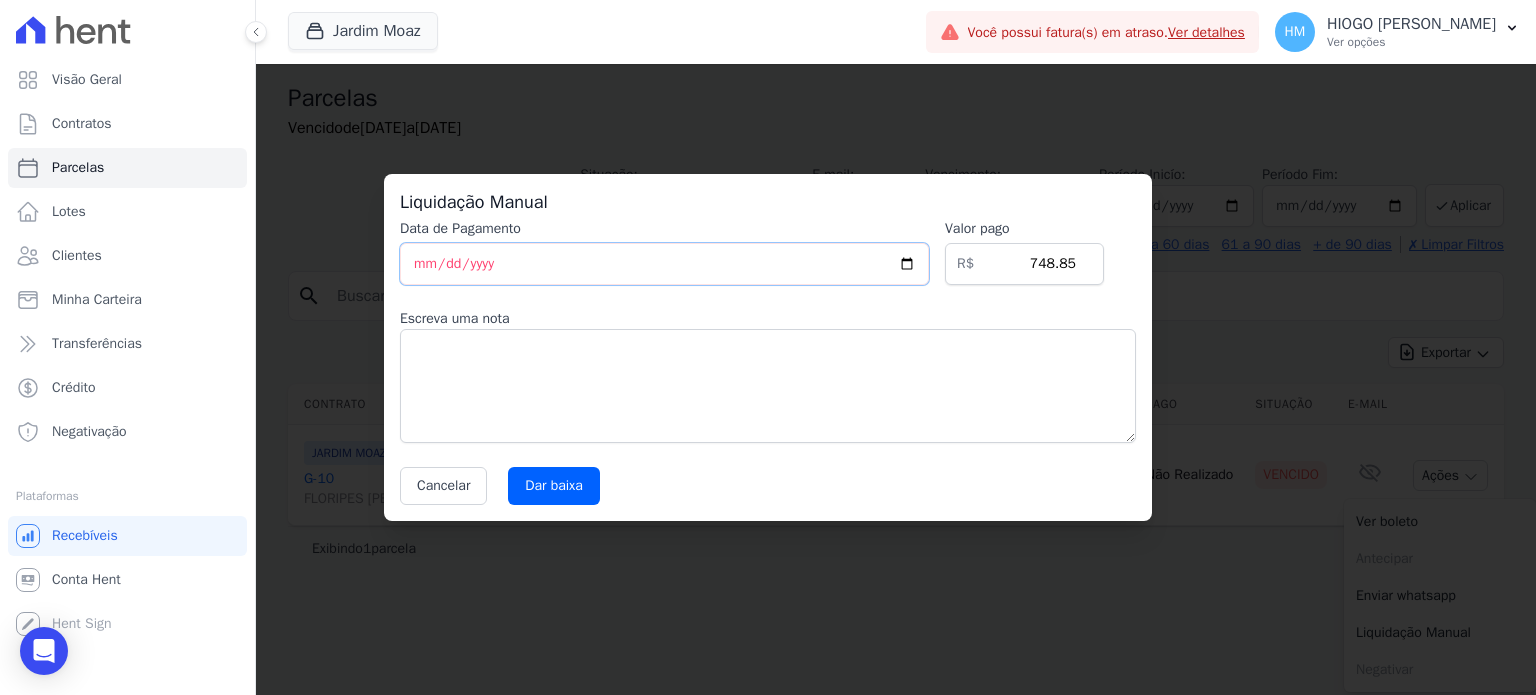 click on "[DATE]" at bounding box center [664, 264] 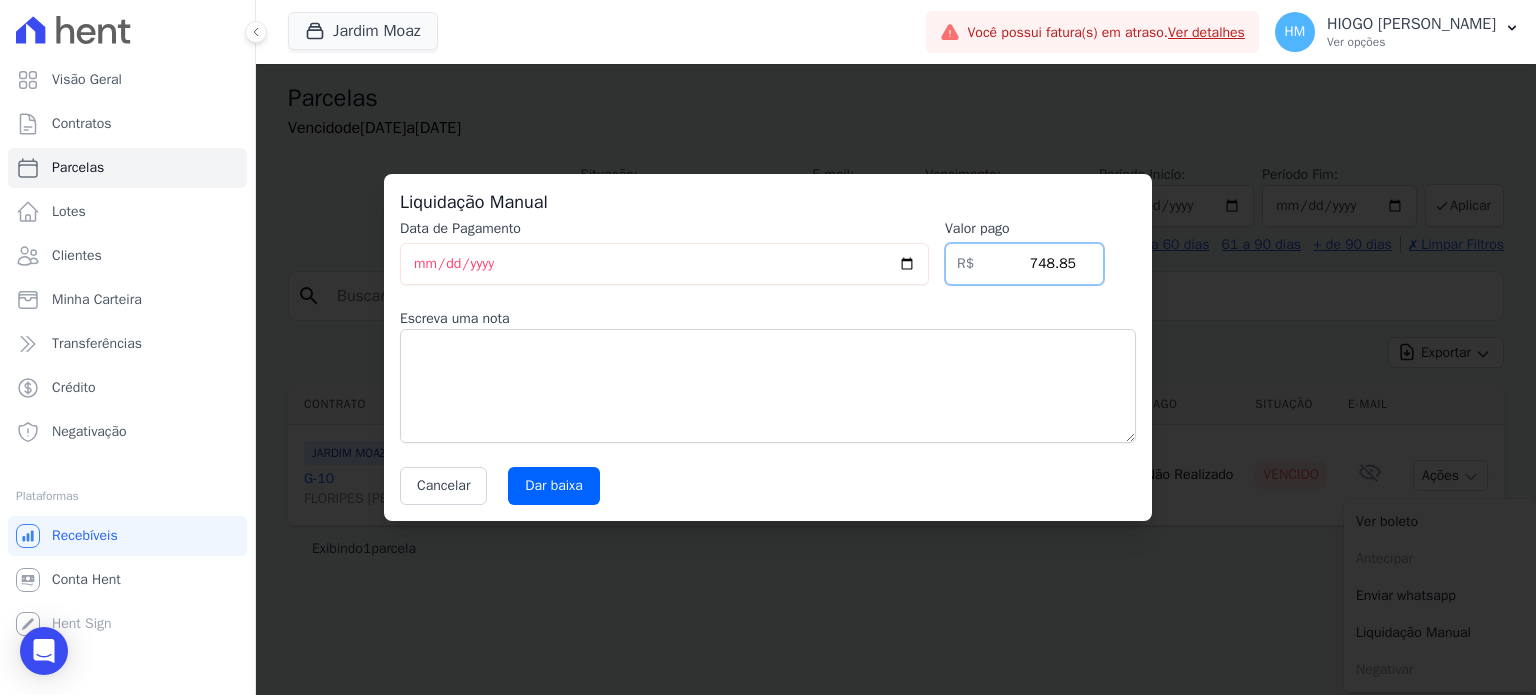 drag, startPoint x: 1013, startPoint y: 274, endPoint x: 1336, endPoint y: 276, distance: 323.0062 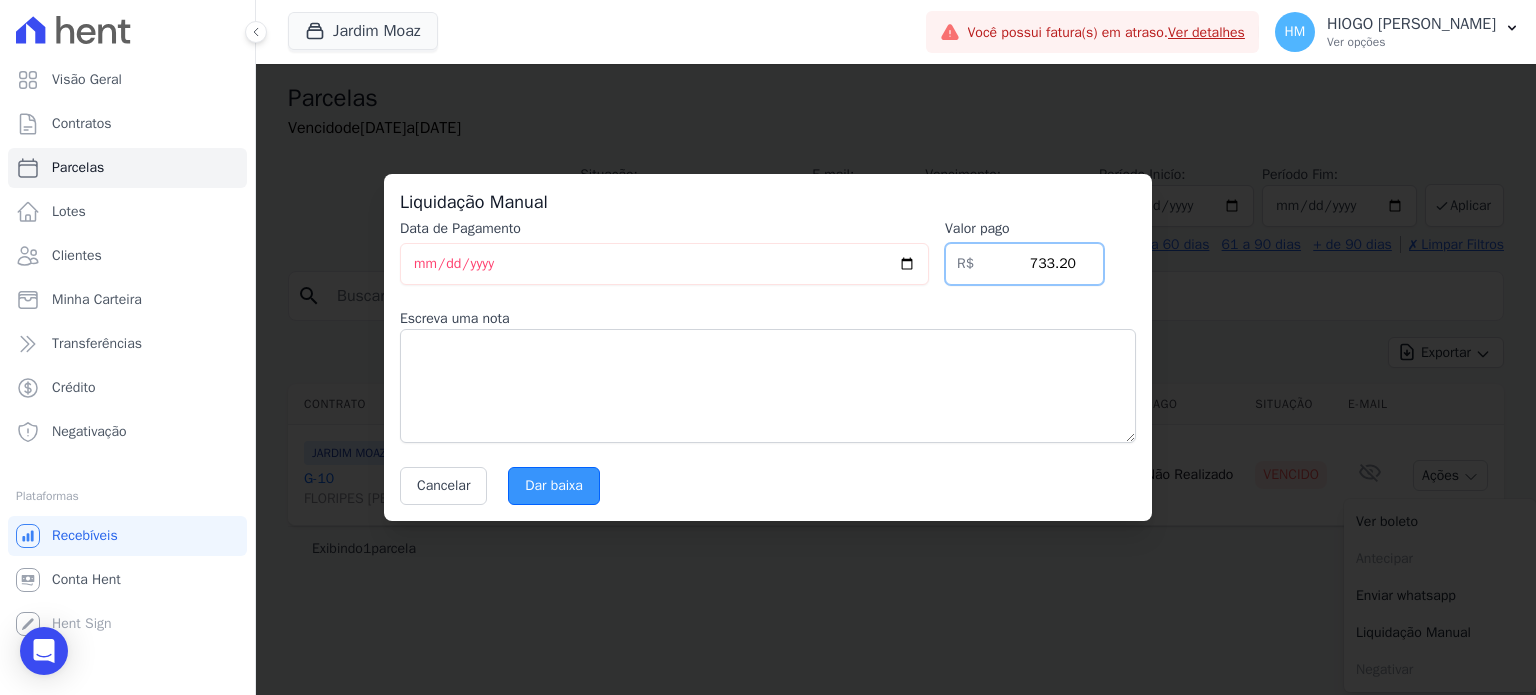 type on "733.20" 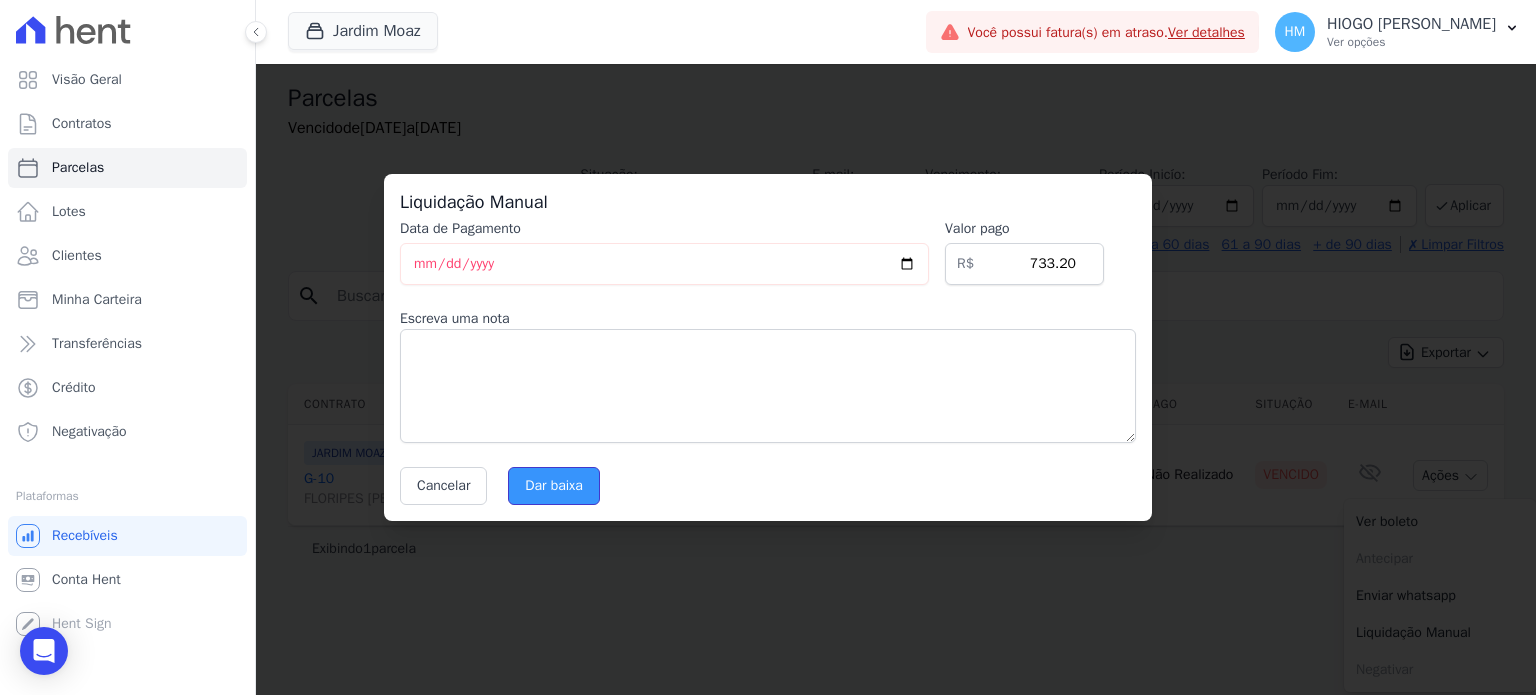 click on "Dar baixa" at bounding box center (554, 486) 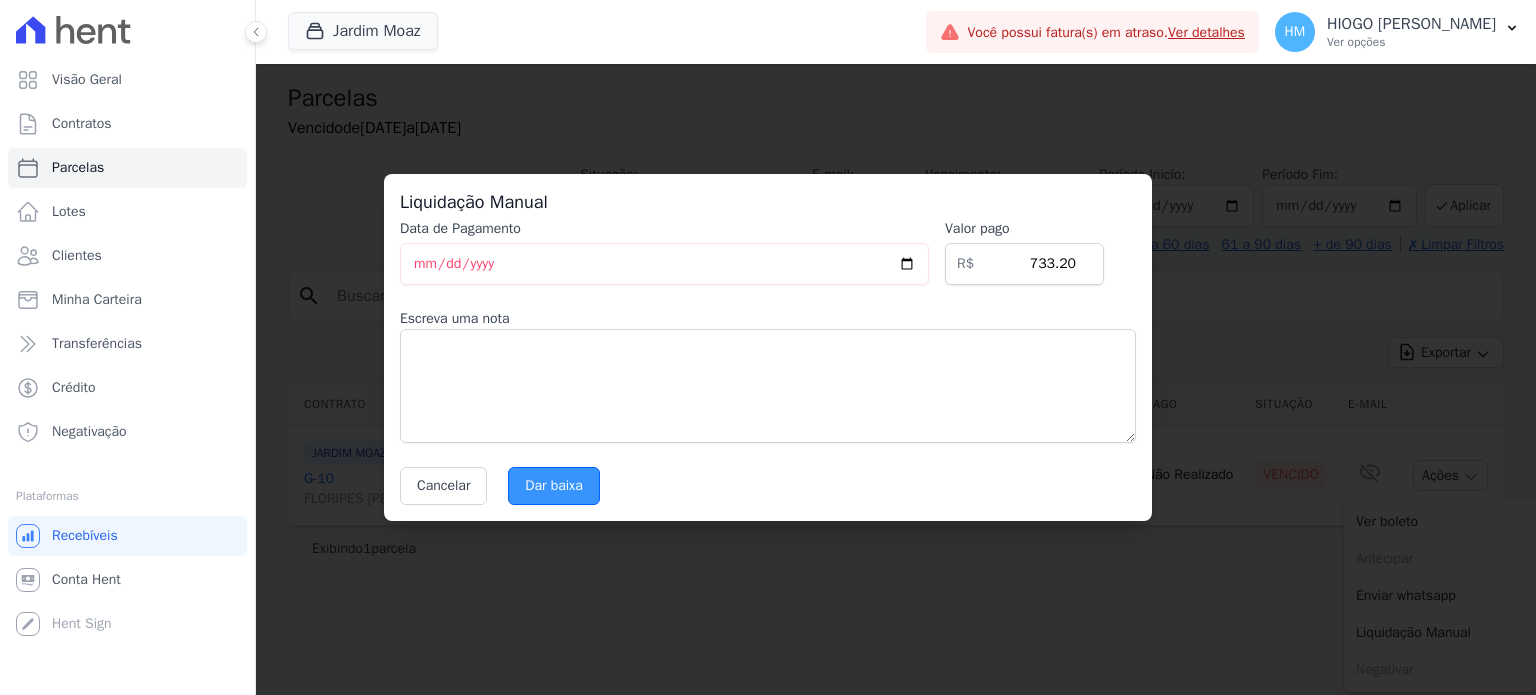 select 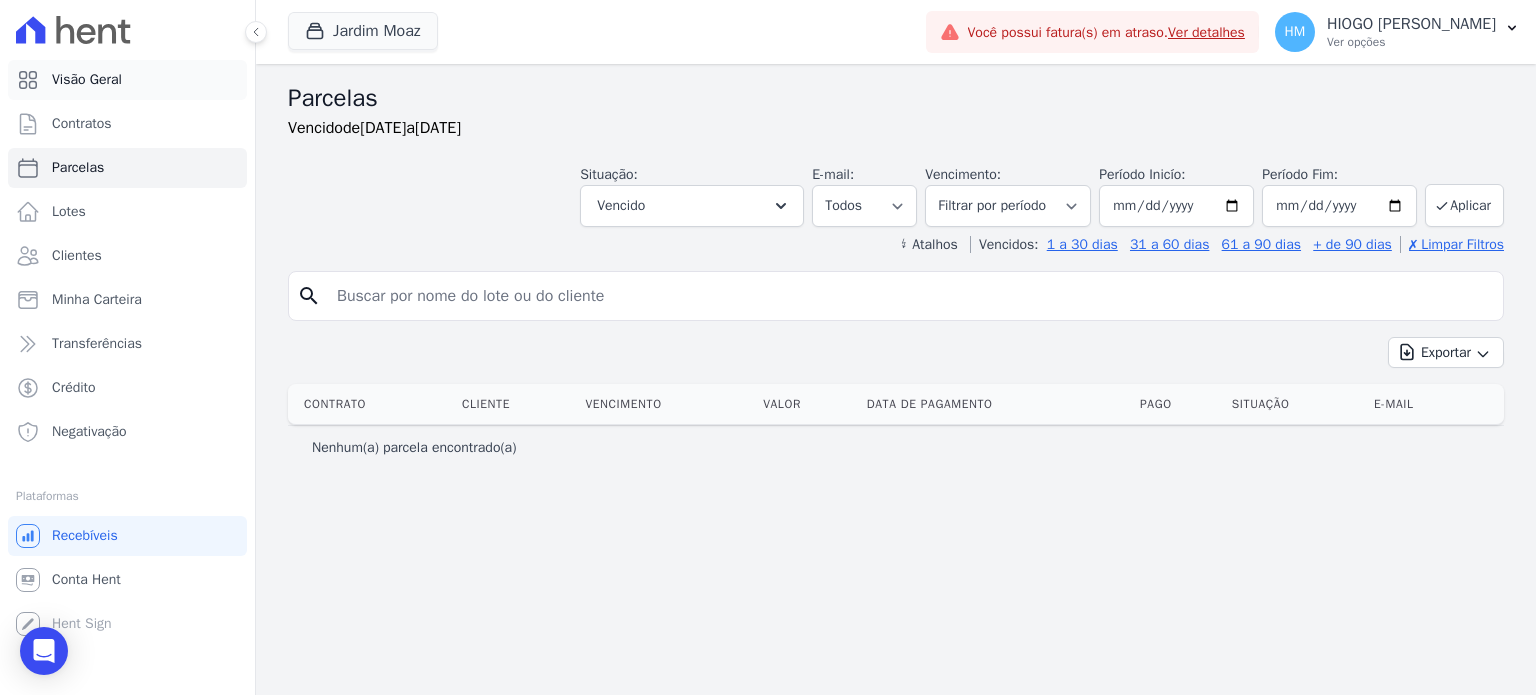 click on "Visão Geral" at bounding box center [127, 80] 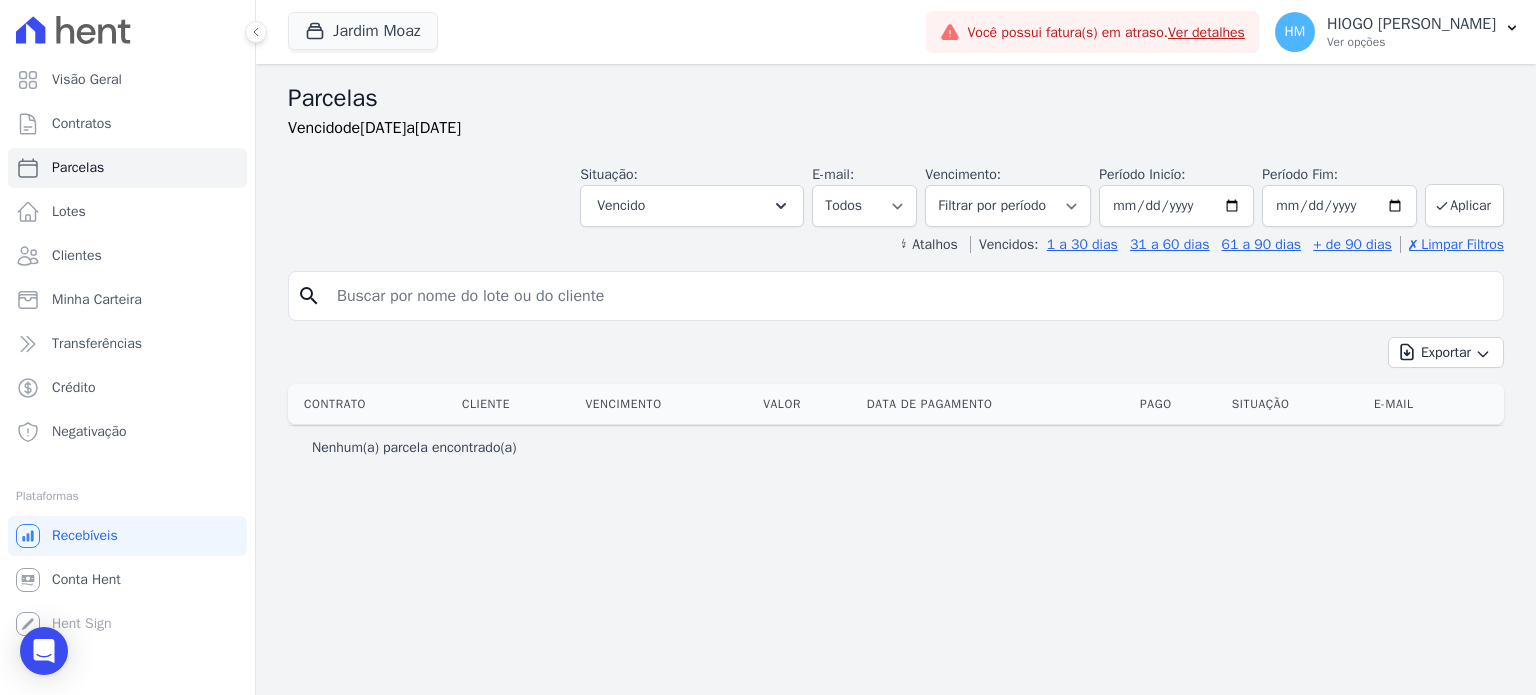 select 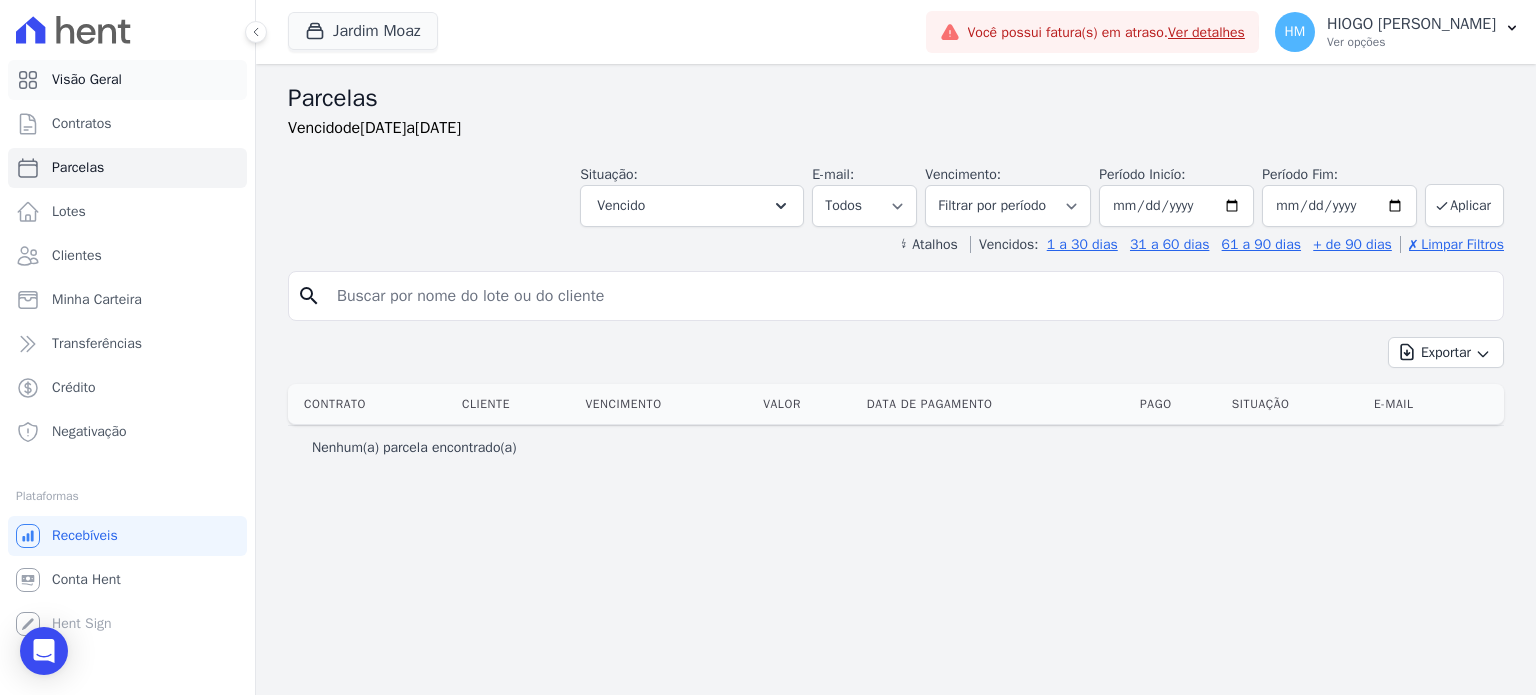 click on "Visão Geral" at bounding box center (127, 80) 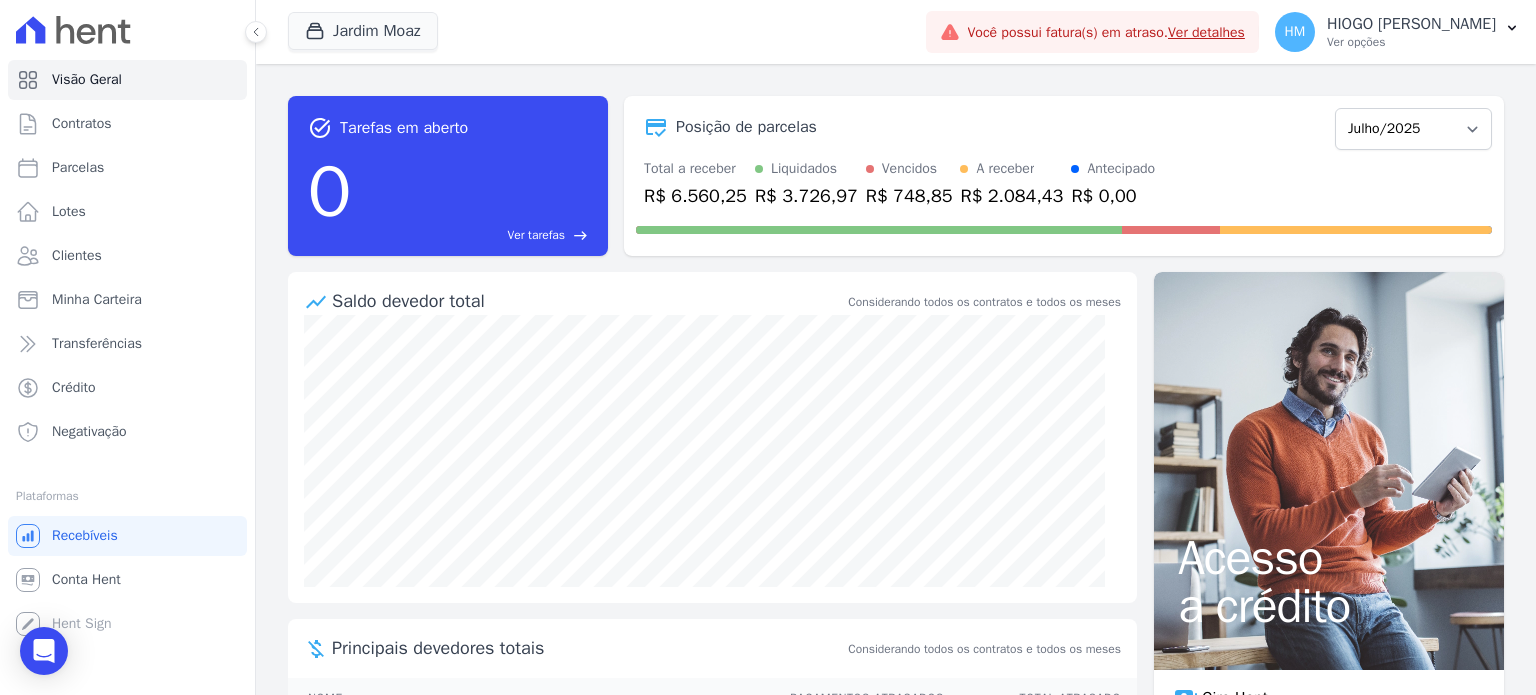 scroll, scrollTop: 0, scrollLeft: 0, axis: both 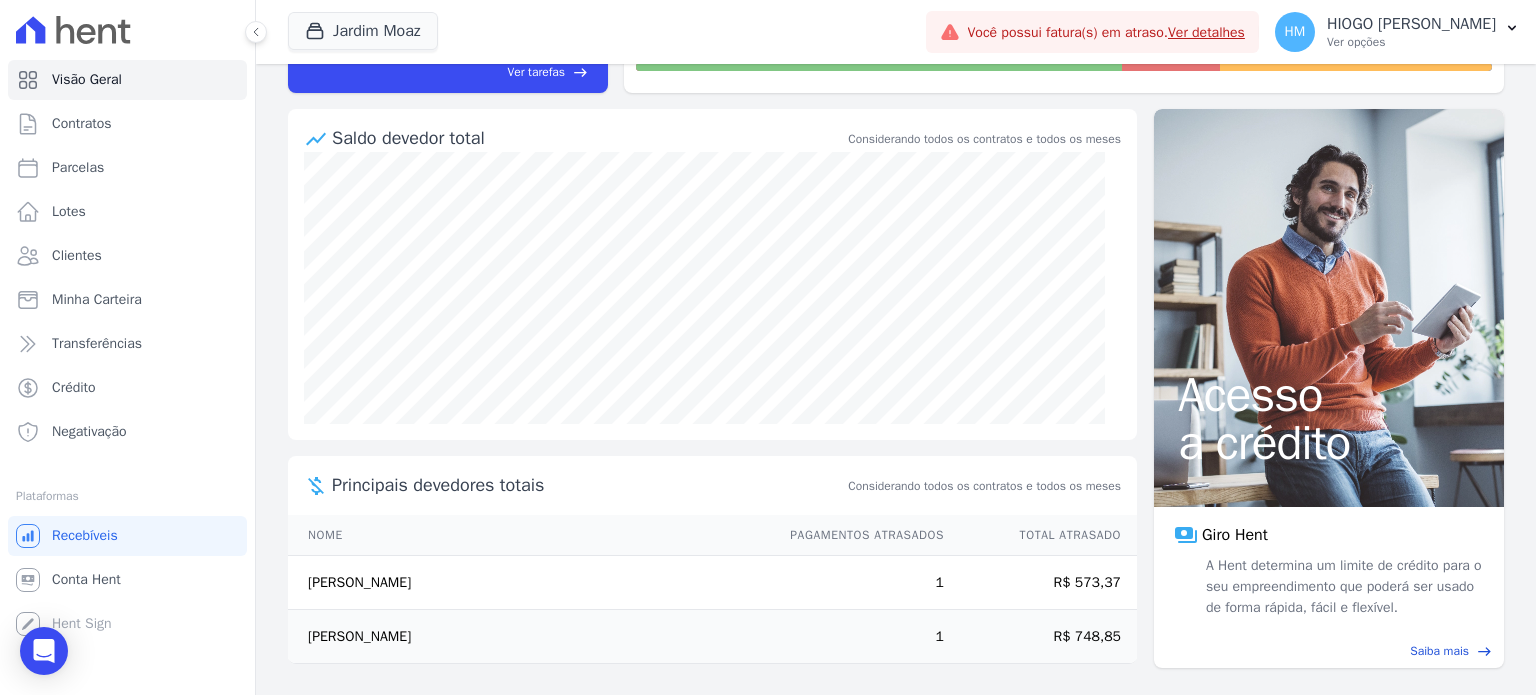 click on "[PERSON_NAME]" at bounding box center [520, 583] 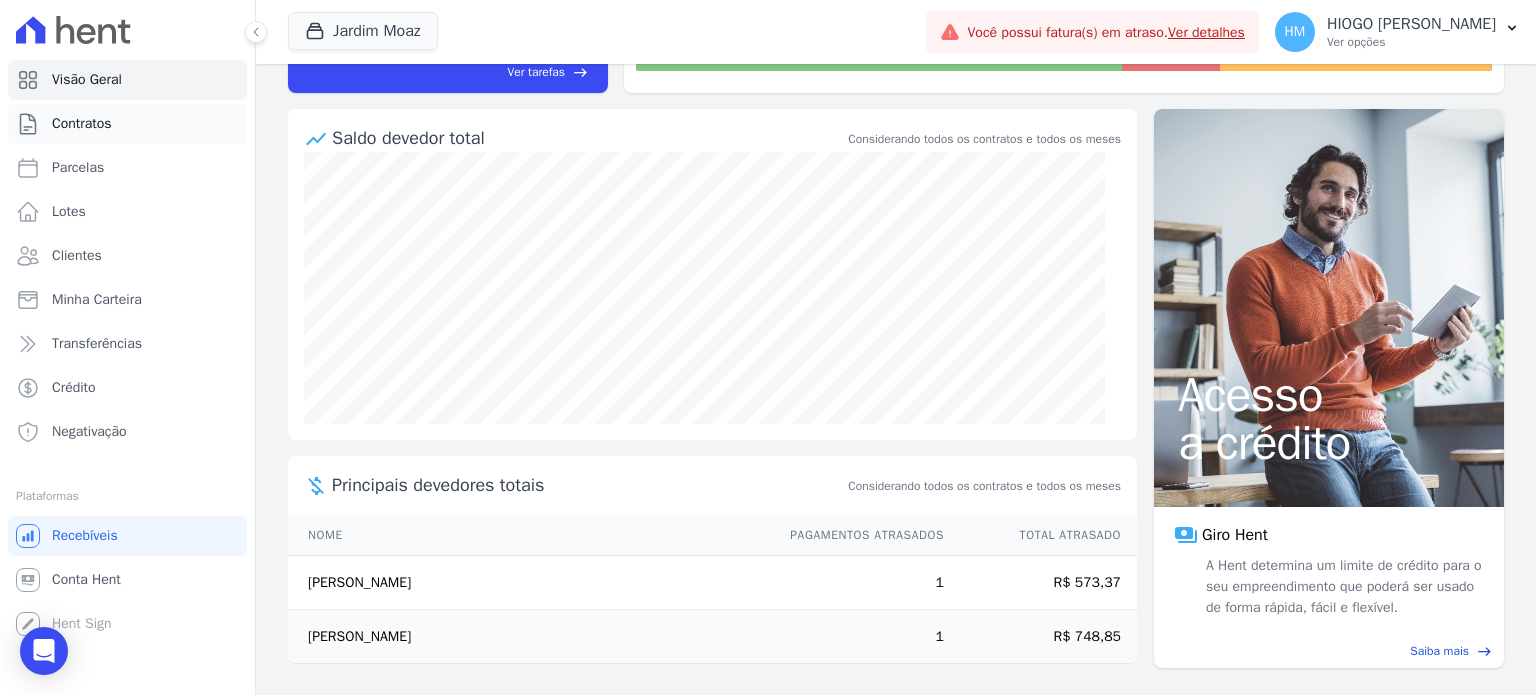 click on "Contratos" at bounding box center (82, 124) 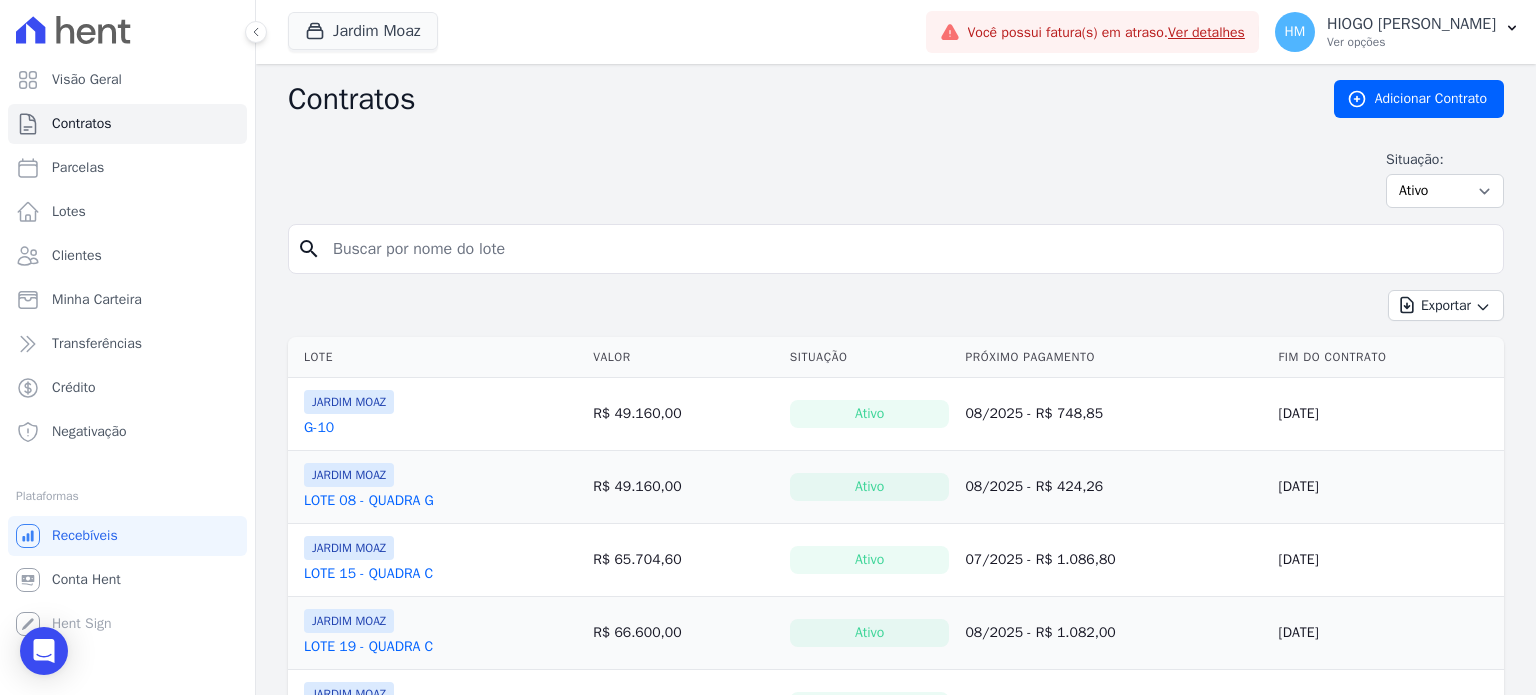 scroll, scrollTop: 105, scrollLeft: 0, axis: vertical 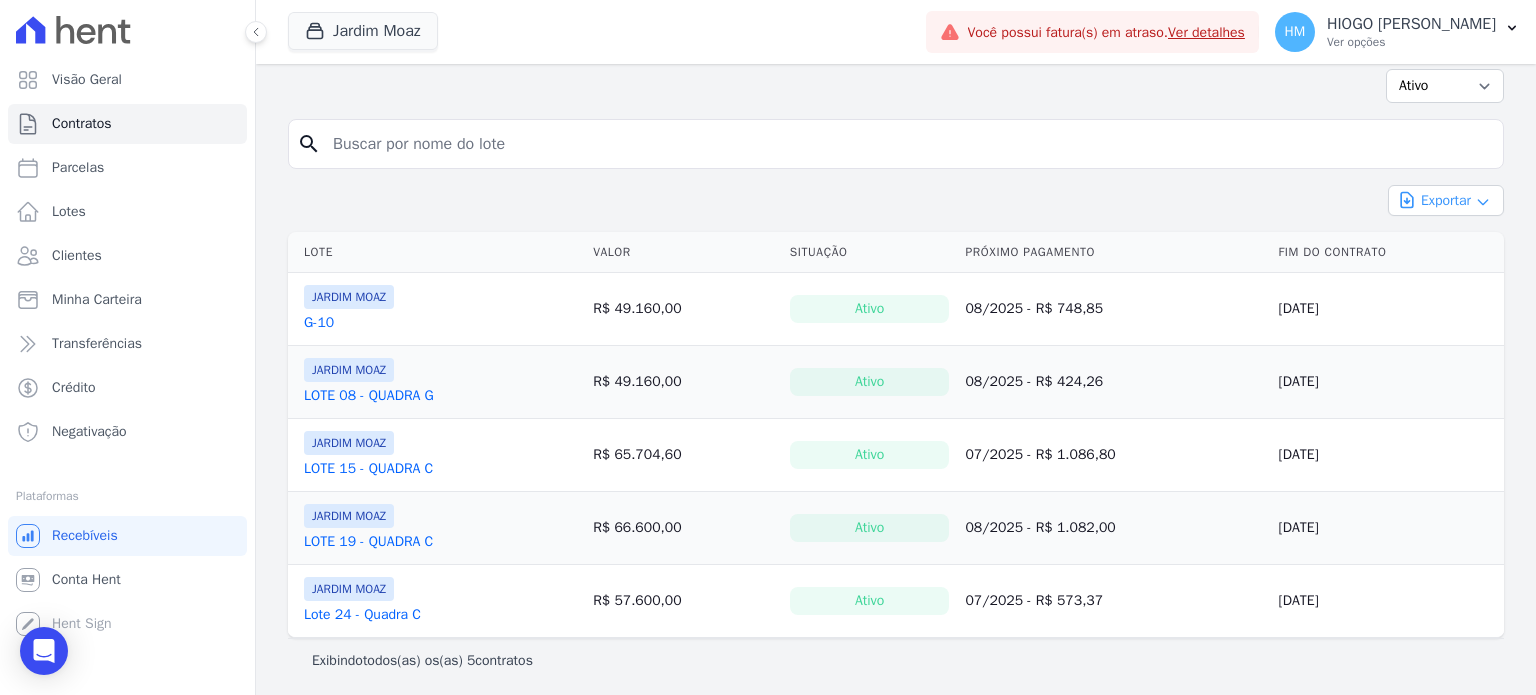 click on "Exportar" at bounding box center (1446, 200) 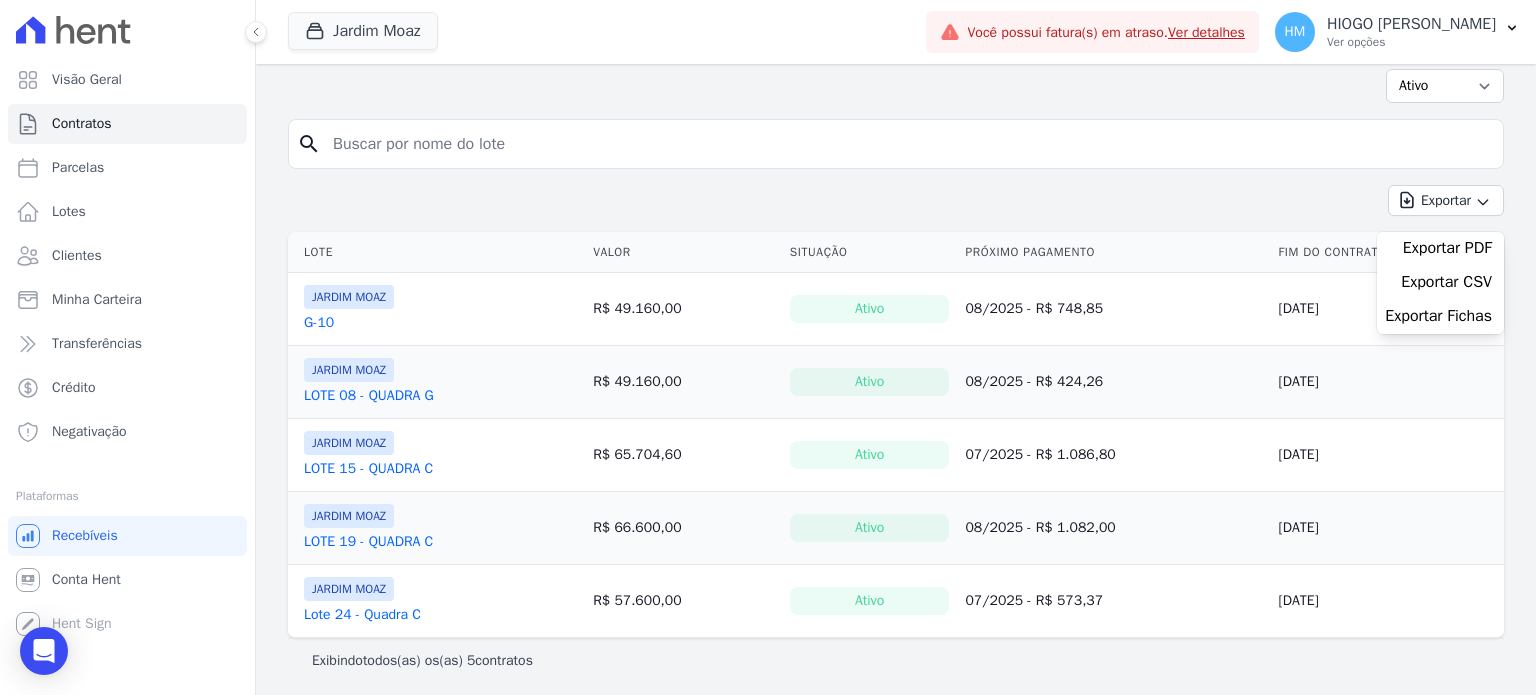 click on "Exportar
Exportar PDF
Exportar CSV
Exportar Fichas" at bounding box center (896, 208) 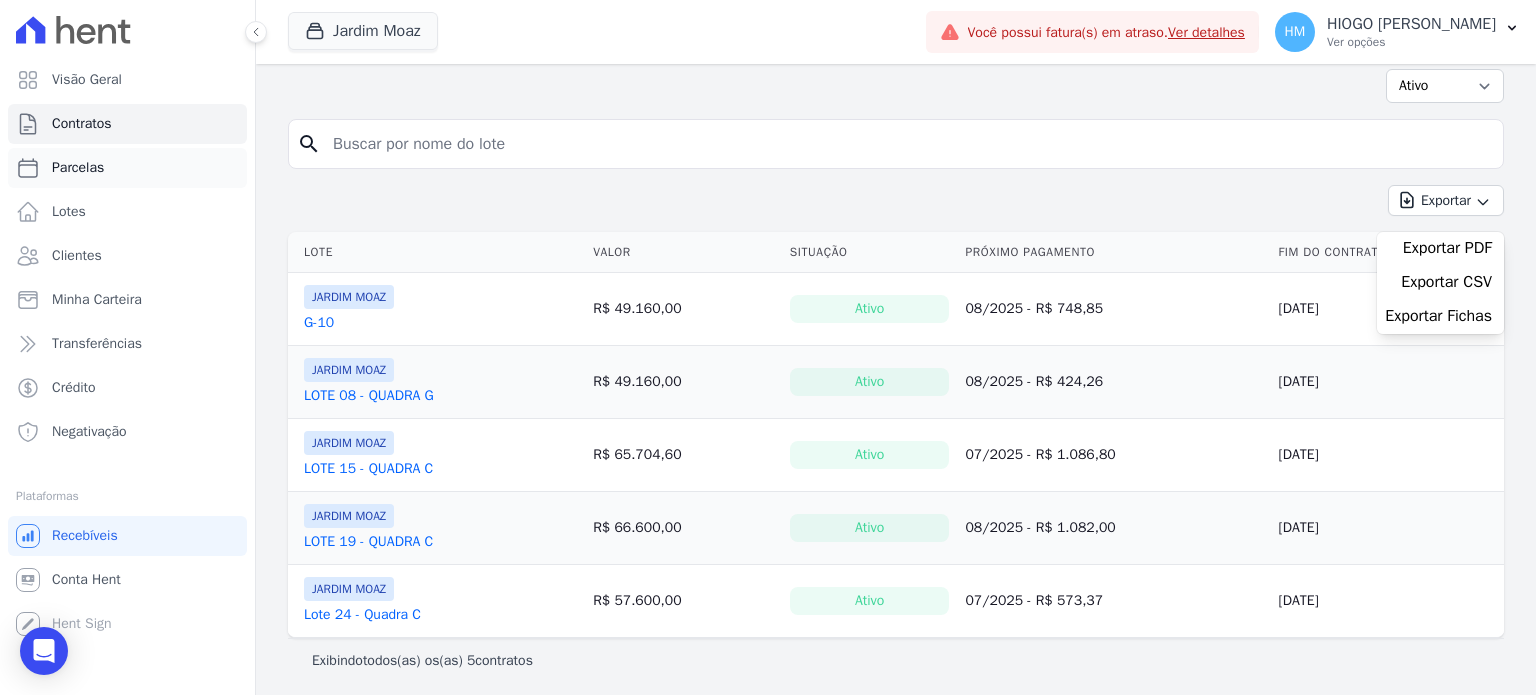 click on "Parcelas" at bounding box center [127, 168] 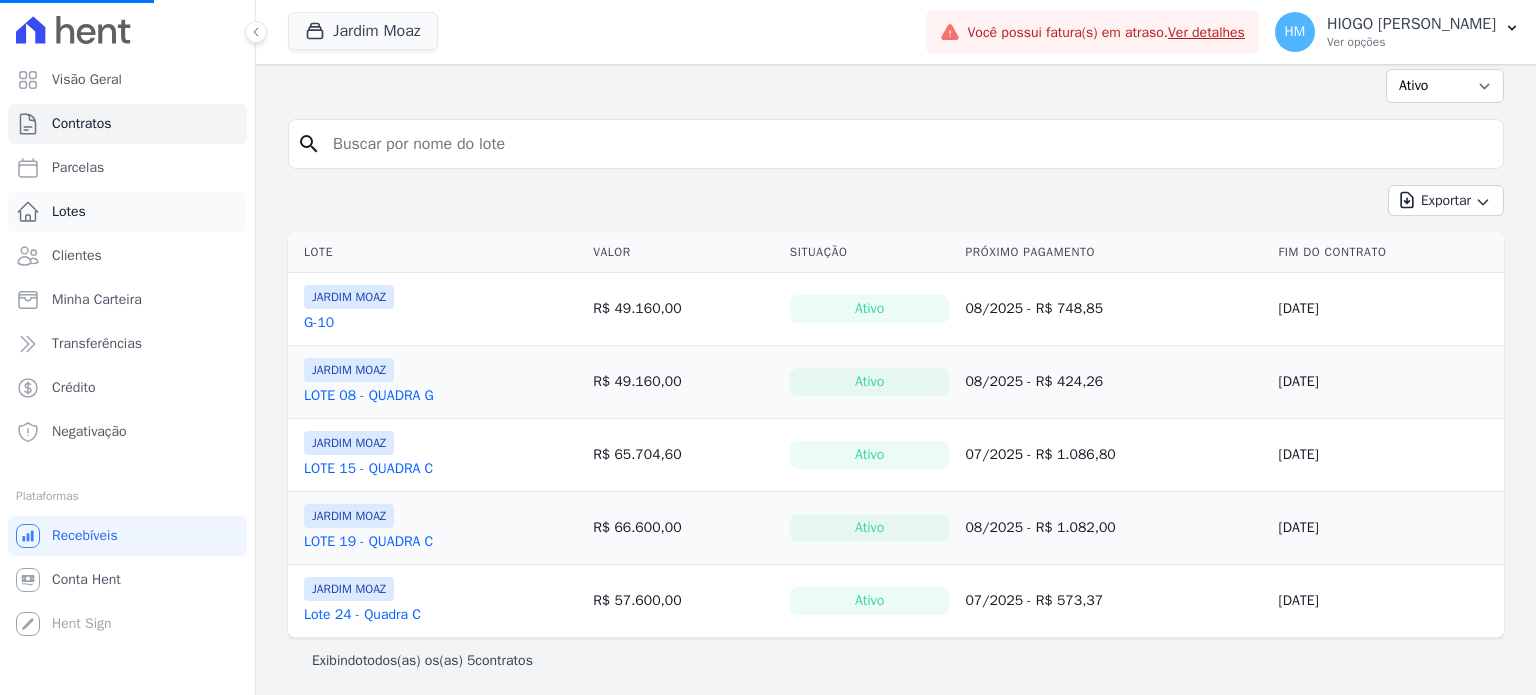 select 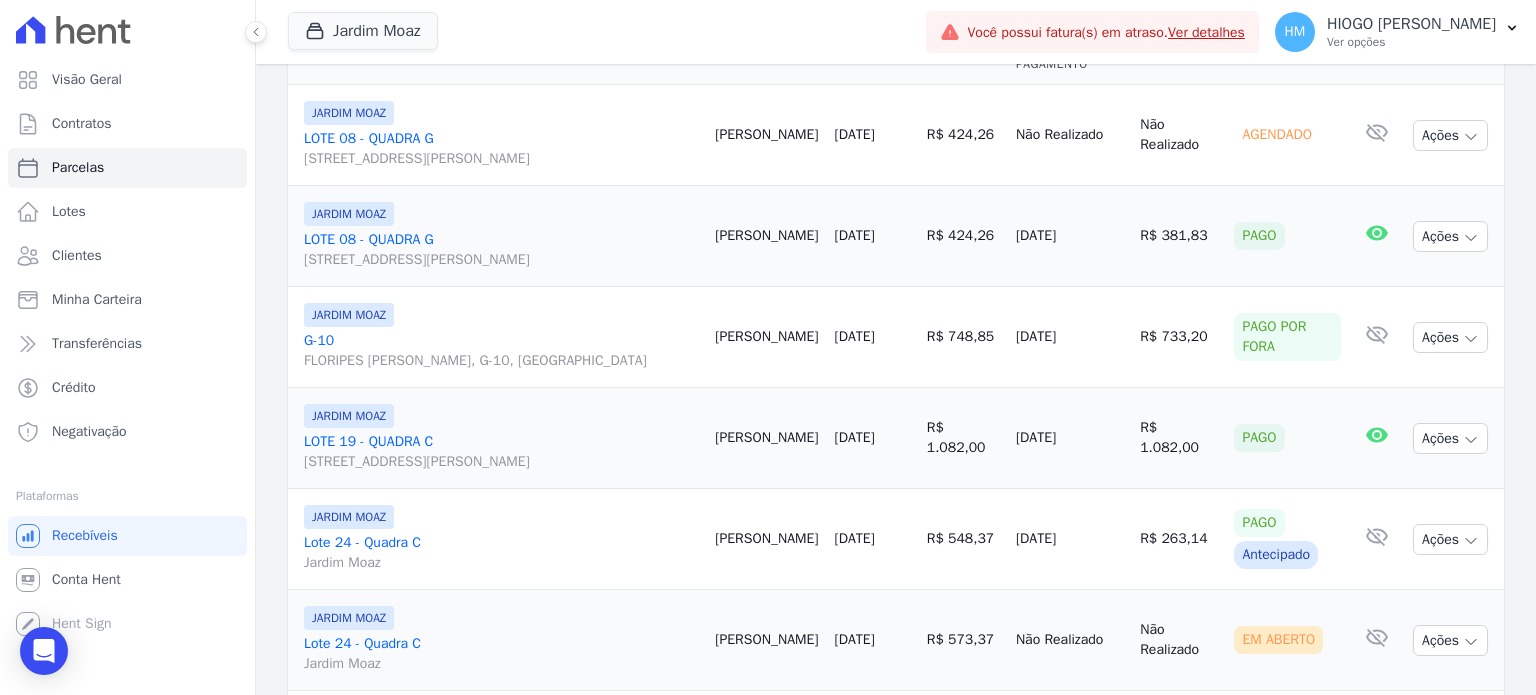 scroll, scrollTop: 426, scrollLeft: 0, axis: vertical 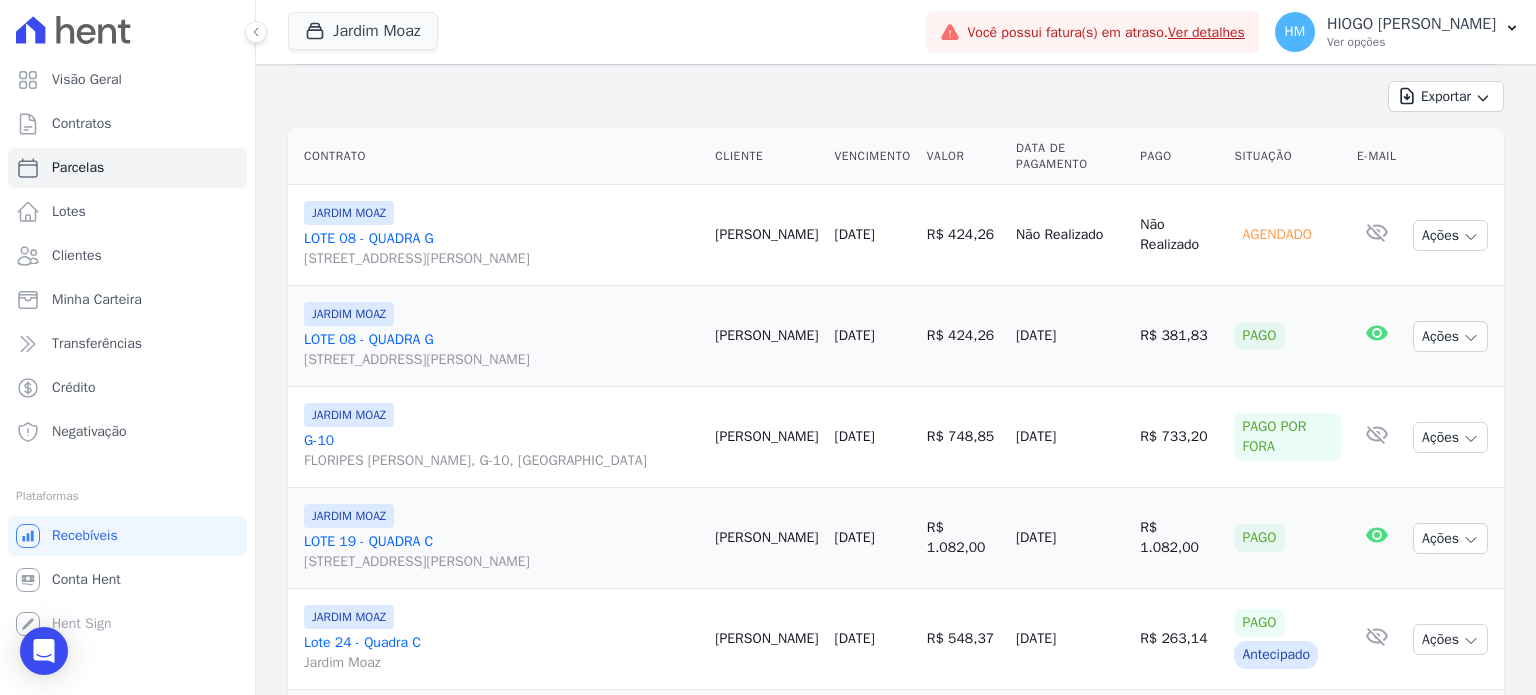 click on "LOTE 08 - QUADRA G
[STREET_ADDRESS]" at bounding box center [501, 249] 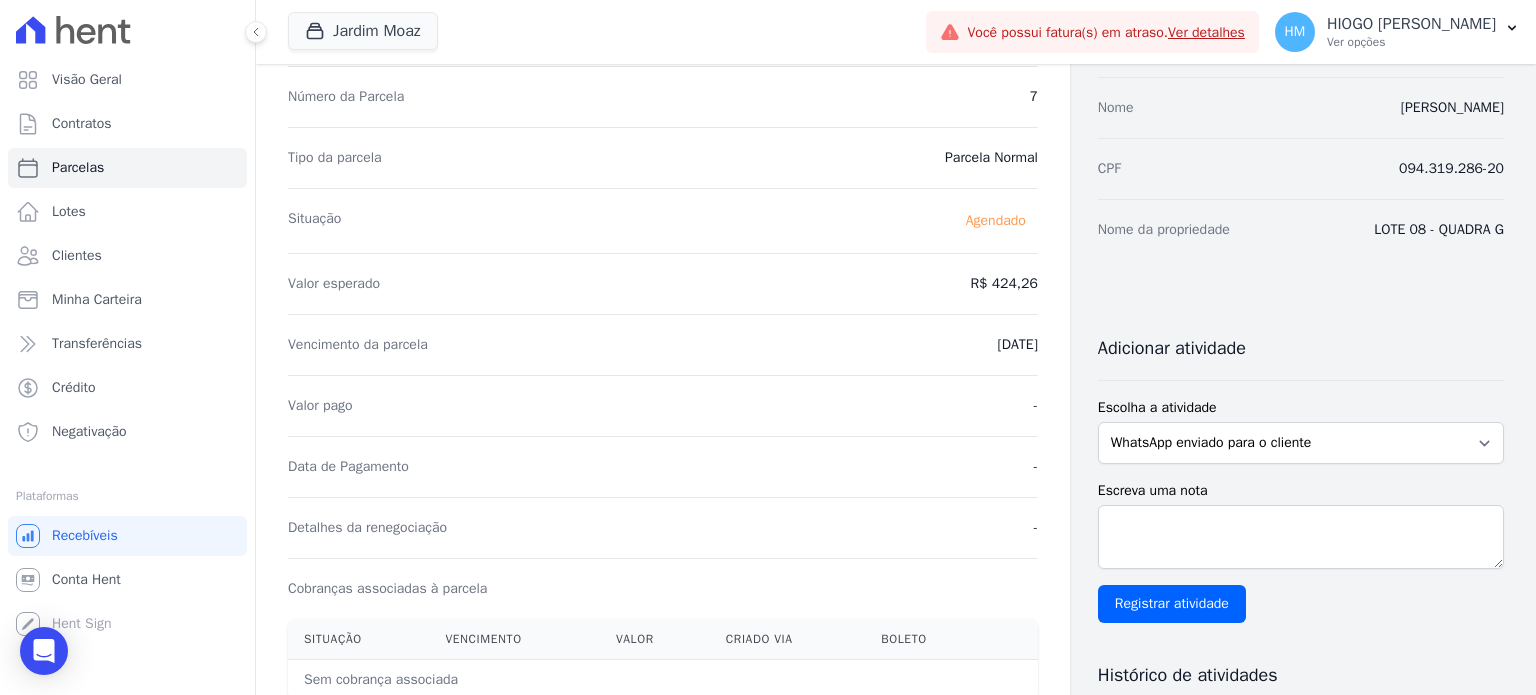 scroll, scrollTop: 0, scrollLeft: 0, axis: both 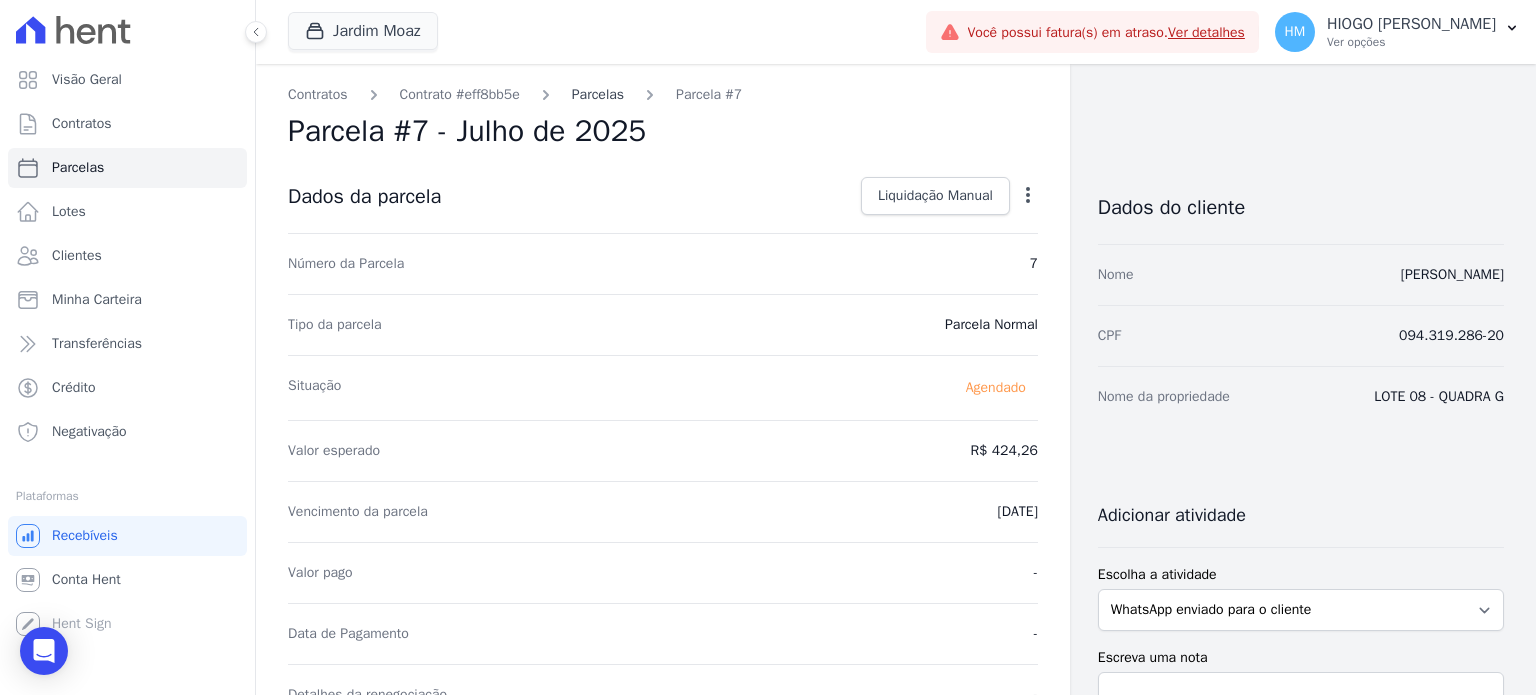 click on "Parcelas" at bounding box center (598, 94) 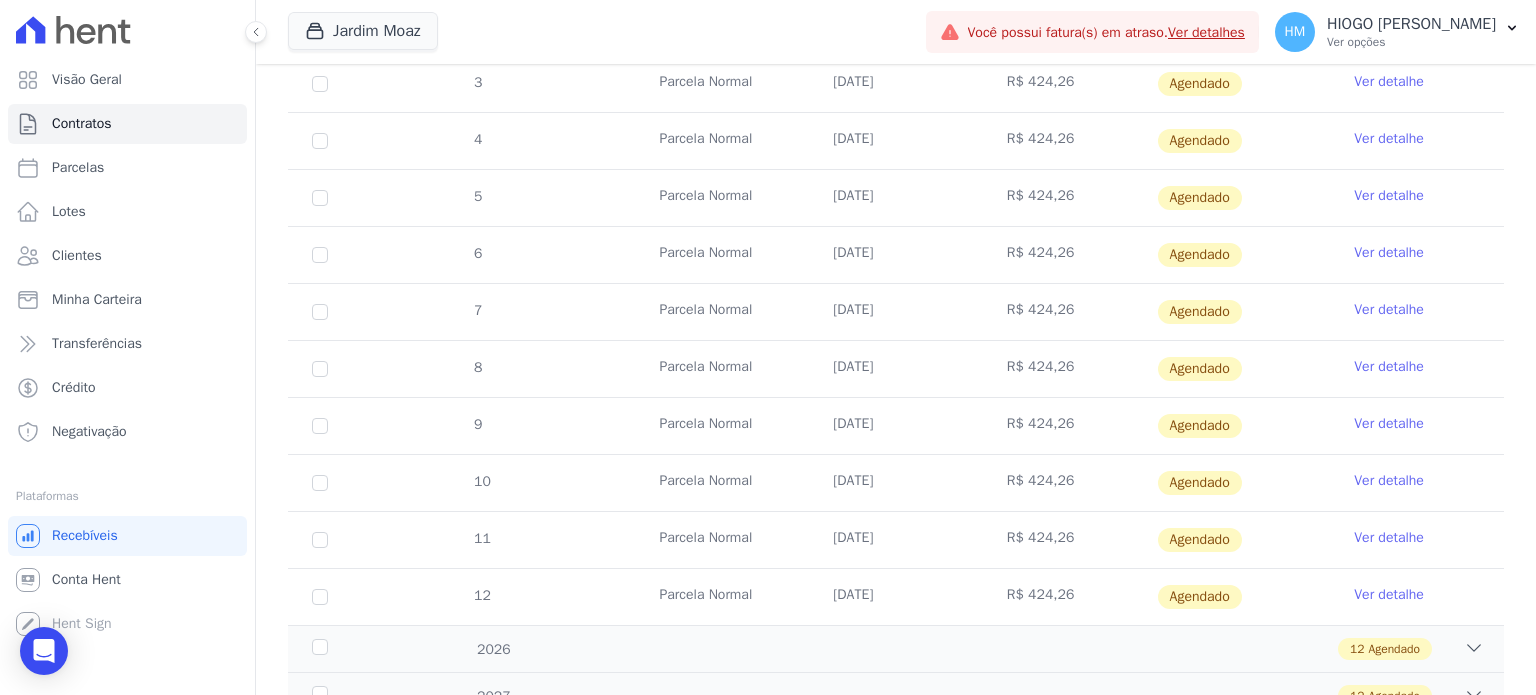 scroll, scrollTop: 0, scrollLeft: 0, axis: both 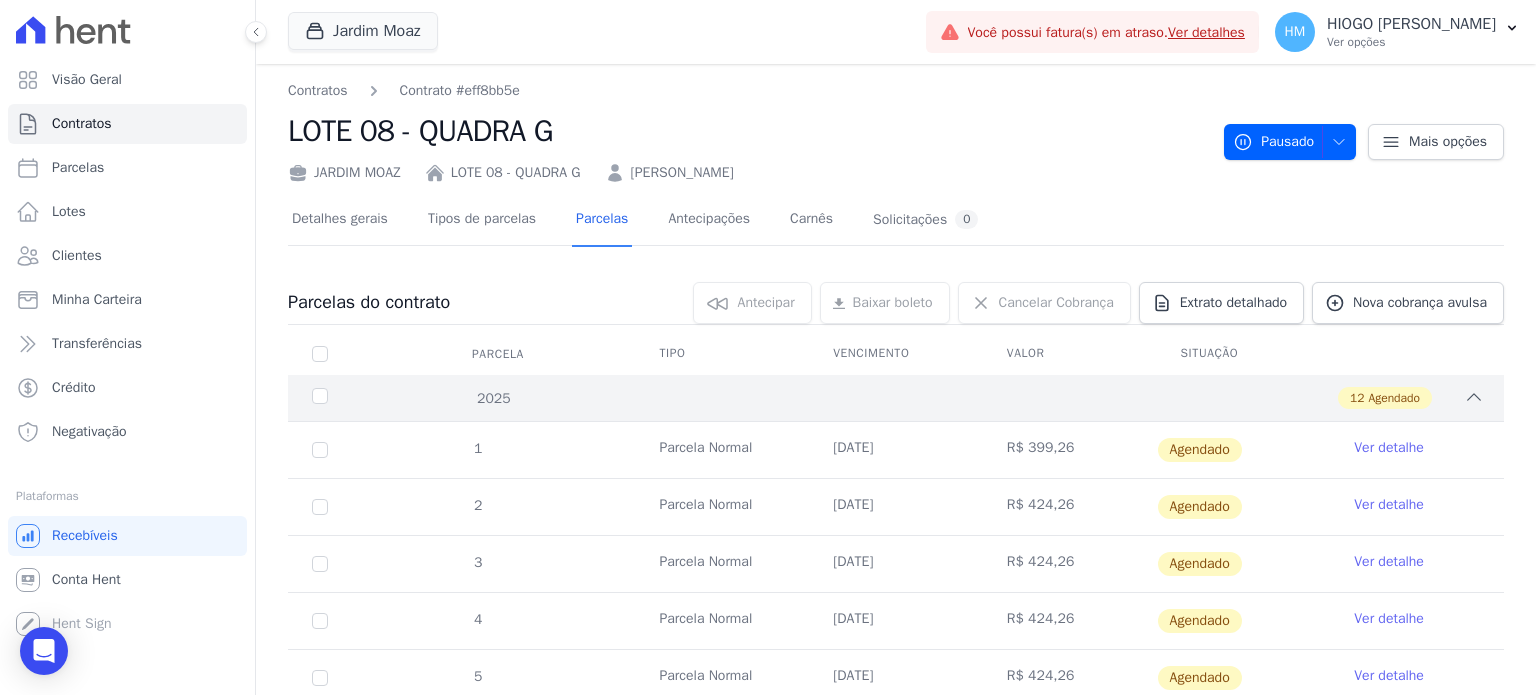 click 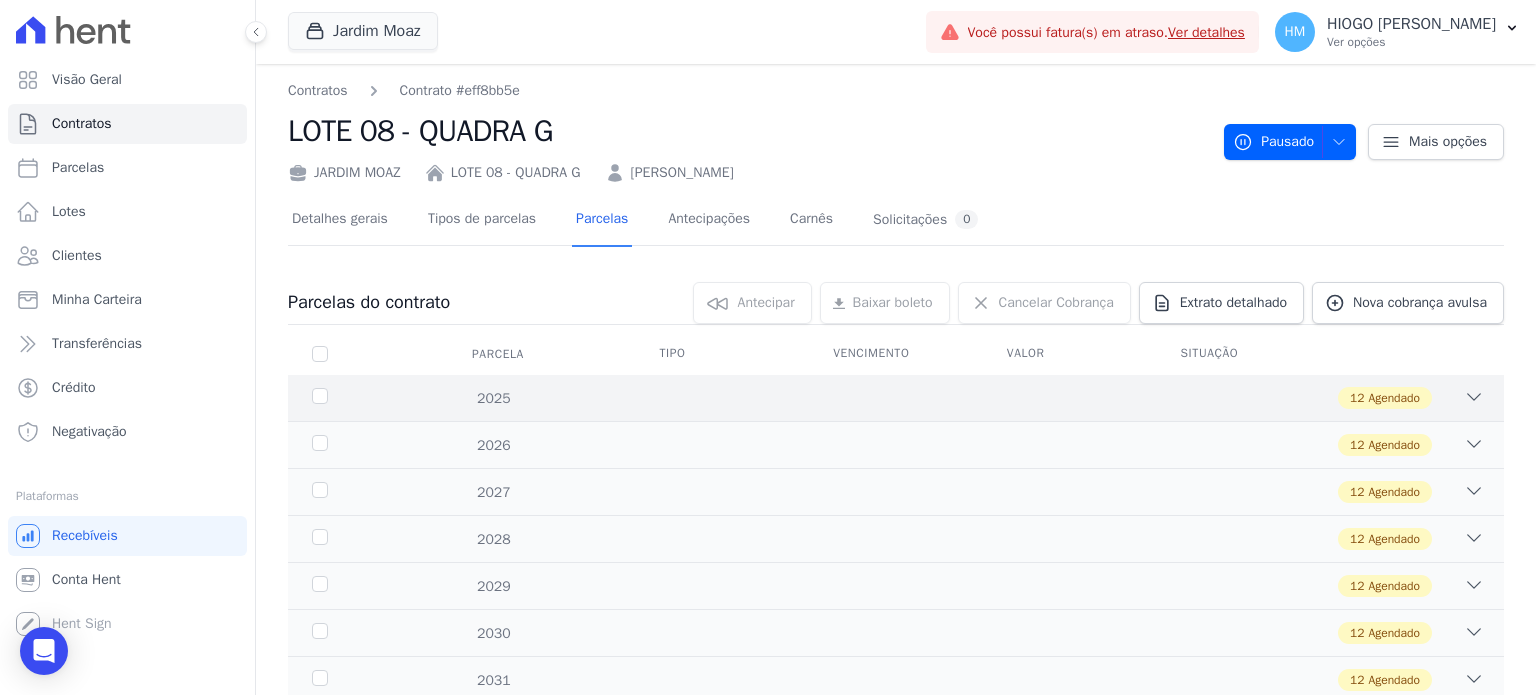click on "2025
12
Agendado" at bounding box center [896, 398] 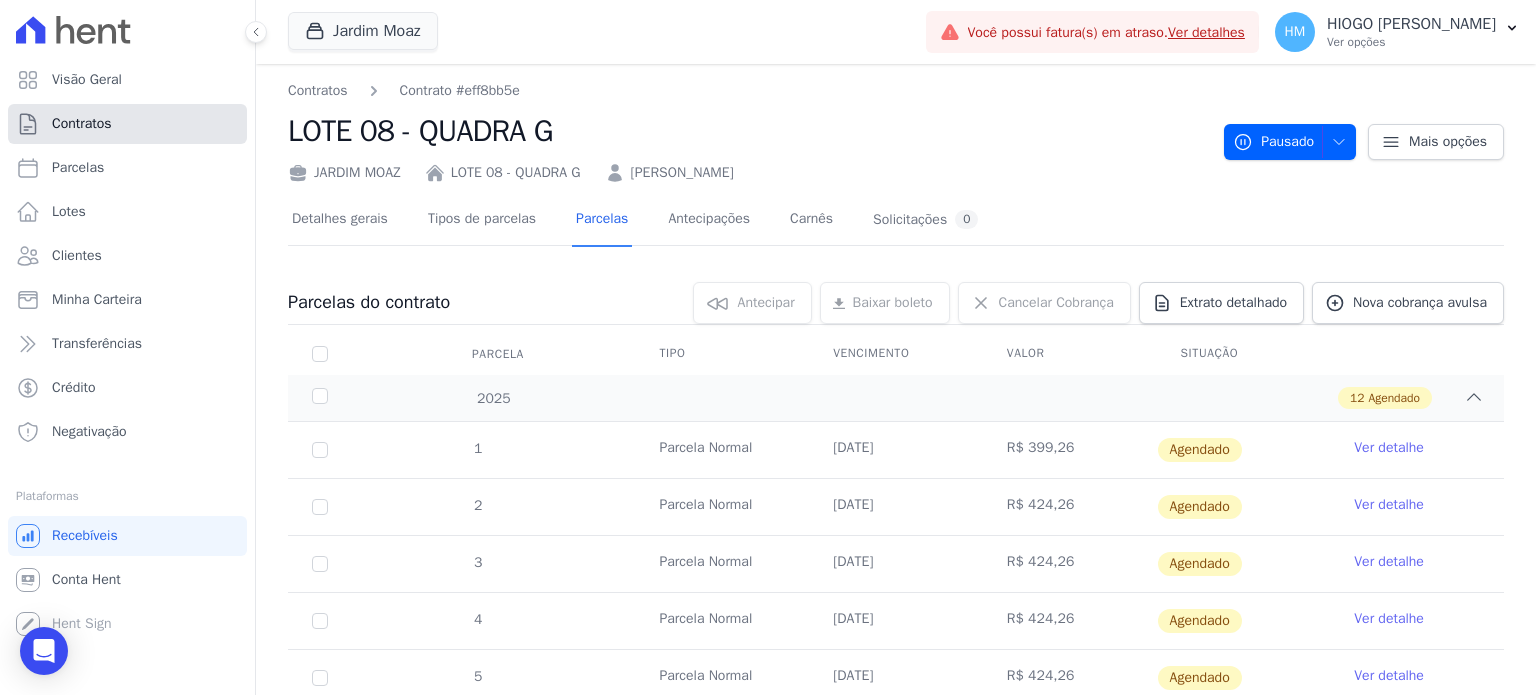 click on "Contratos" at bounding box center (127, 124) 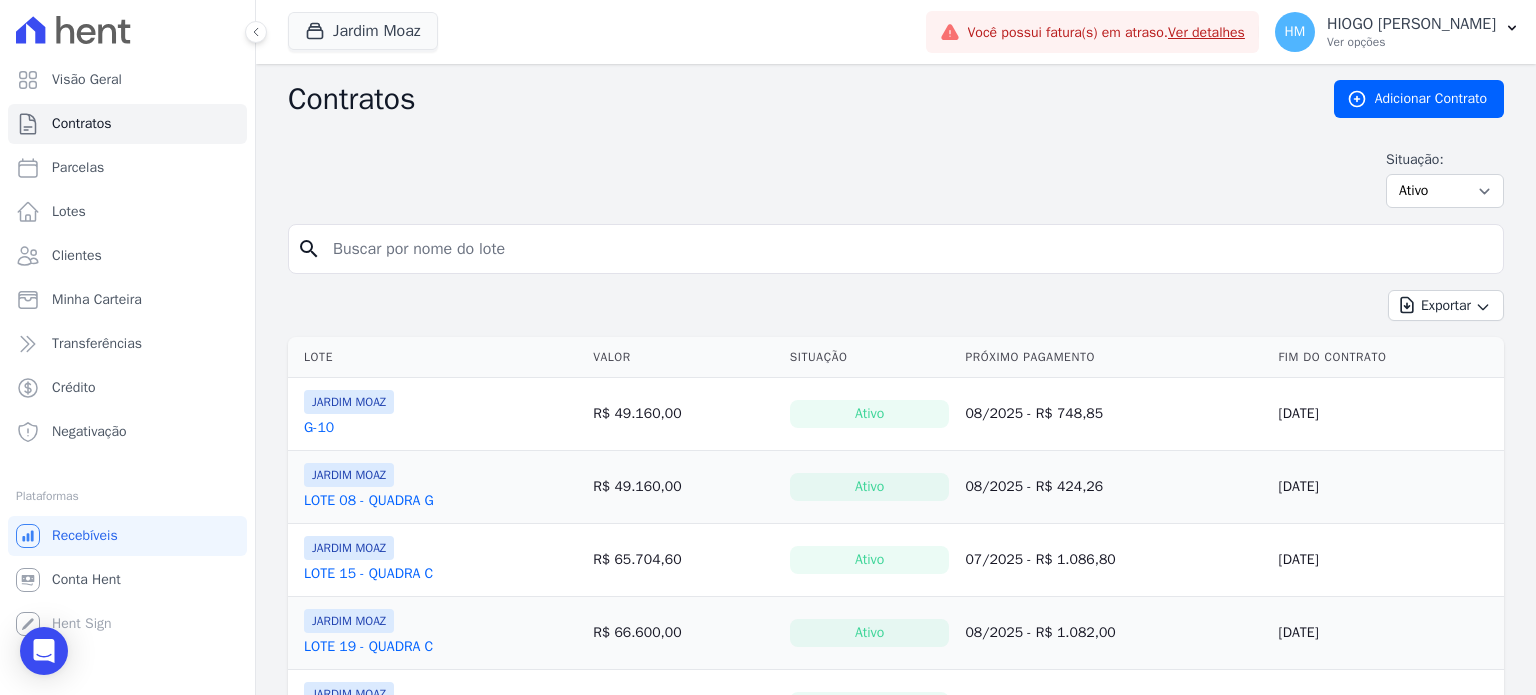 scroll, scrollTop: 100, scrollLeft: 0, axis: vertical 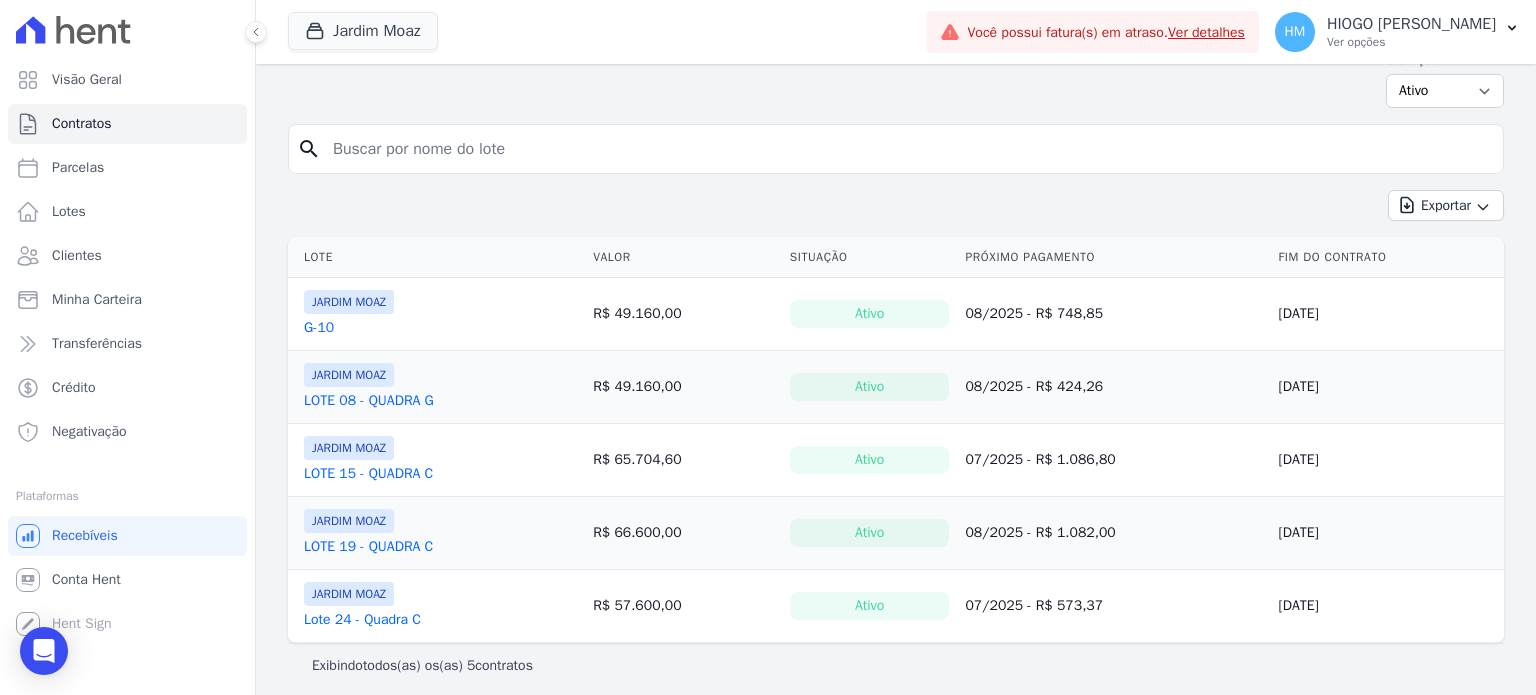 click on "LOTE 08 - QUADRA G" at bounding box center (369, 401) 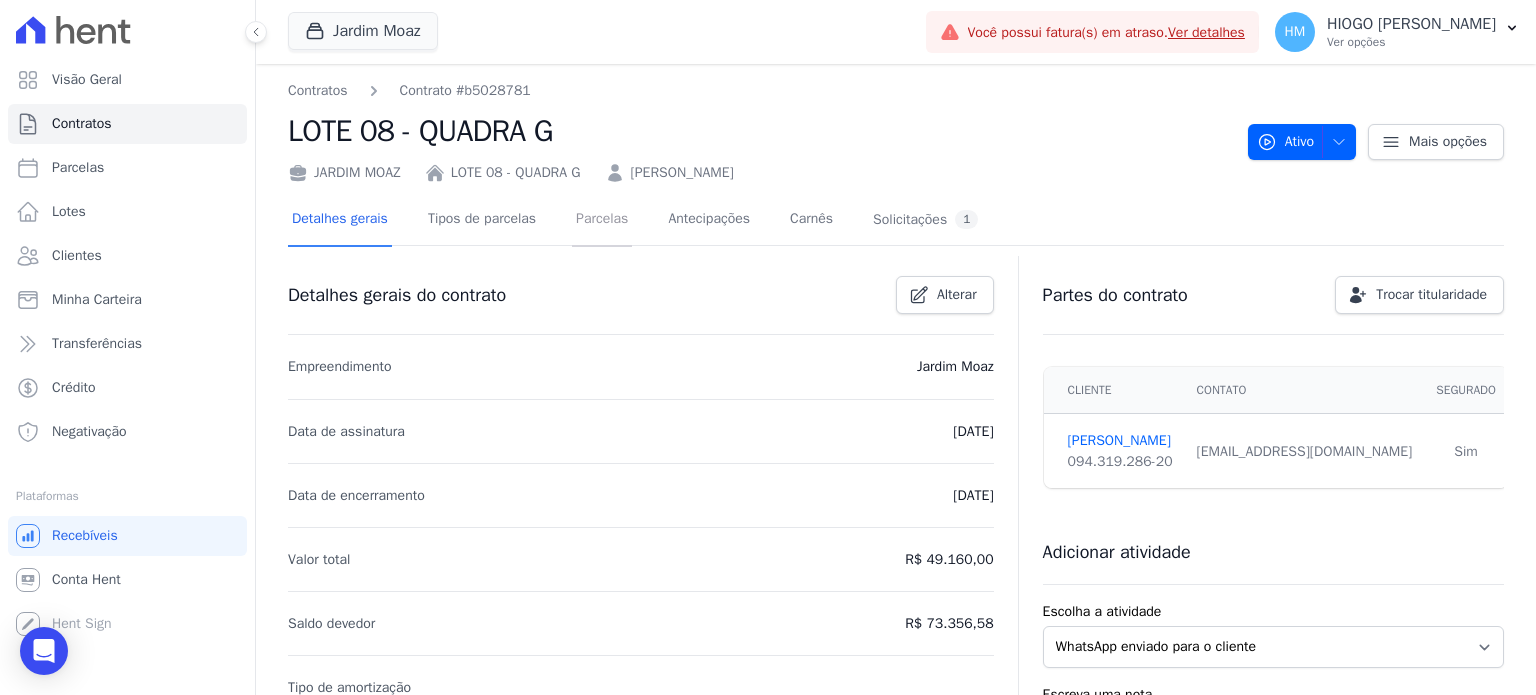 click on "Parcelas" at bounding box center (602, 220) 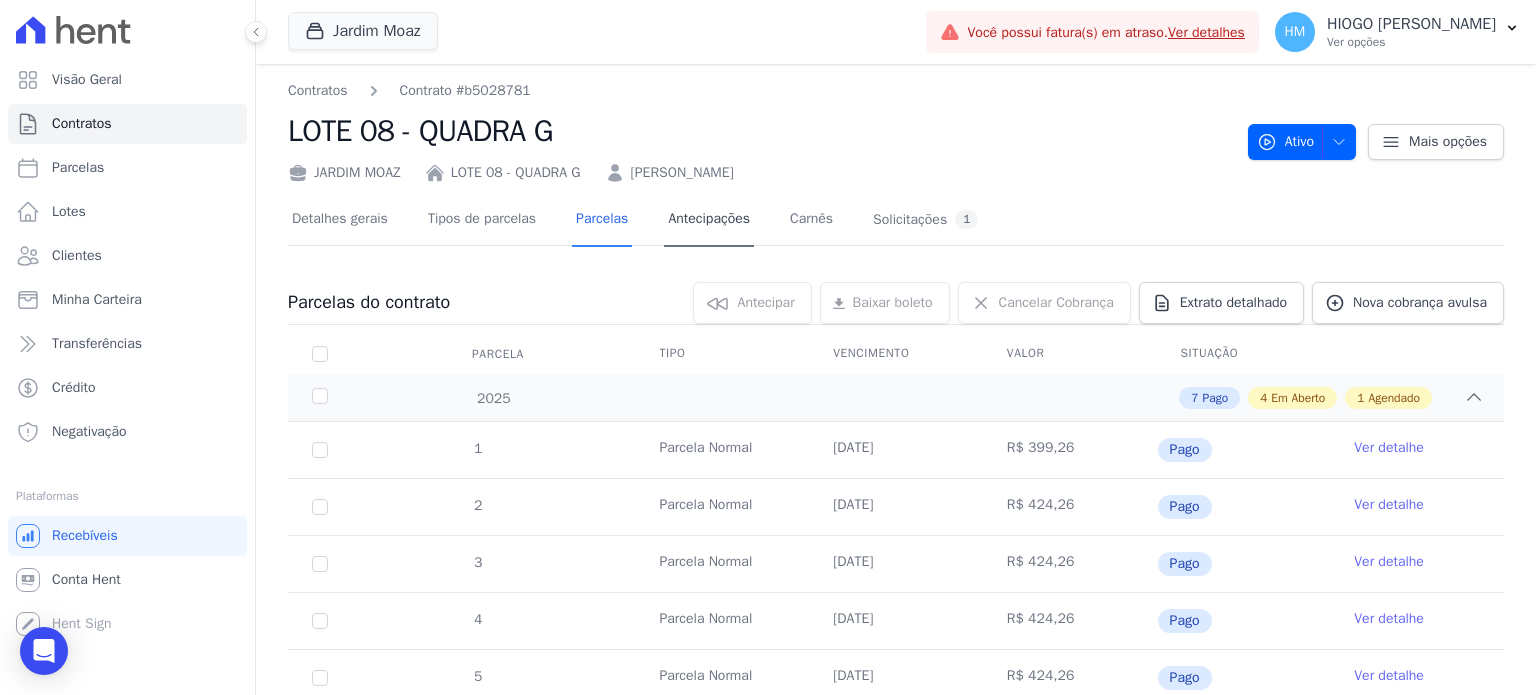 scroll, scrollTop: 300, scrollLeft: 0, axis: vertical 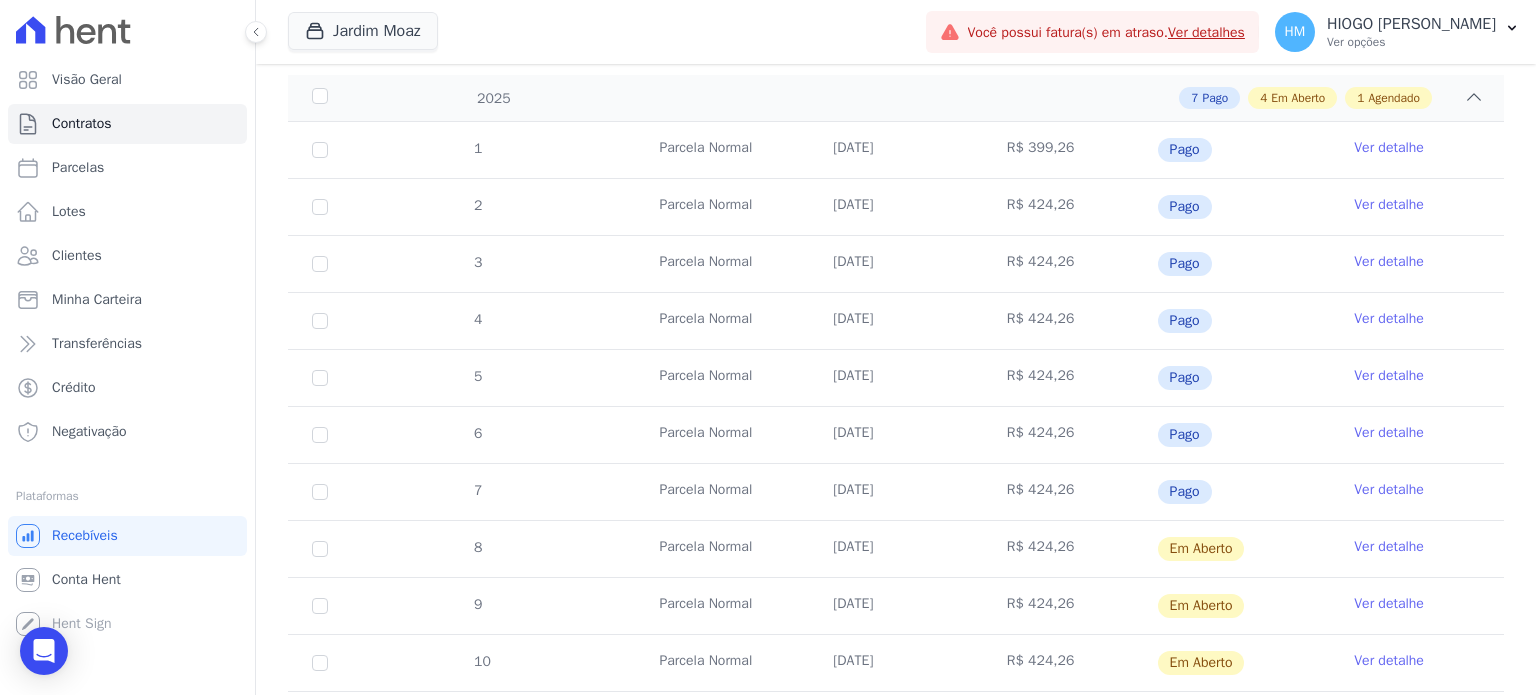 click on "Ver detalhe" at bounding box center (1389, 490) 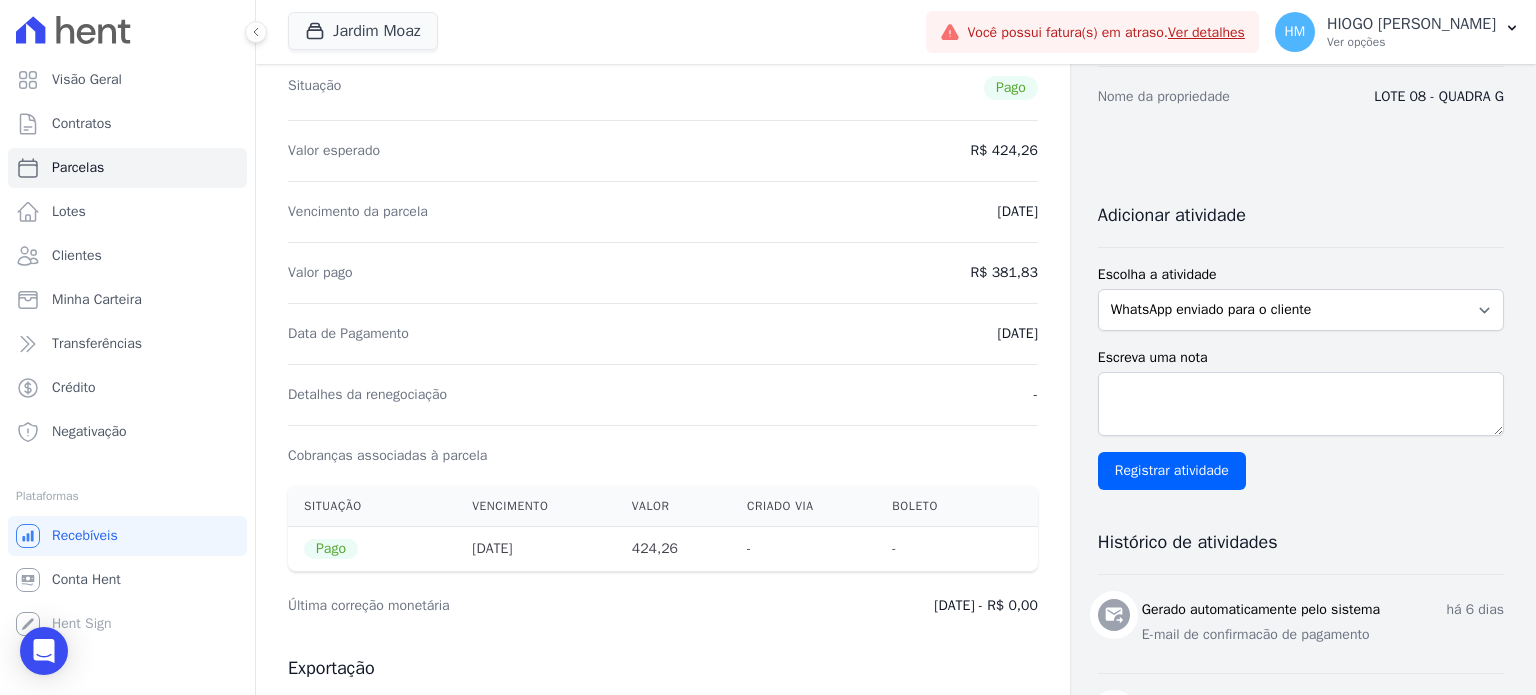 scroll, scrollTop: 0, scrollLeft: 0, axis: both 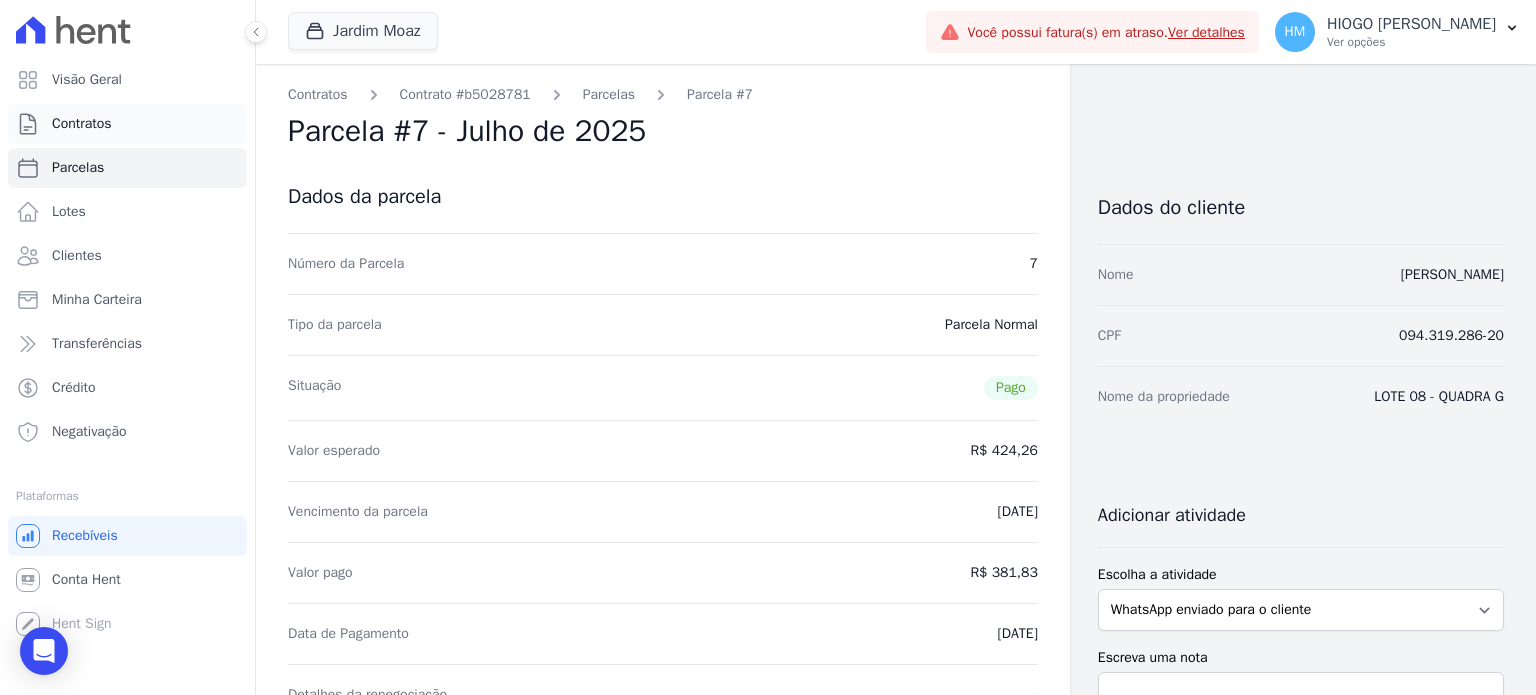 click on "Contratos" at bounding box center [82, 124] 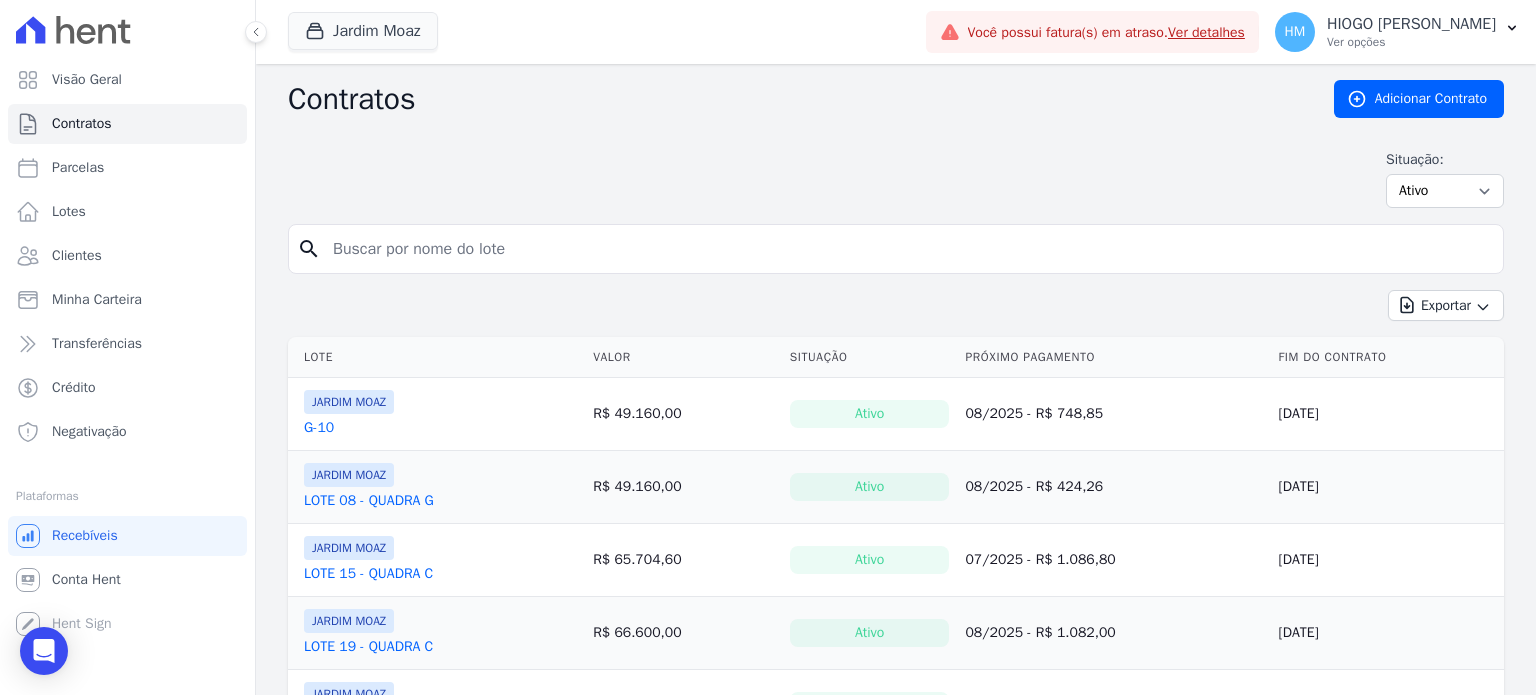 scroll, scrollTop: 105, scrollLeft: 0, axis: vertical 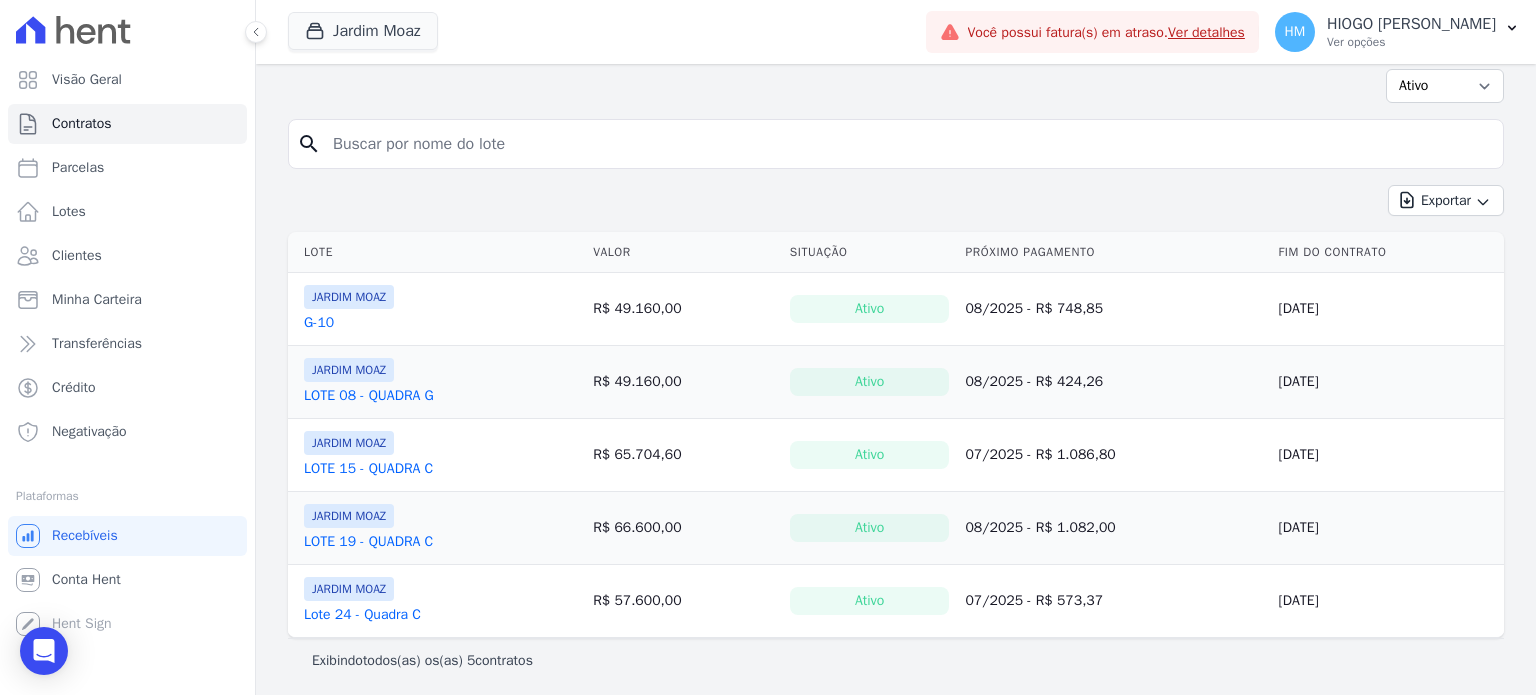 click on "Lote 24 - Quadra C" at bounding box center [362, 615] 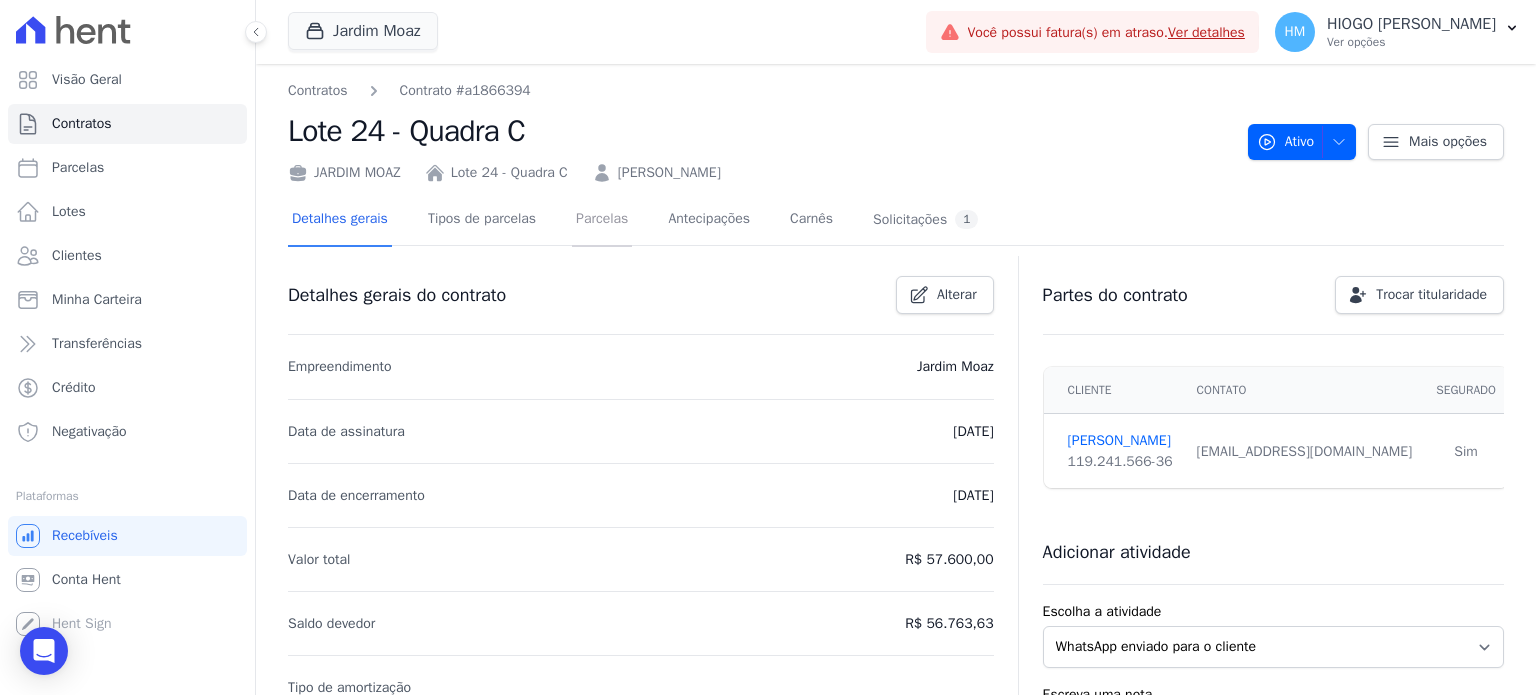 click on "Parcelas" at bounding box center [602, 220] 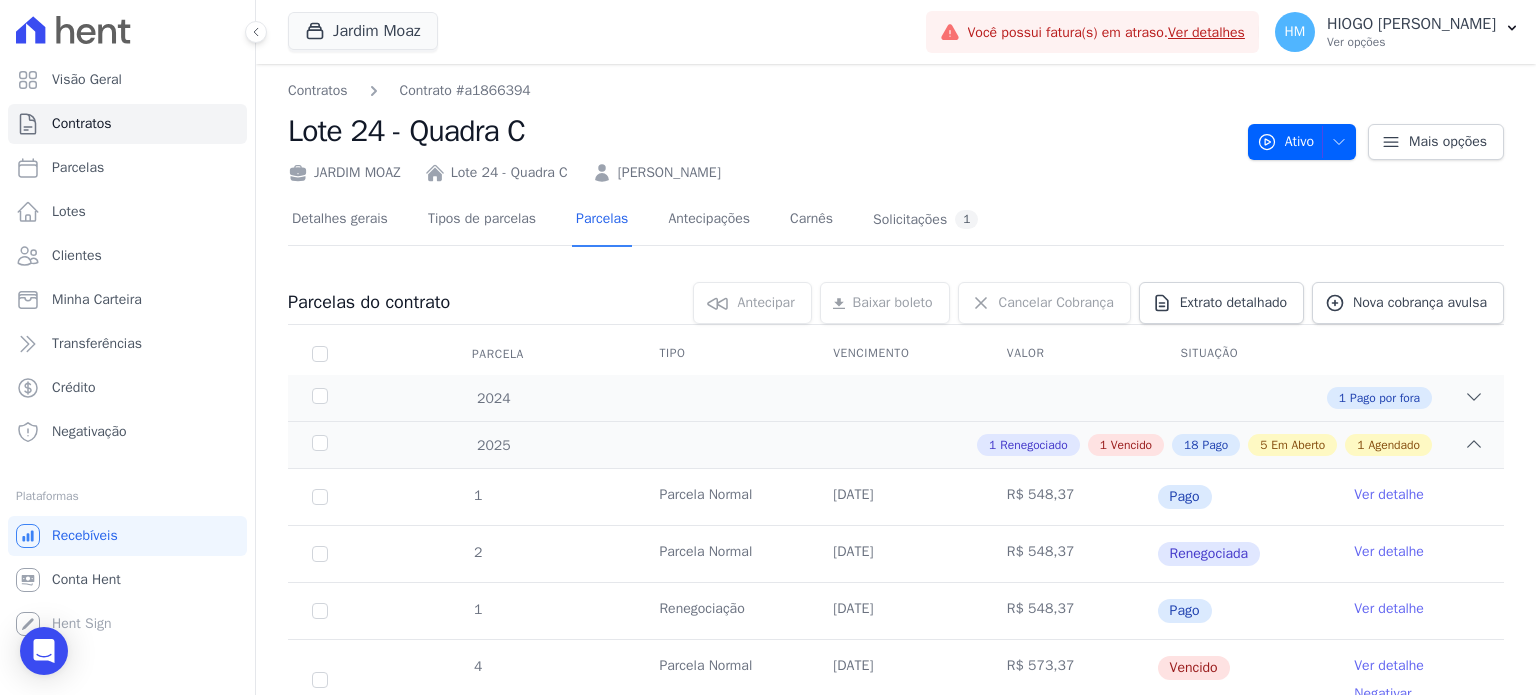 scroll, scrollTop: 200, scrollLeft: 0, axis: vertical 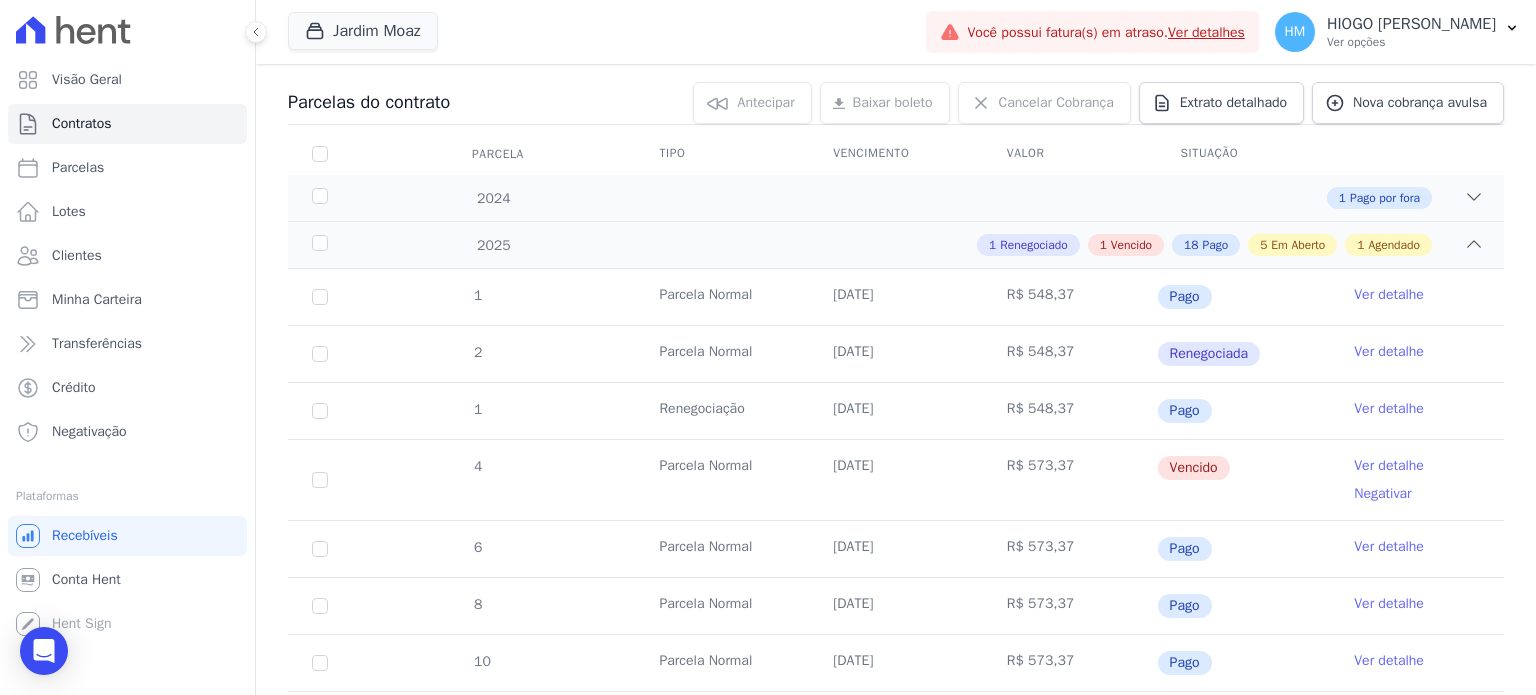 click on "Ver detalhe" at bounding box center (1389, 466) 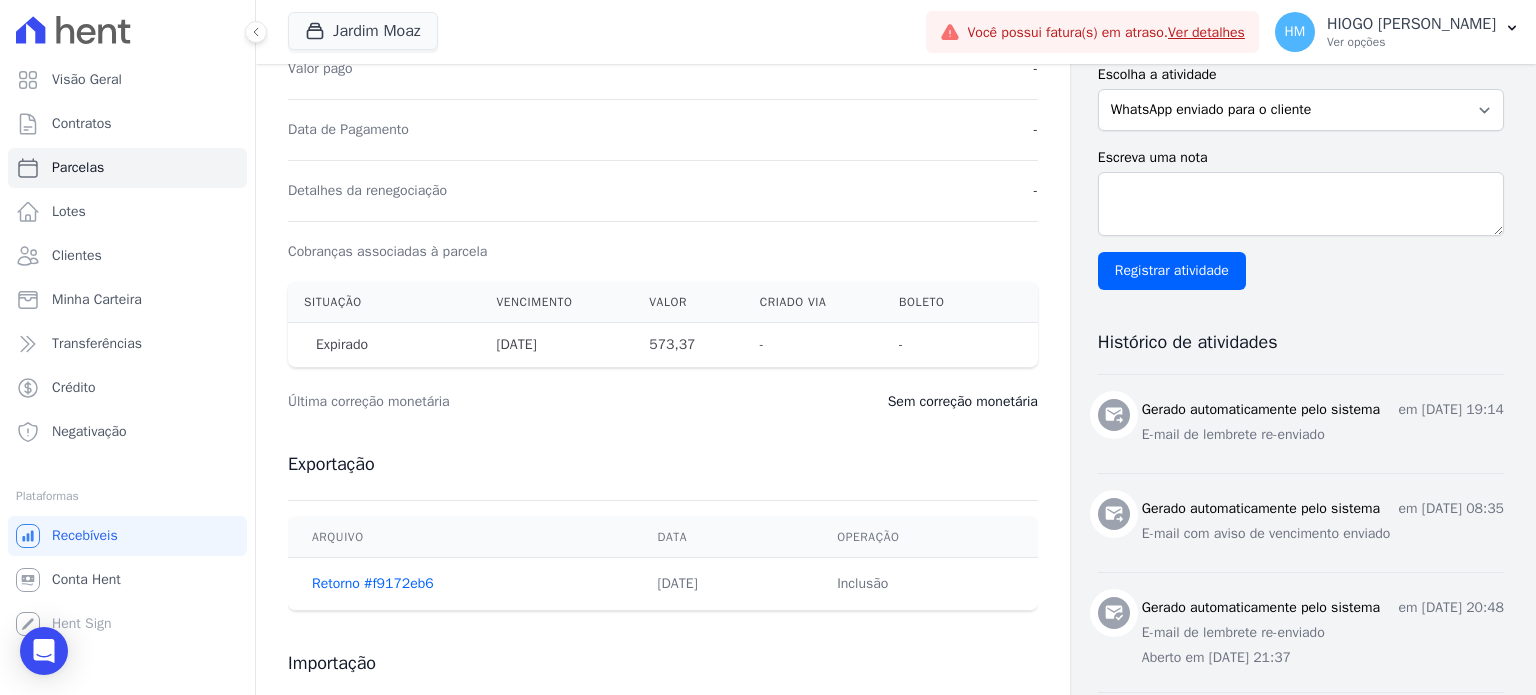 scroll, scrollTop: 0, scrollLeft: 0, axis: both 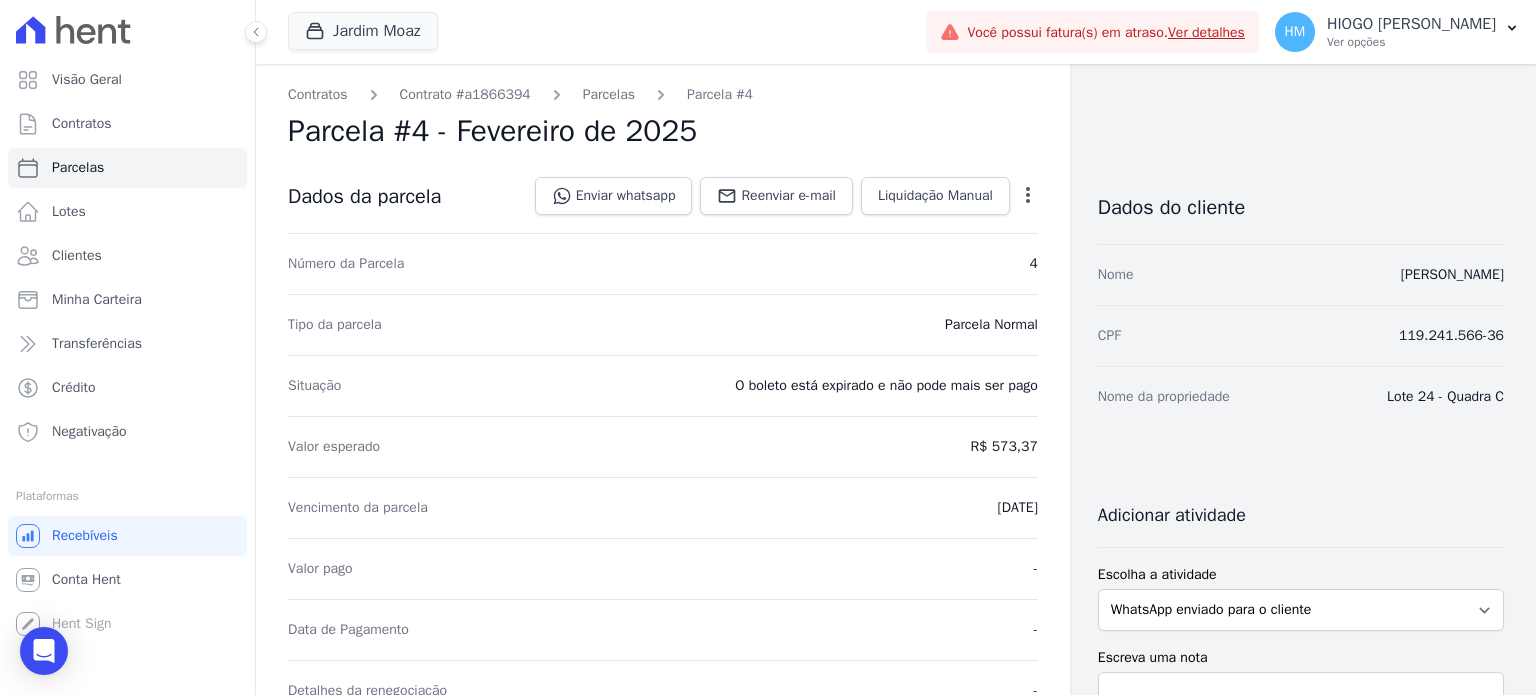 click 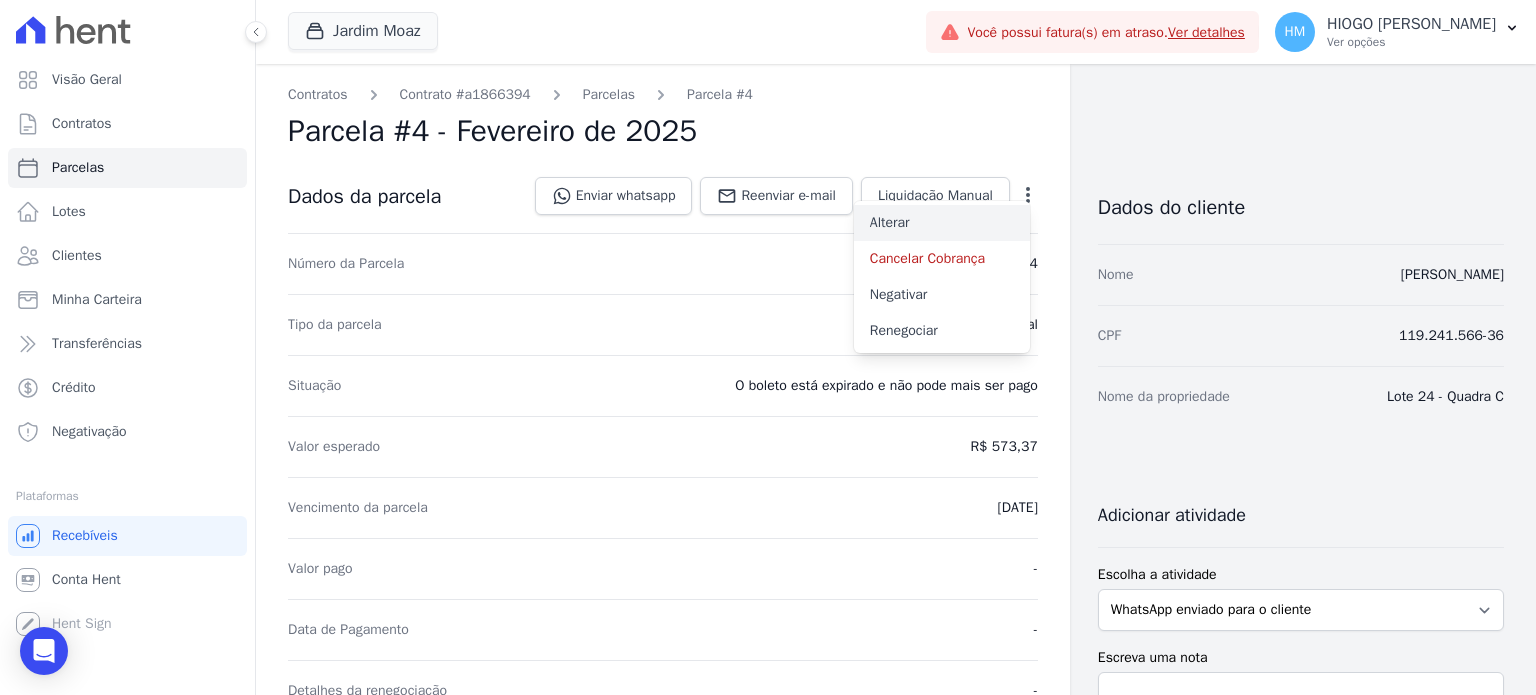 click on "Alterar" at bounding box center (942, 223) 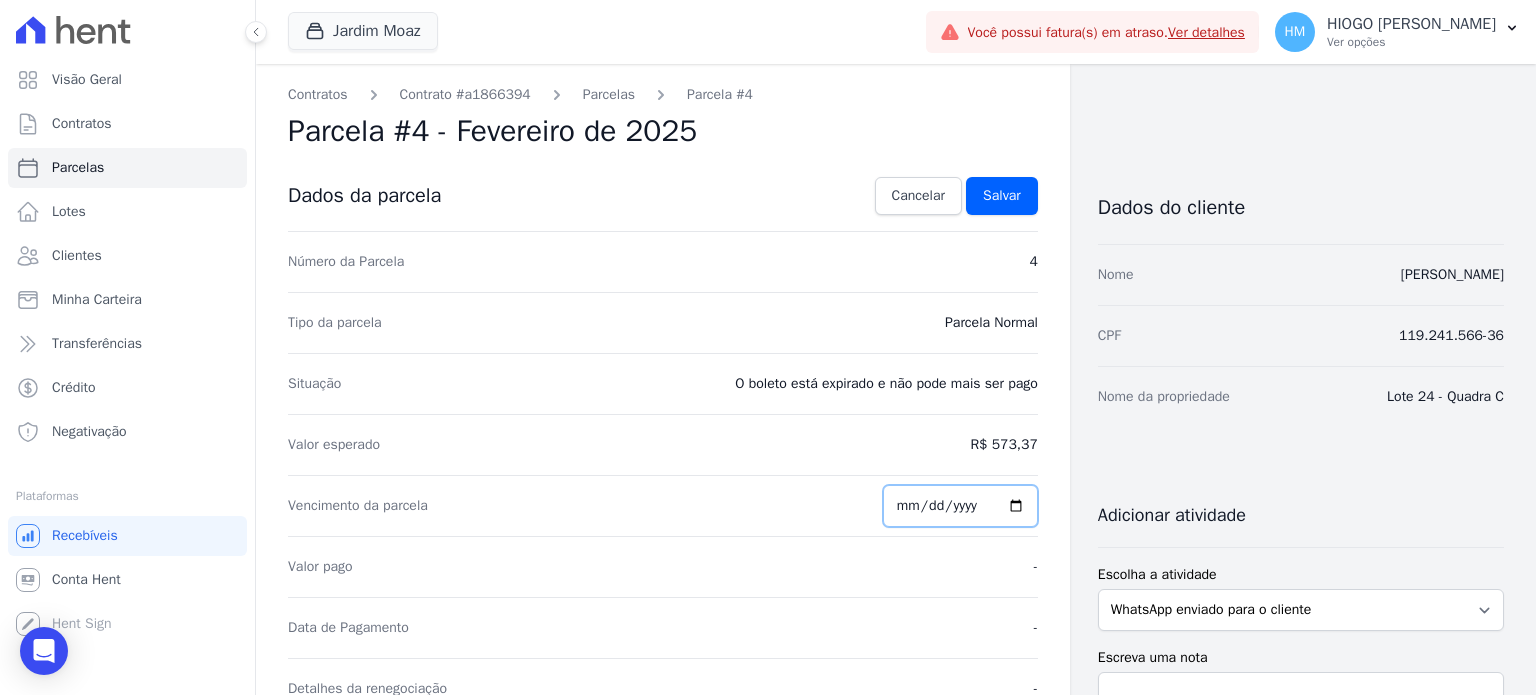 click on "[DATE]" at bounding box center [960, 506] 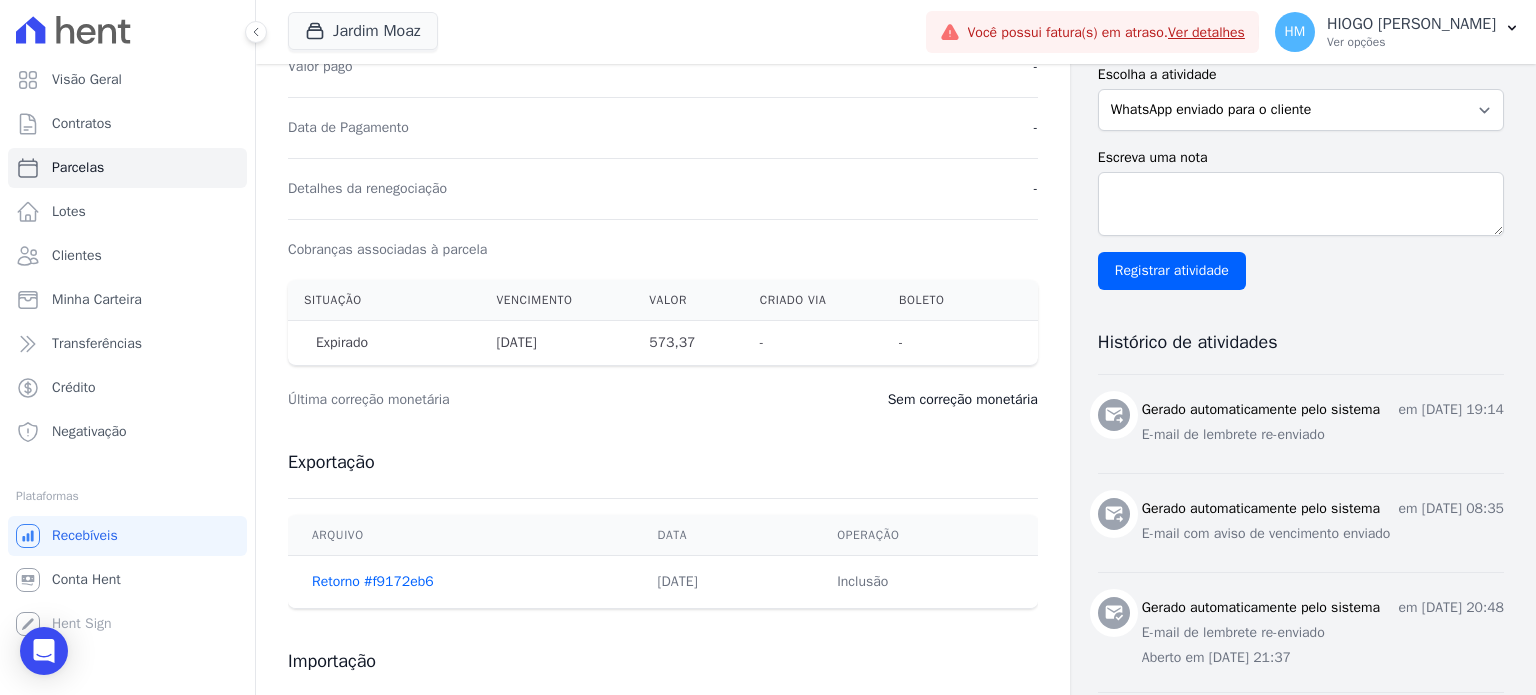 scroll, scrollTop: 0, scrollLeft: 0, axis: both 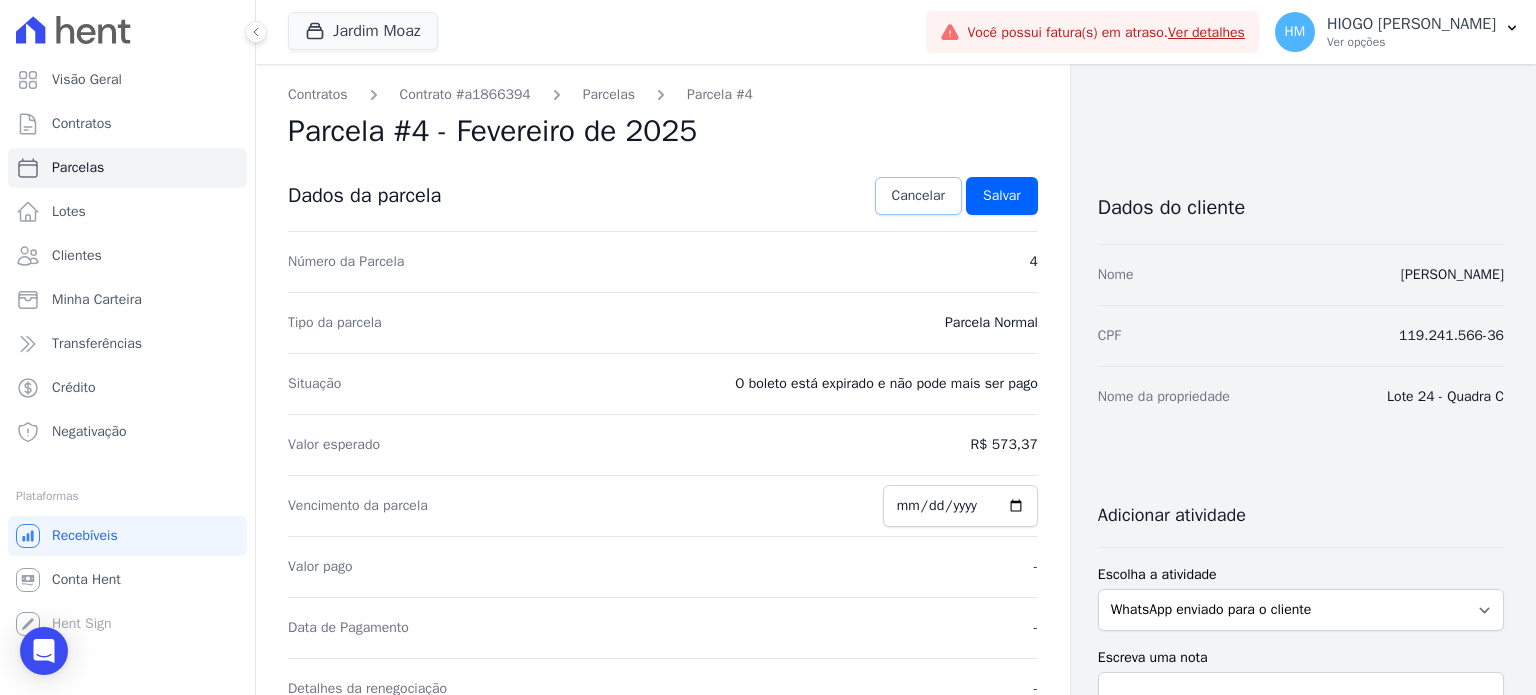 click on "Cancelar" at bounding box center (918, 196) 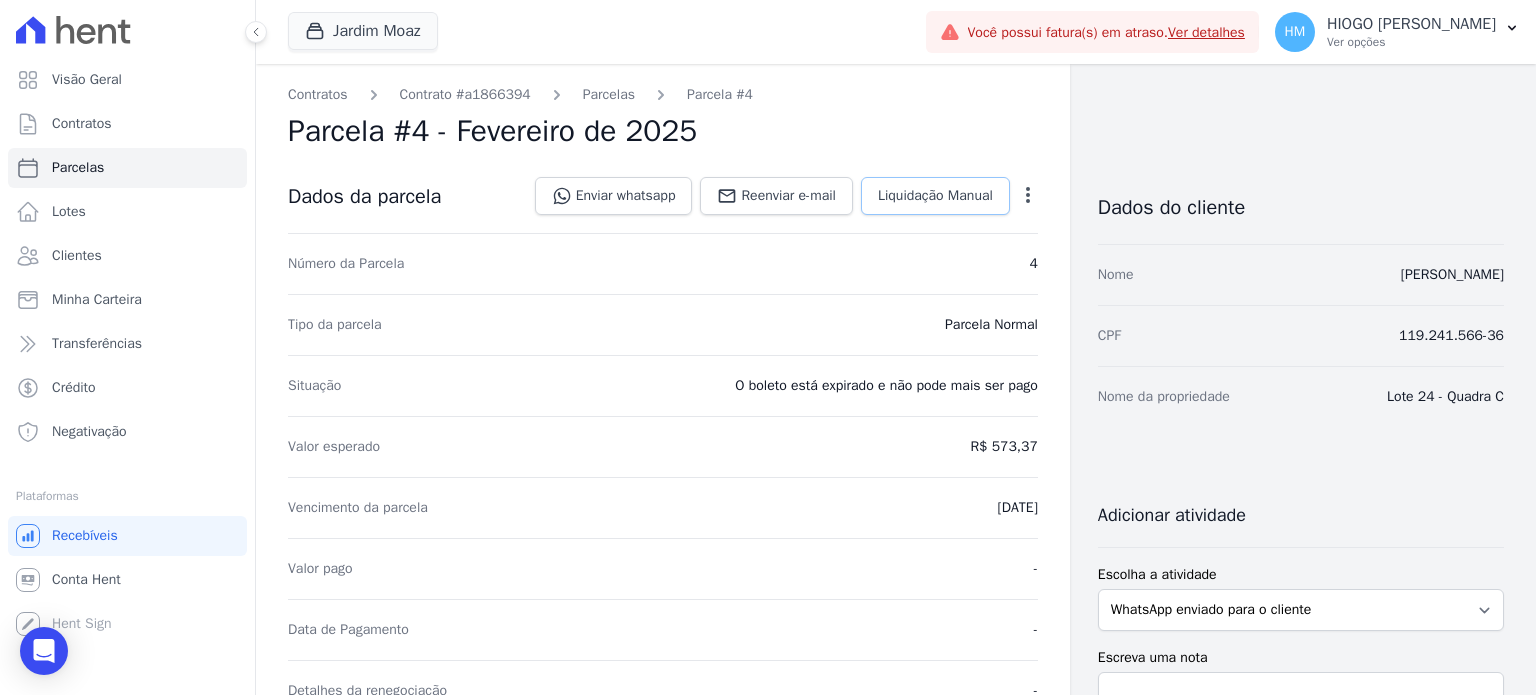 click on "Liquidação Manual" at bounding box center [935, 196] 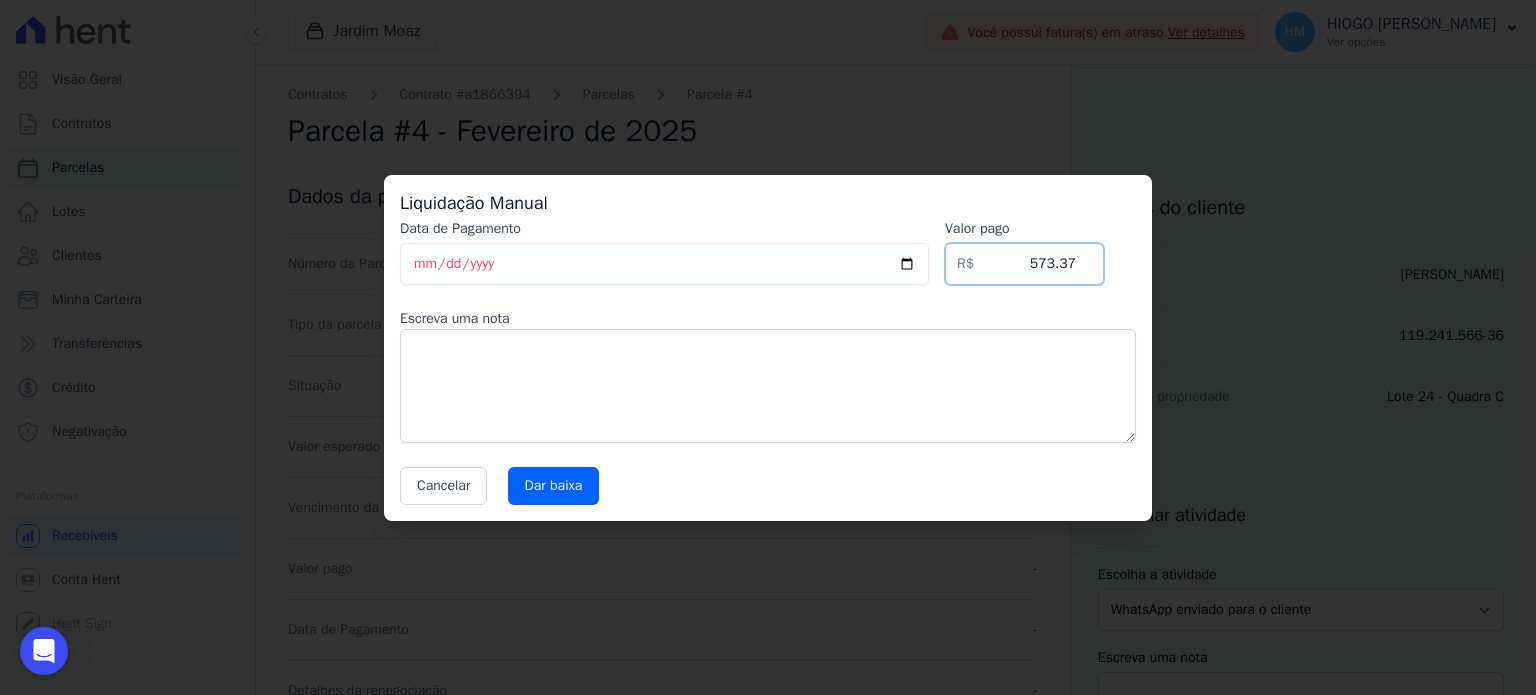 drag, startPoint x: 1008, startPoint y: 271, endPoint x: 1236, endPoint y: 281, distance: 228.2192 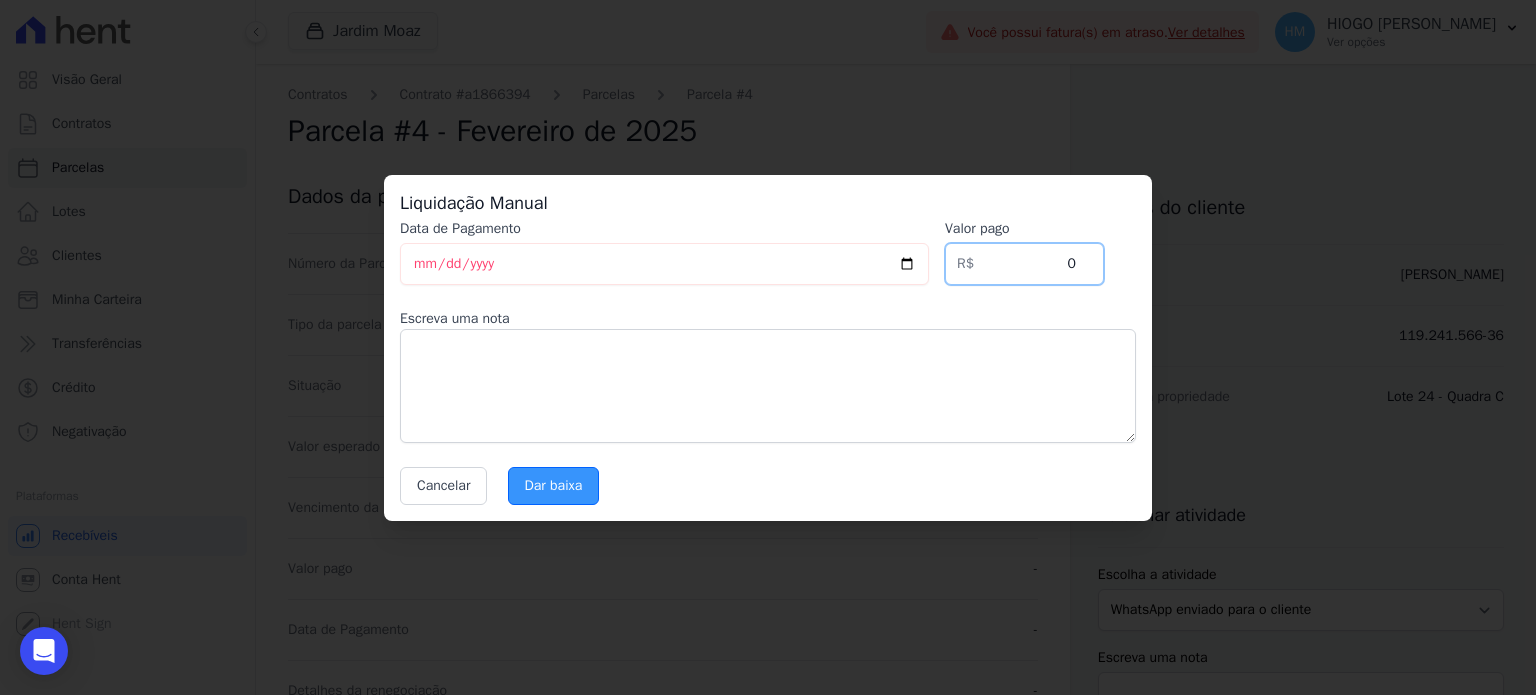 type on "0" 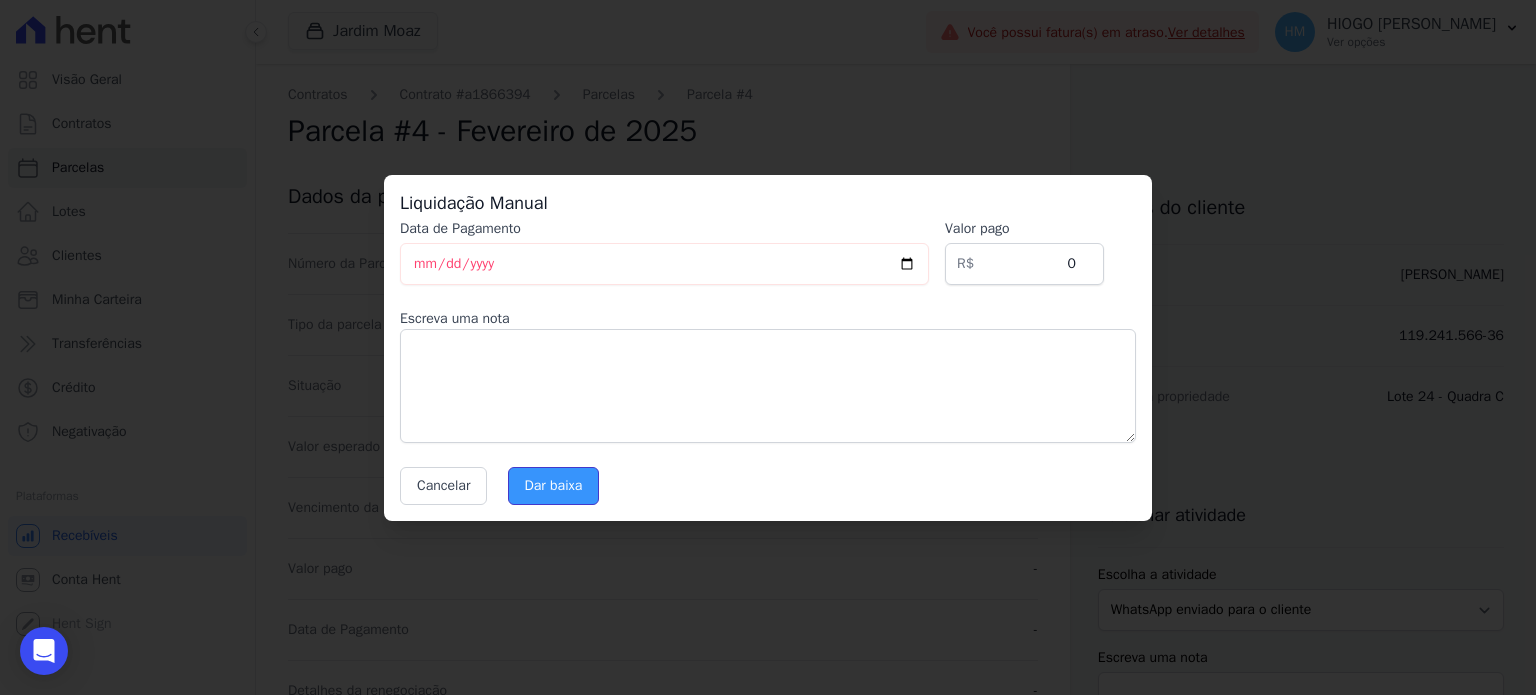 click on "Dar baixa" at bounding box center [554, 486] 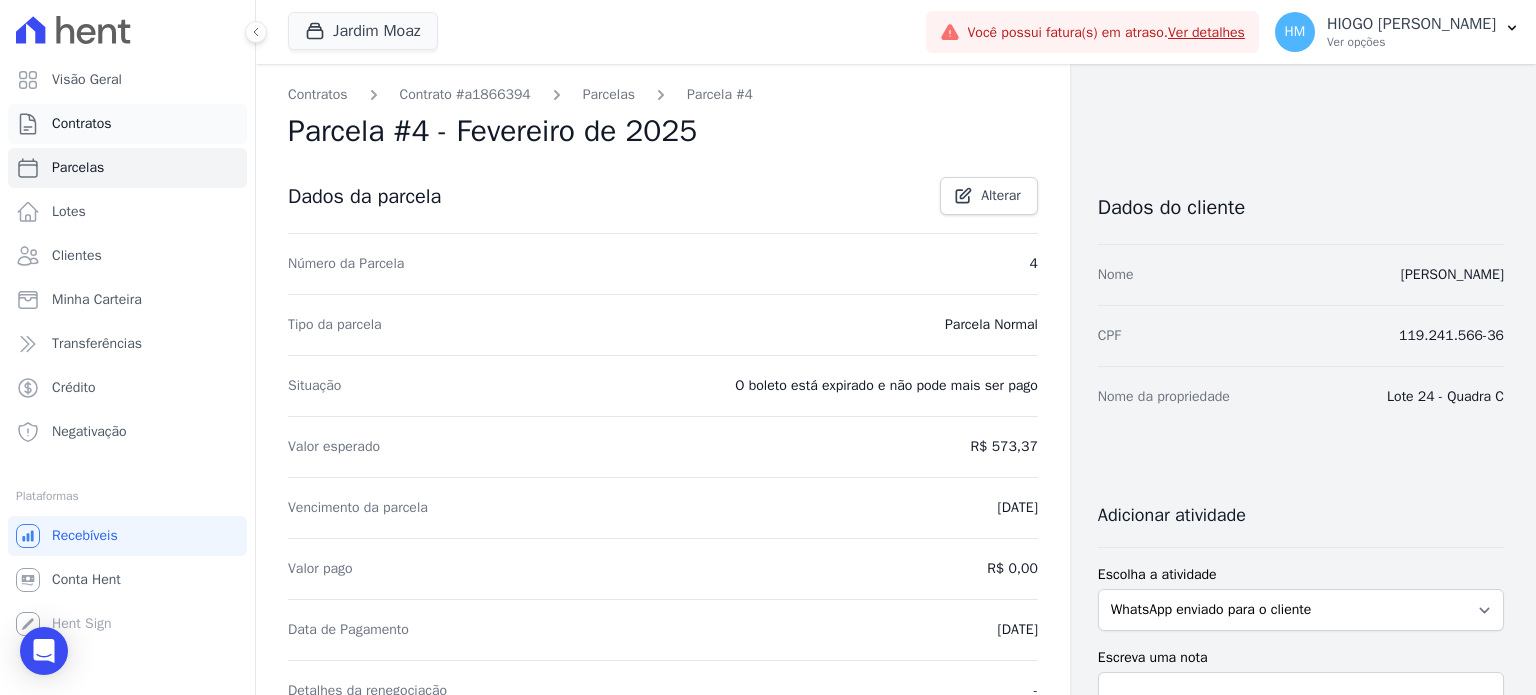 click on "Contratos" at bounding box center [127, 124] 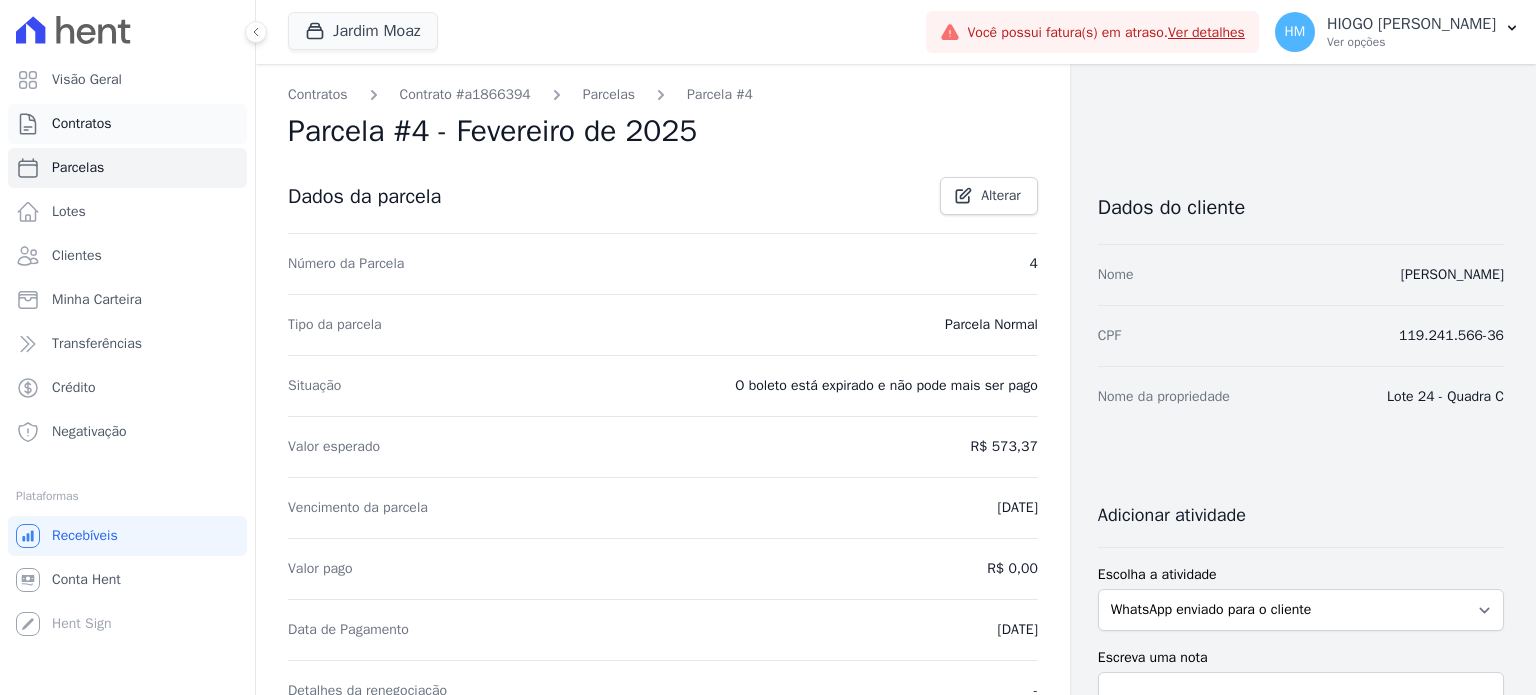 click on "Contratos" at bounding box center [82, 124] 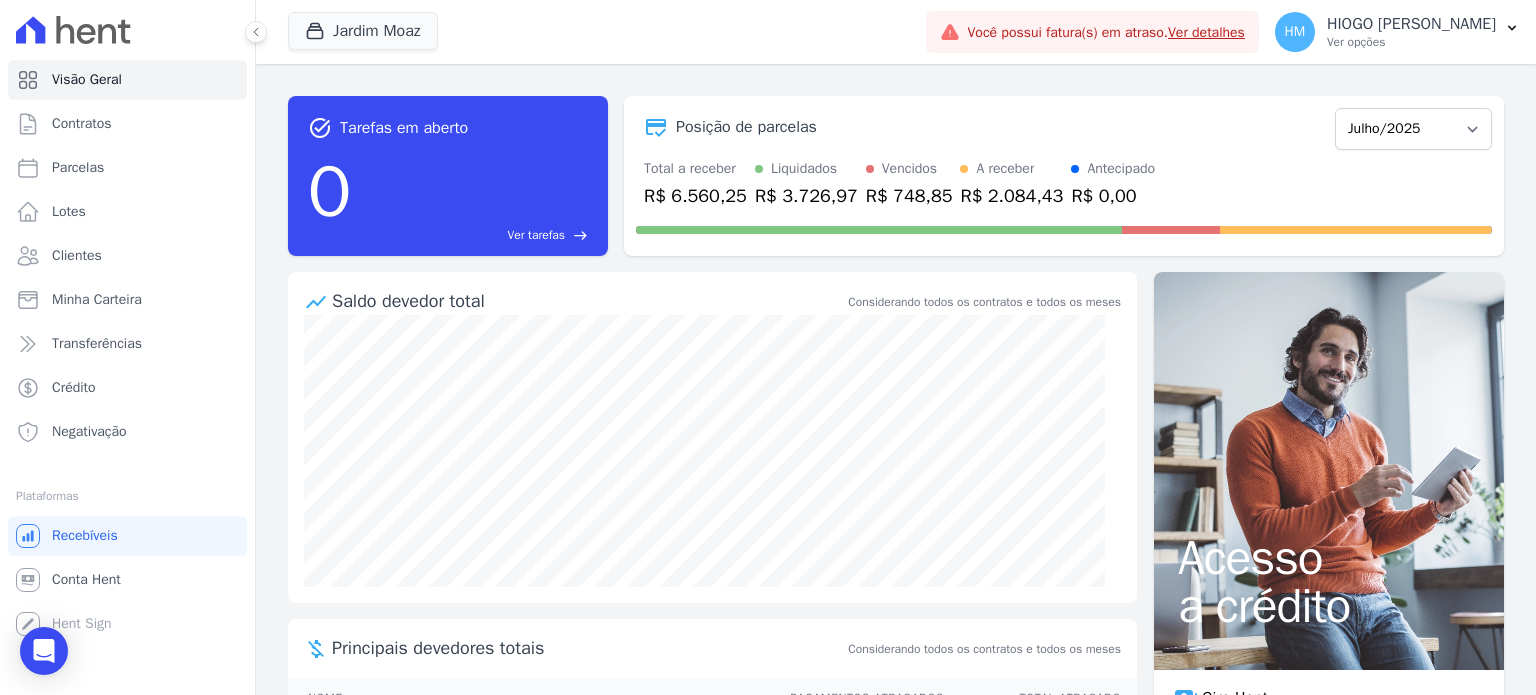 scroll, scrollTop: 163, scrollLeft: 0, axis: vertical 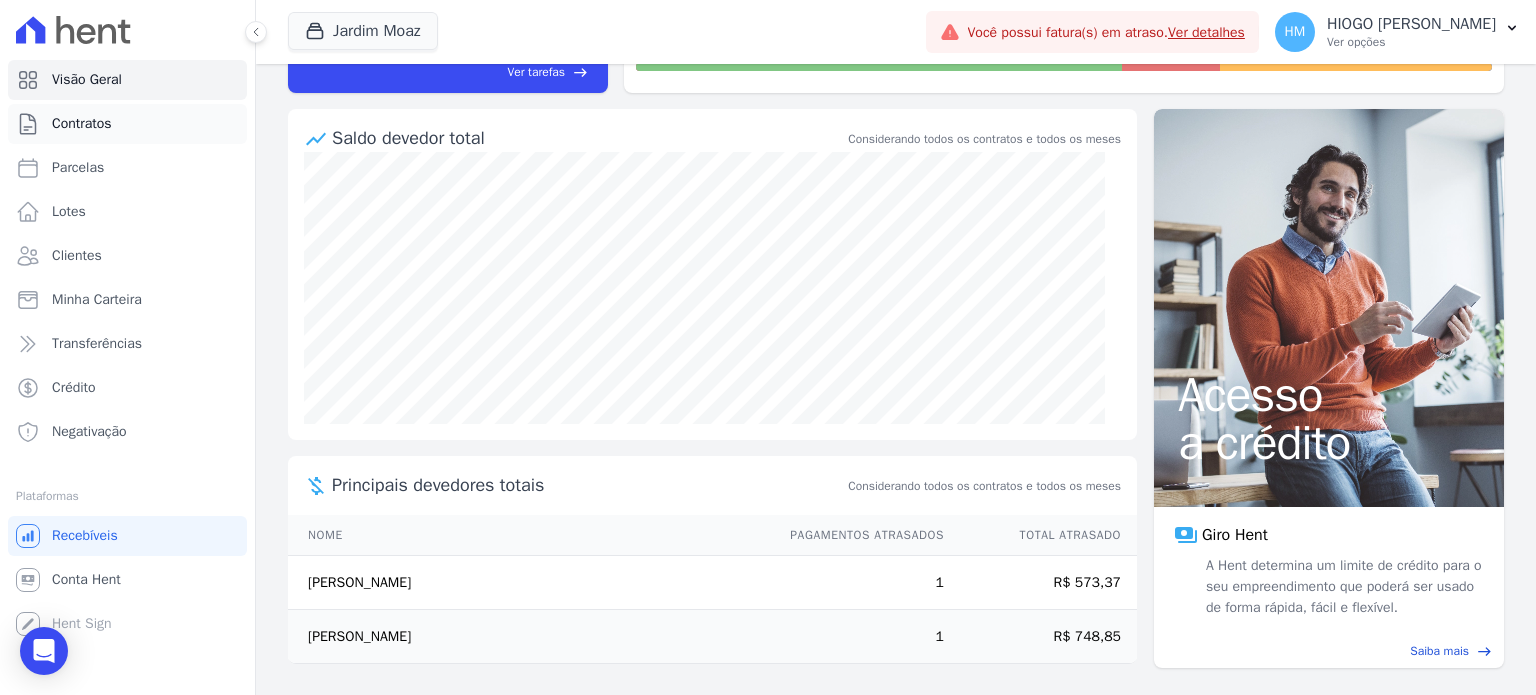 click on "Contratos" at bounding box center (82, 124) 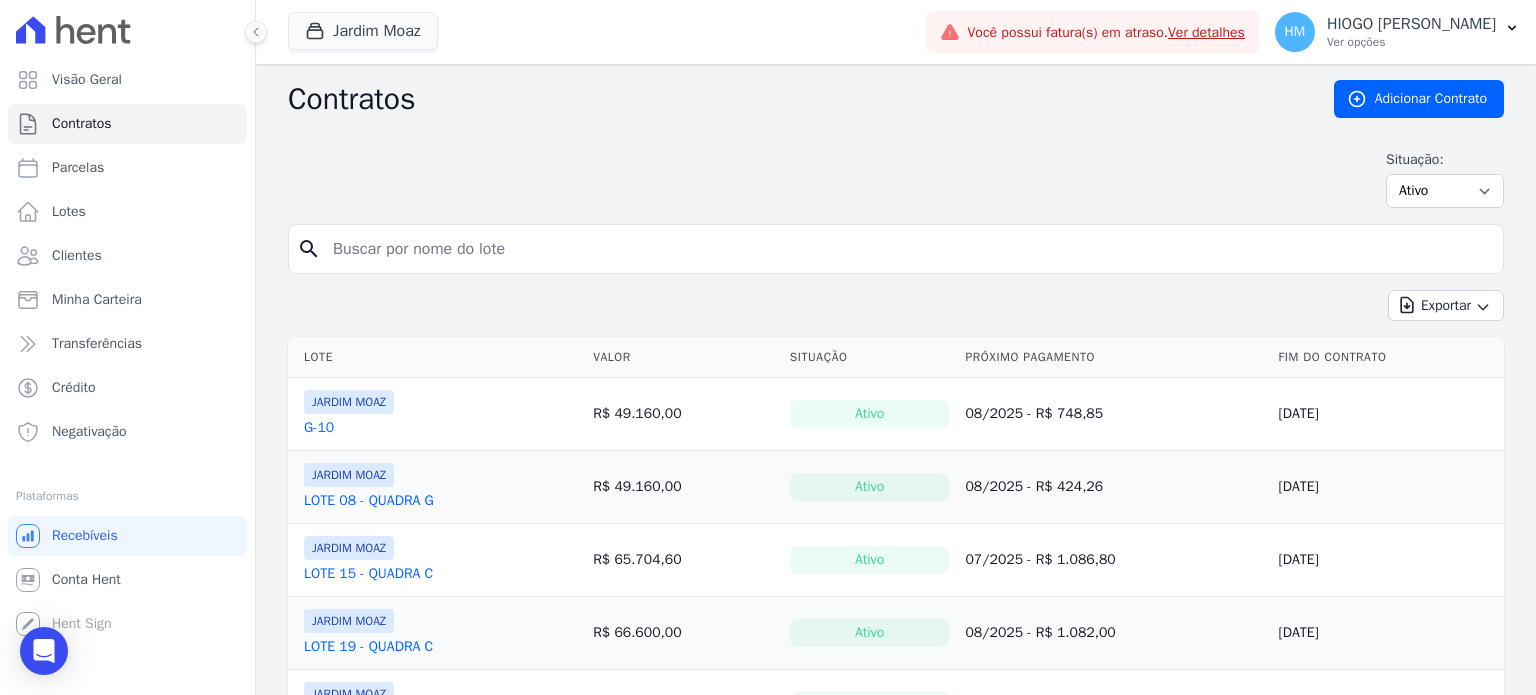 scroll, scrollTop: 105, scrollLeft: 0, axis: vertical 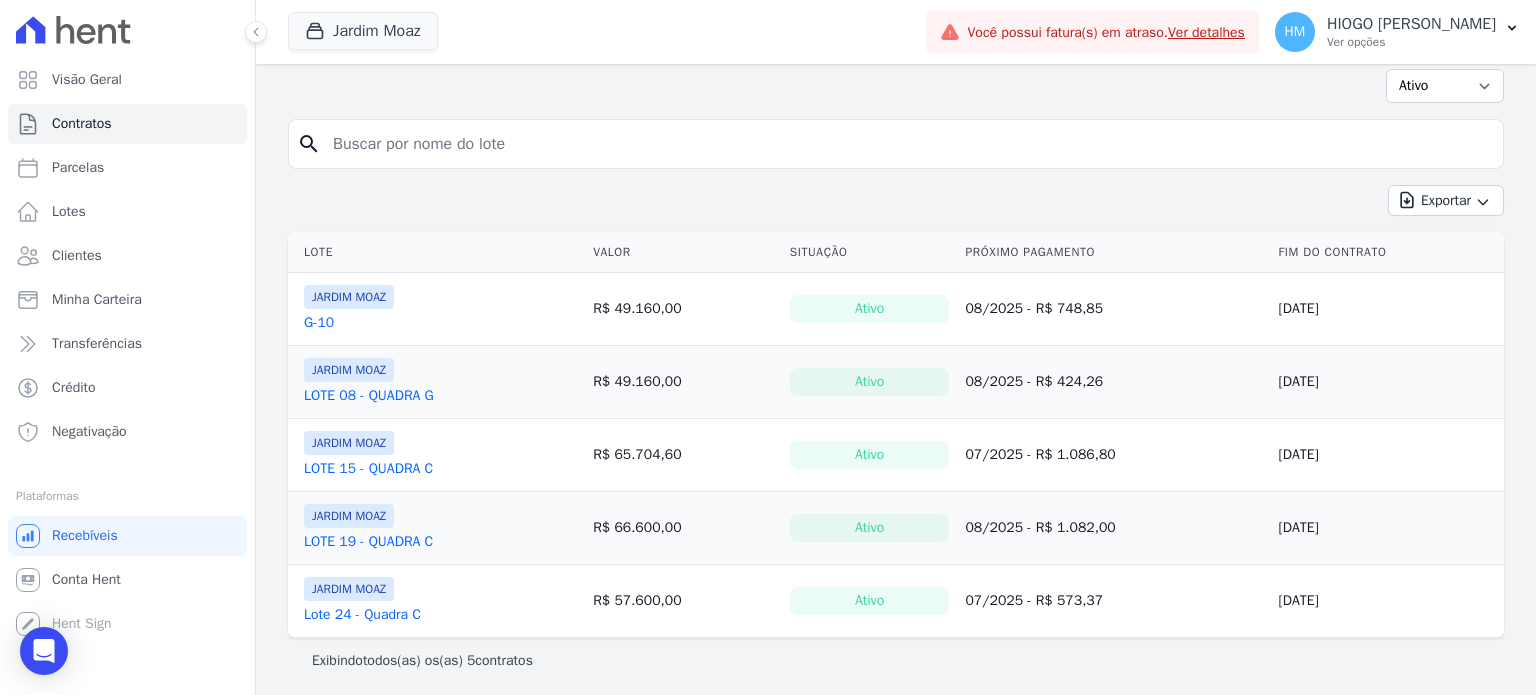click on "Lote 24 - Quadra C" at bounding box center [362, 615] 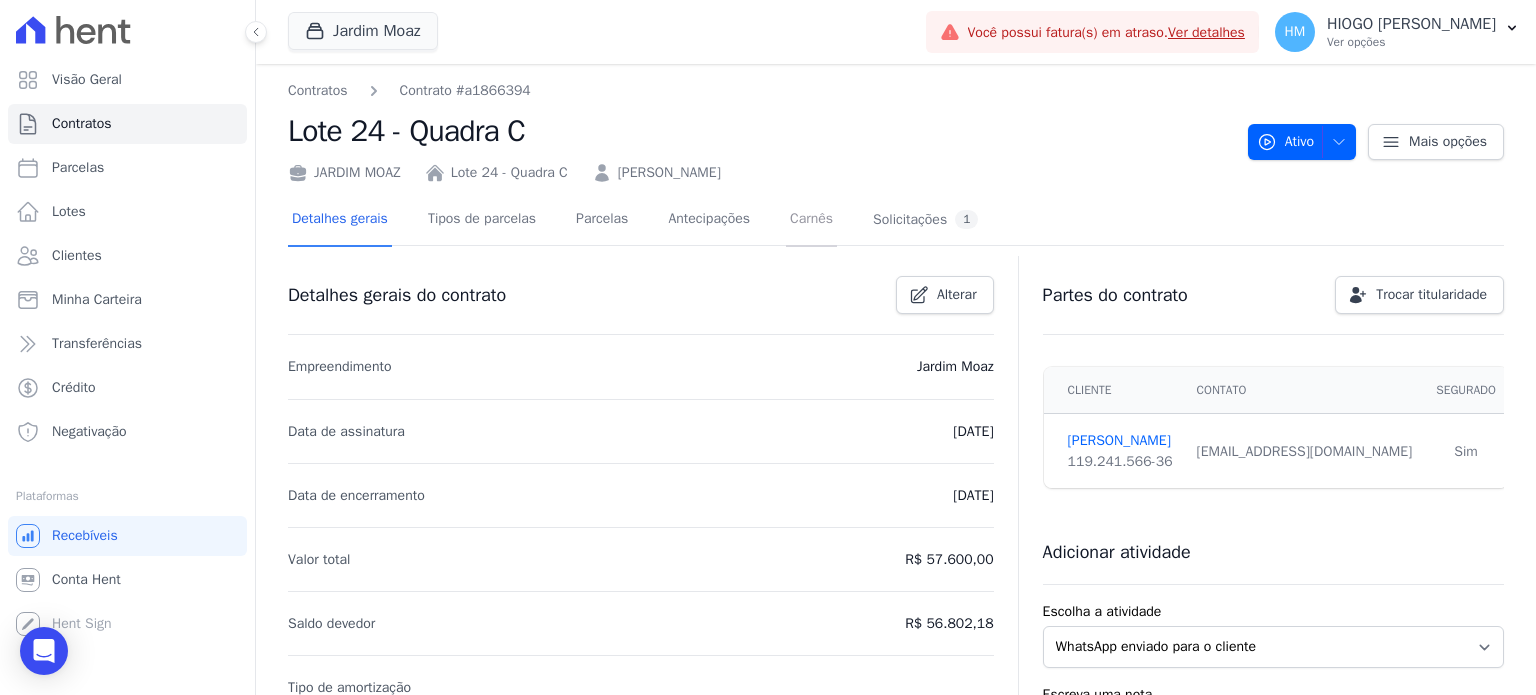 click on "Carnês" at bounding box center [811, 220] 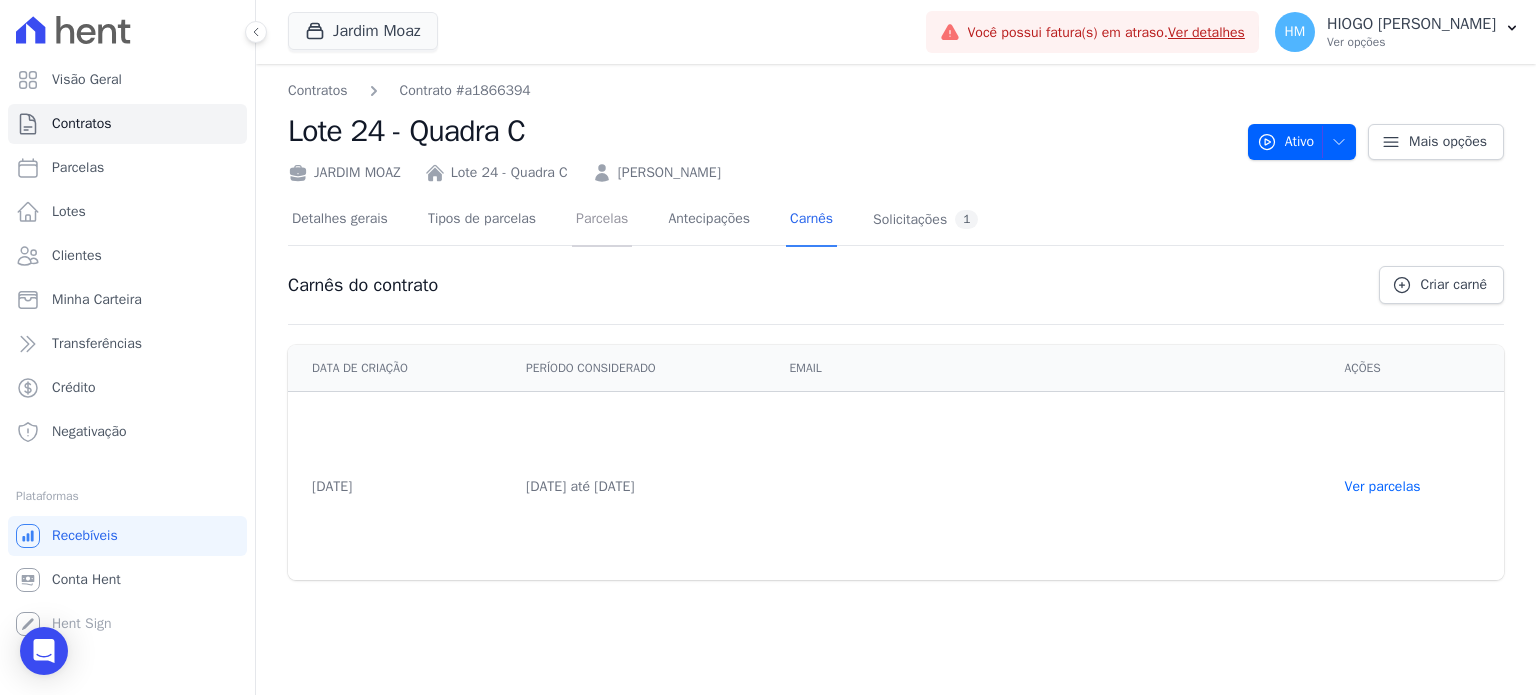 click on "Parcelas" at bounding box center (602, 220) 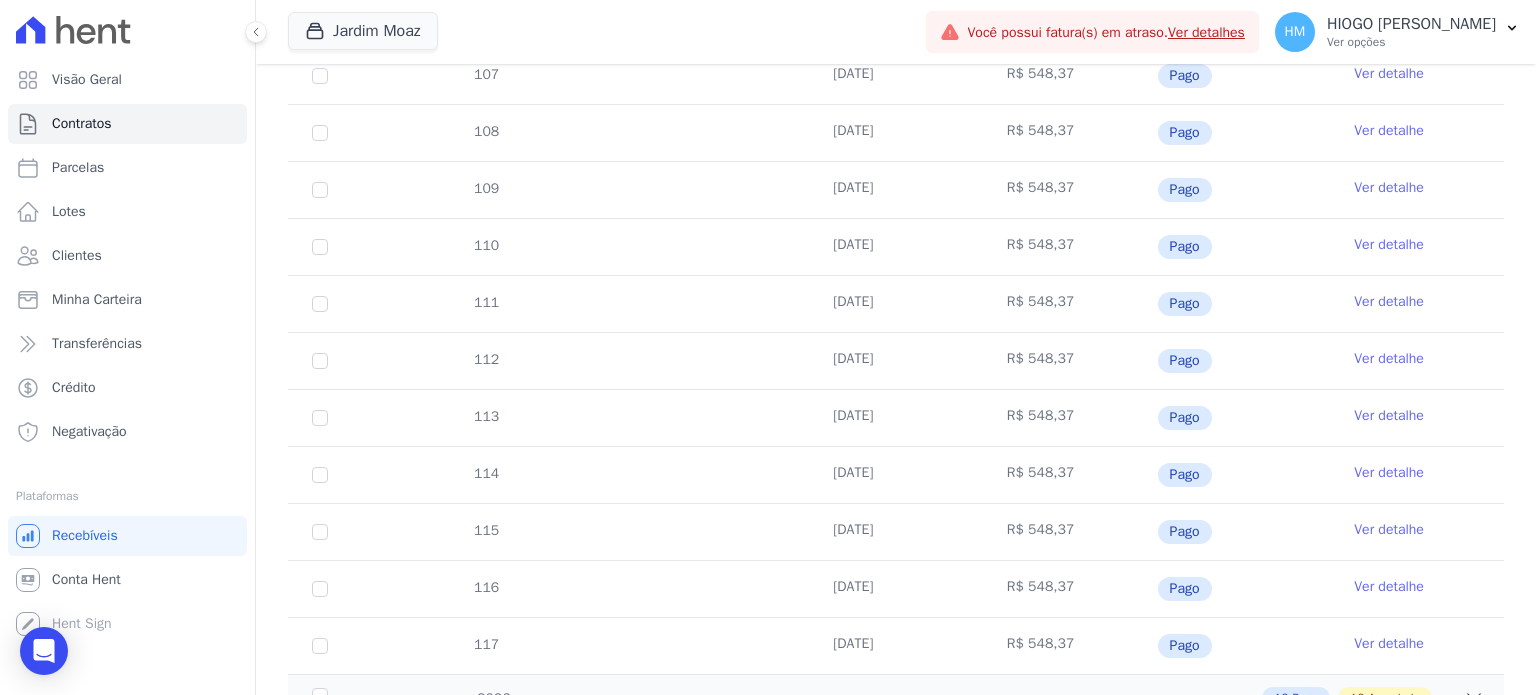 scroll, scrollTop: 1600, scrollLeft: 0, axis: vertical 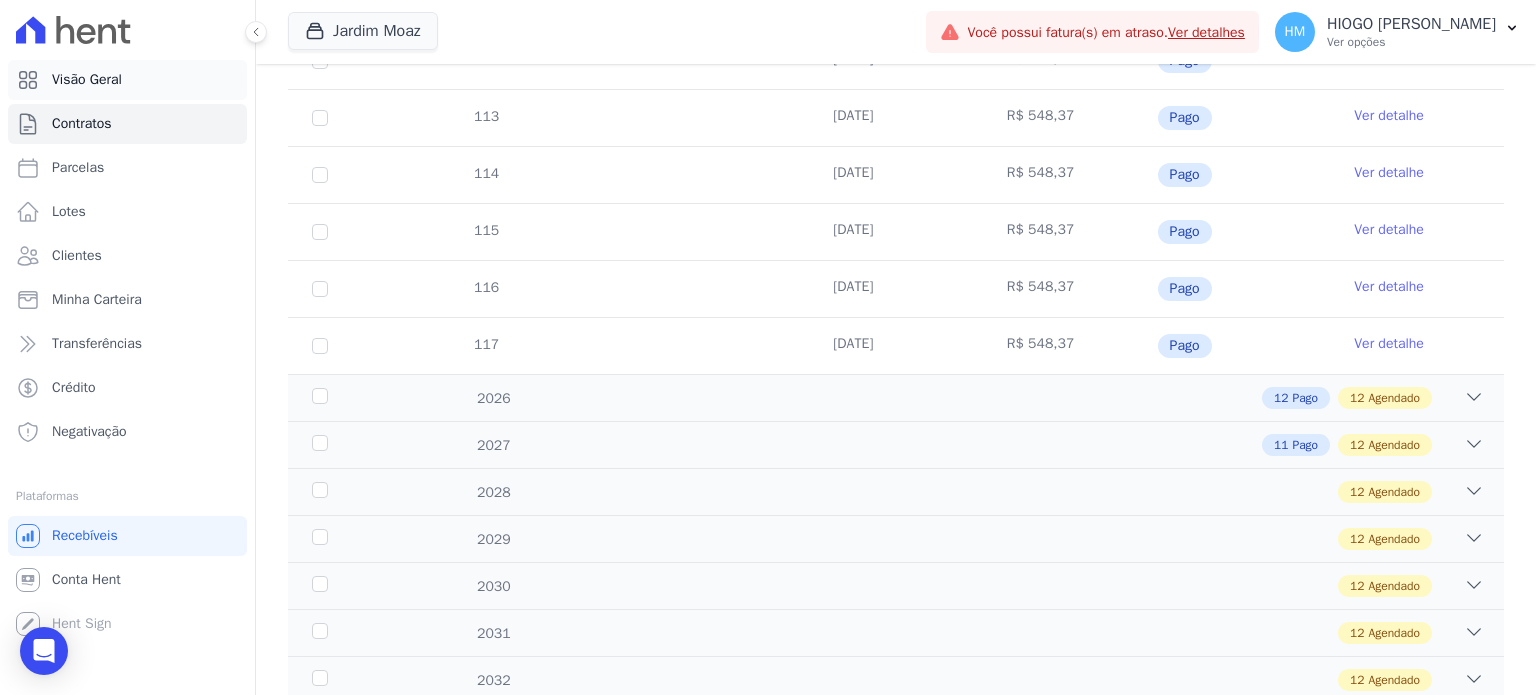 click on "Visão Geral" at bounding box center [87, 80] 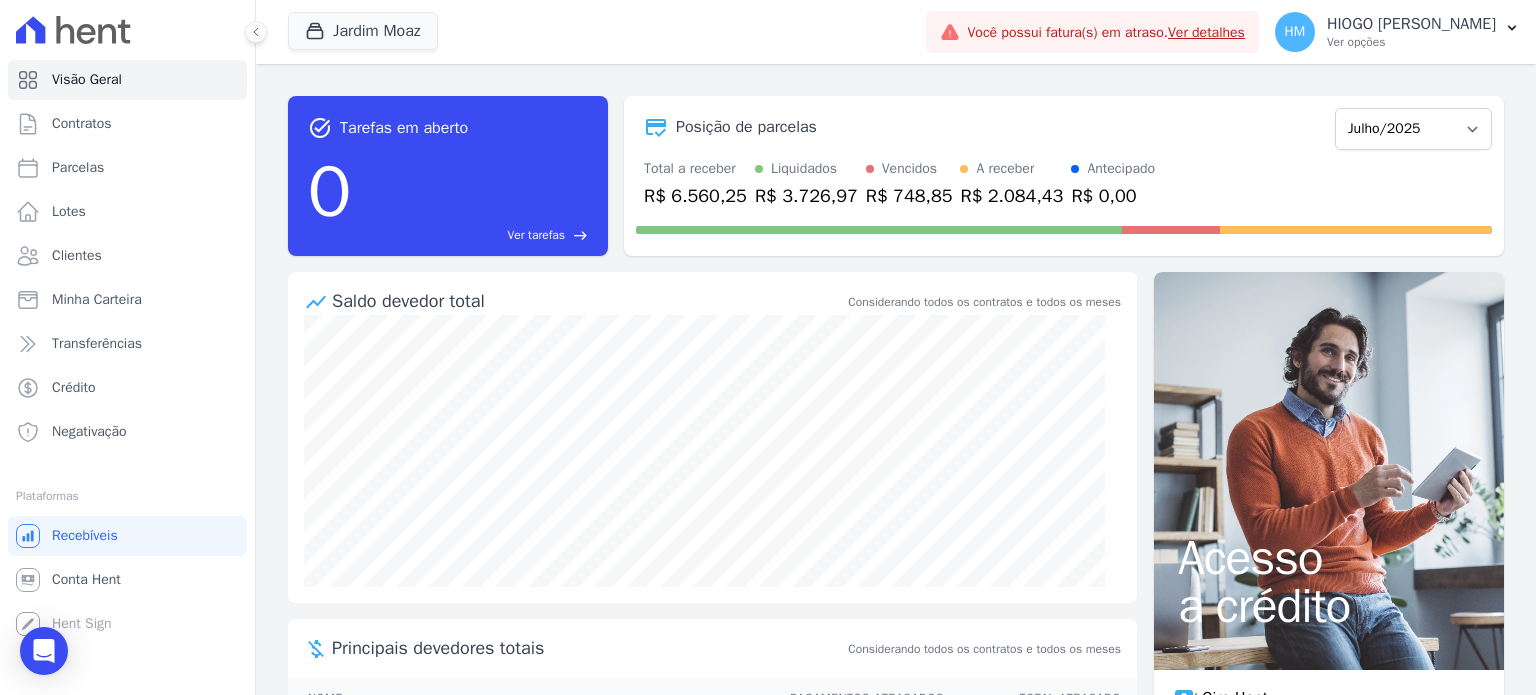 scroll, scrollTop: 163, scrollLeft: 0, axis: vertical 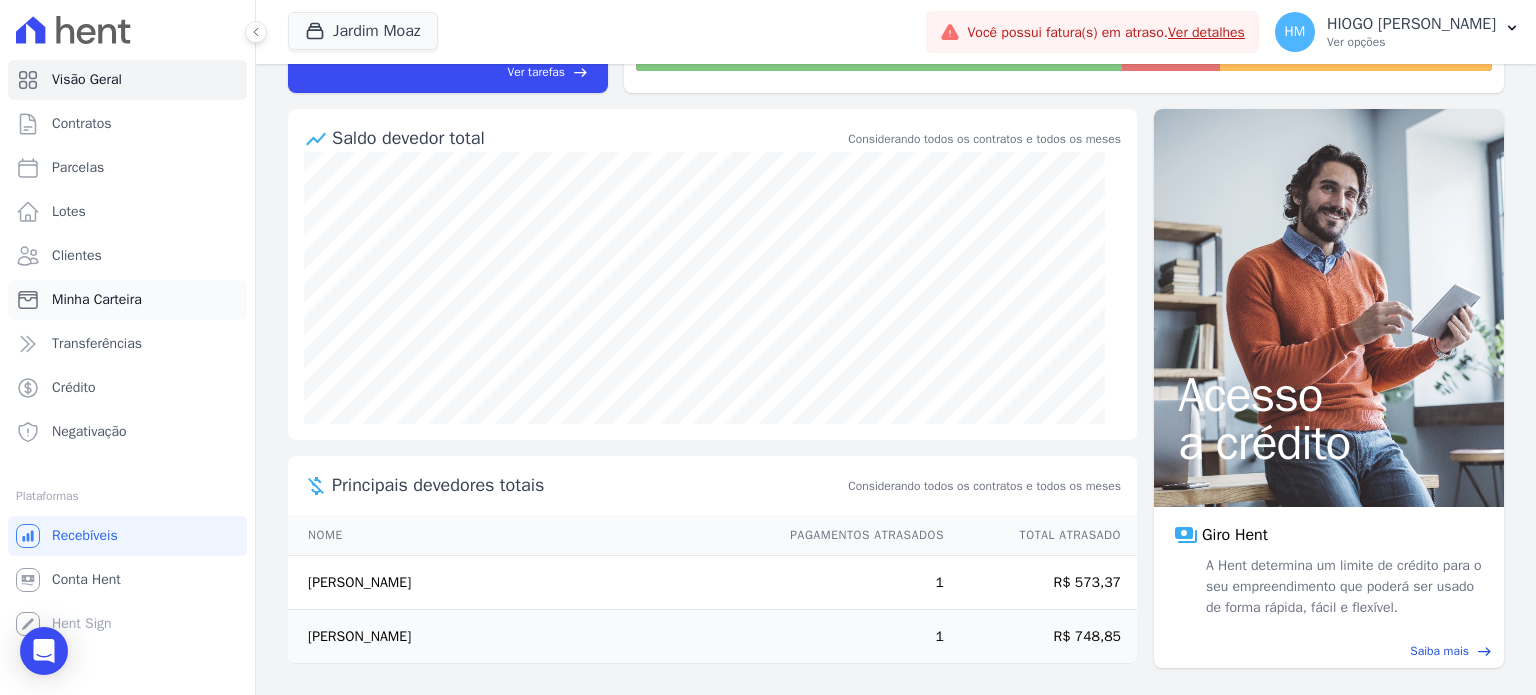 click on "Minha Carteira" at bounding box center [127, 300] 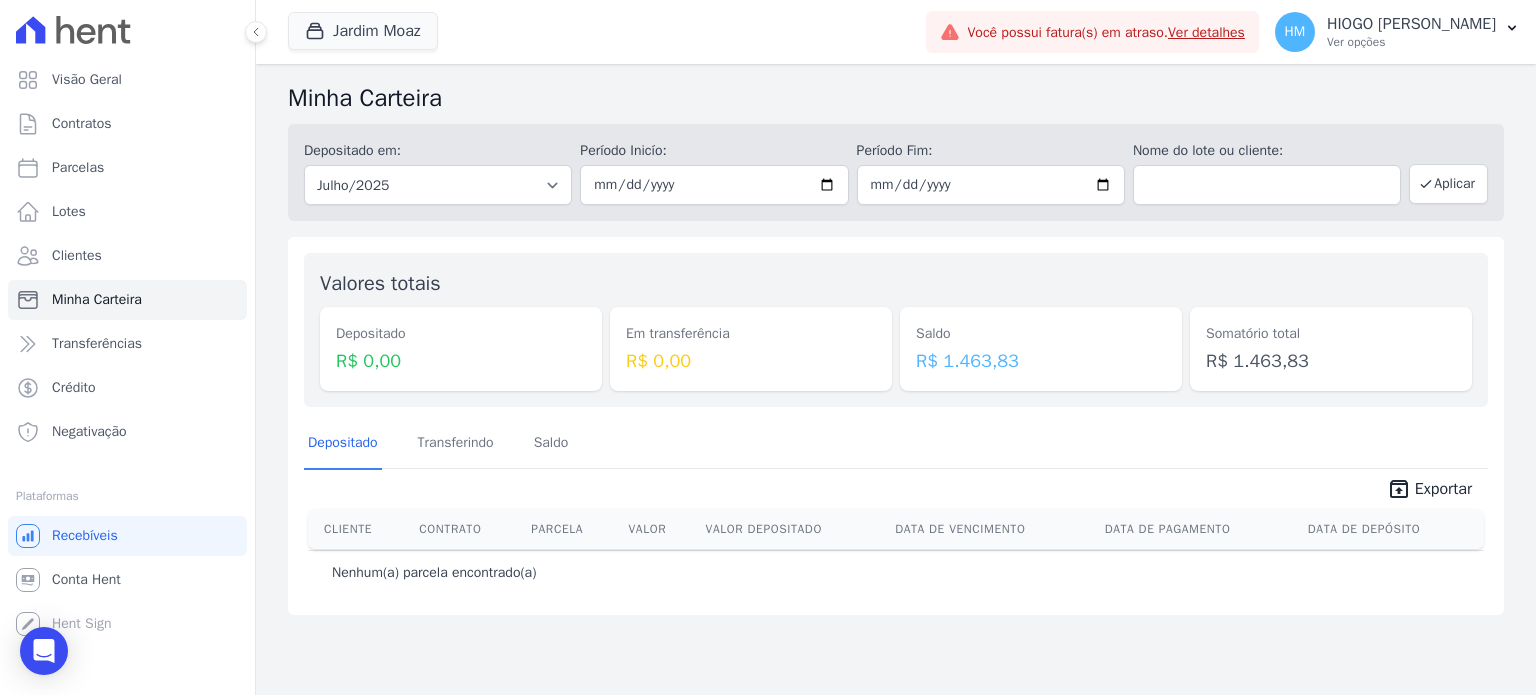 click on "Somatório total
R$ 1.463,83" at bounding box center [1331, 349] 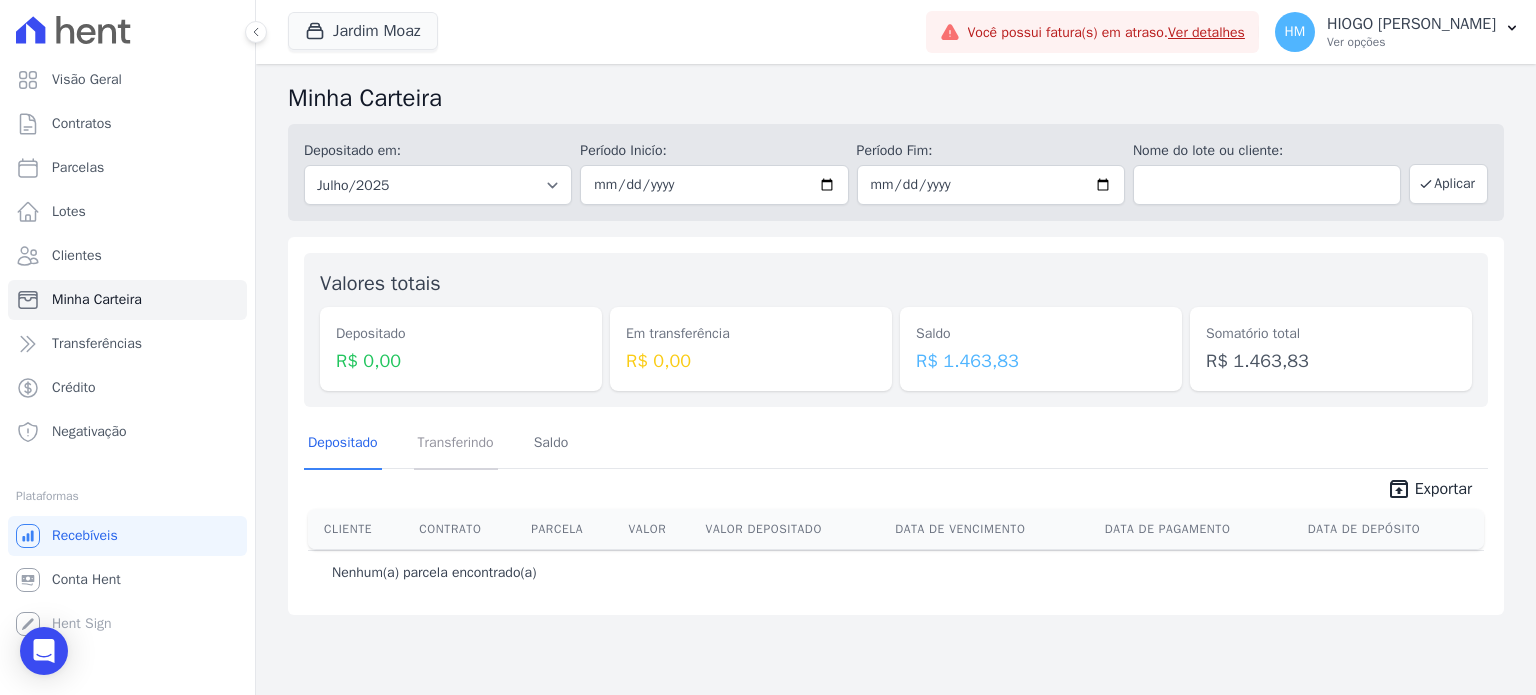 click on "Transferindo" at bounding box center [456, 444] 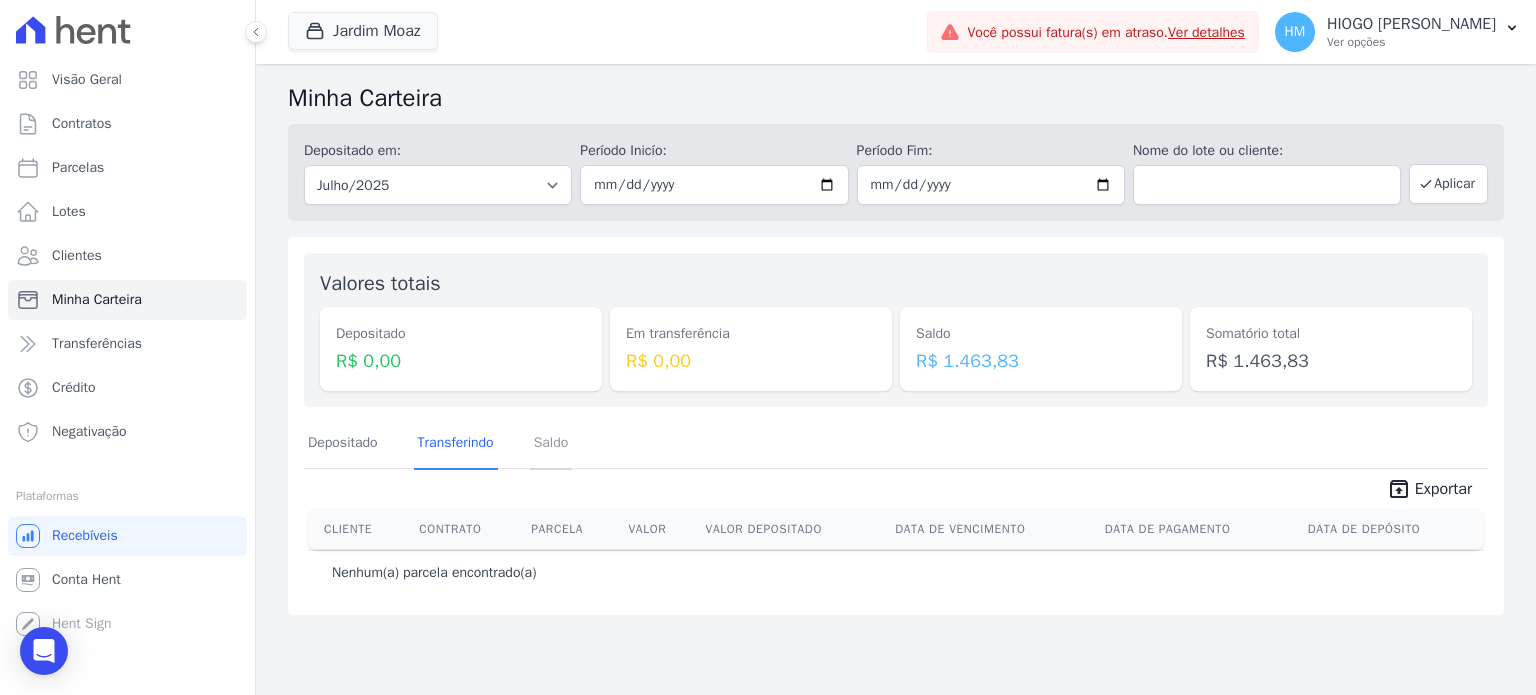 click on "Saldo" at bounding box center (551, 444) 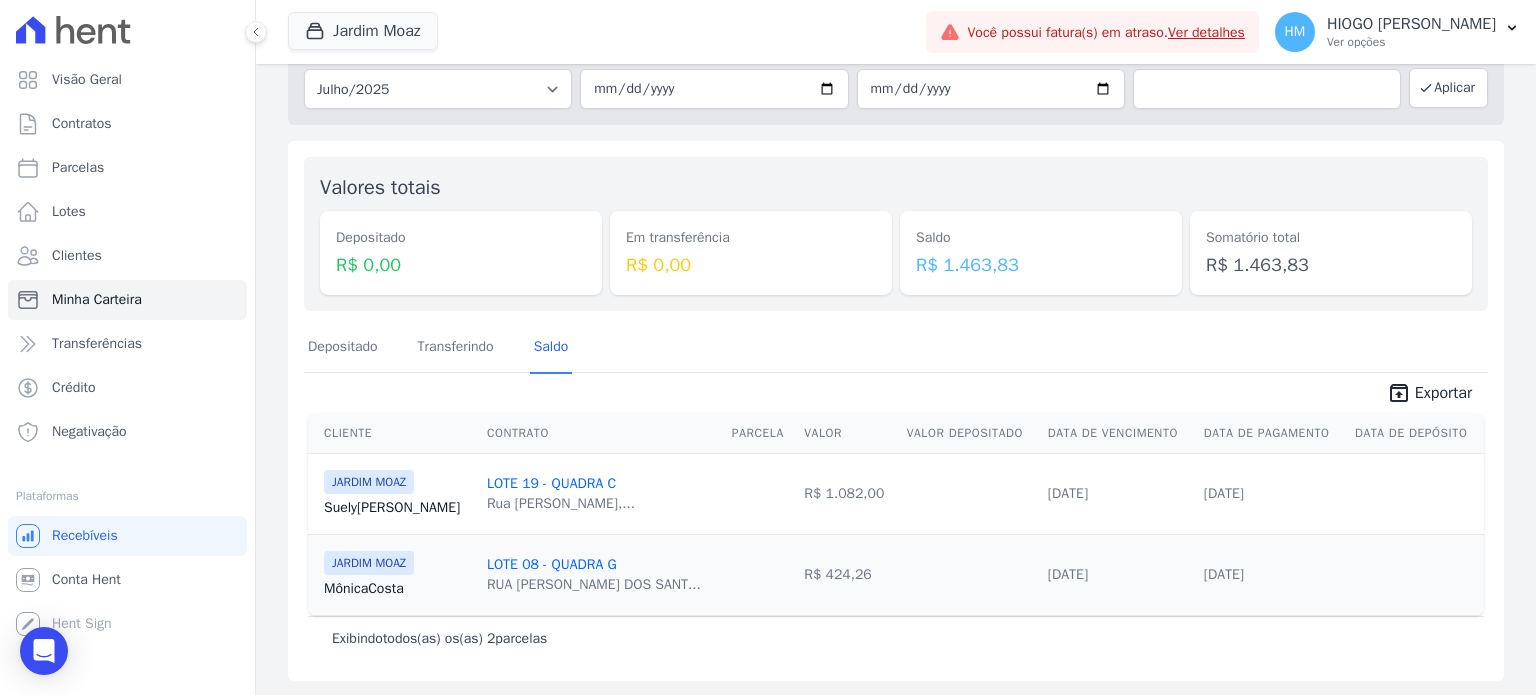 scroll, scrollTop: 0, scrollLeft: 0, axis: both 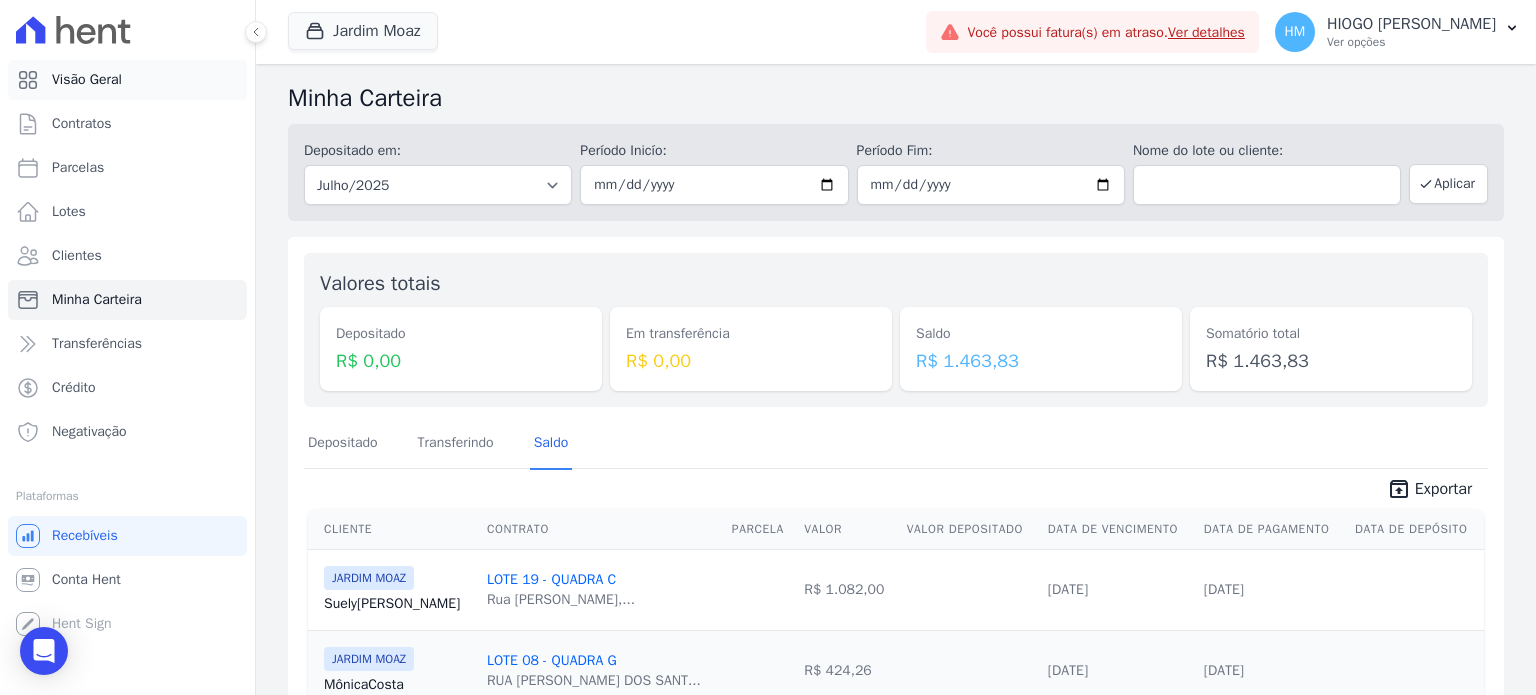 click on "Visão Geral" at bounding box center [87, 80] 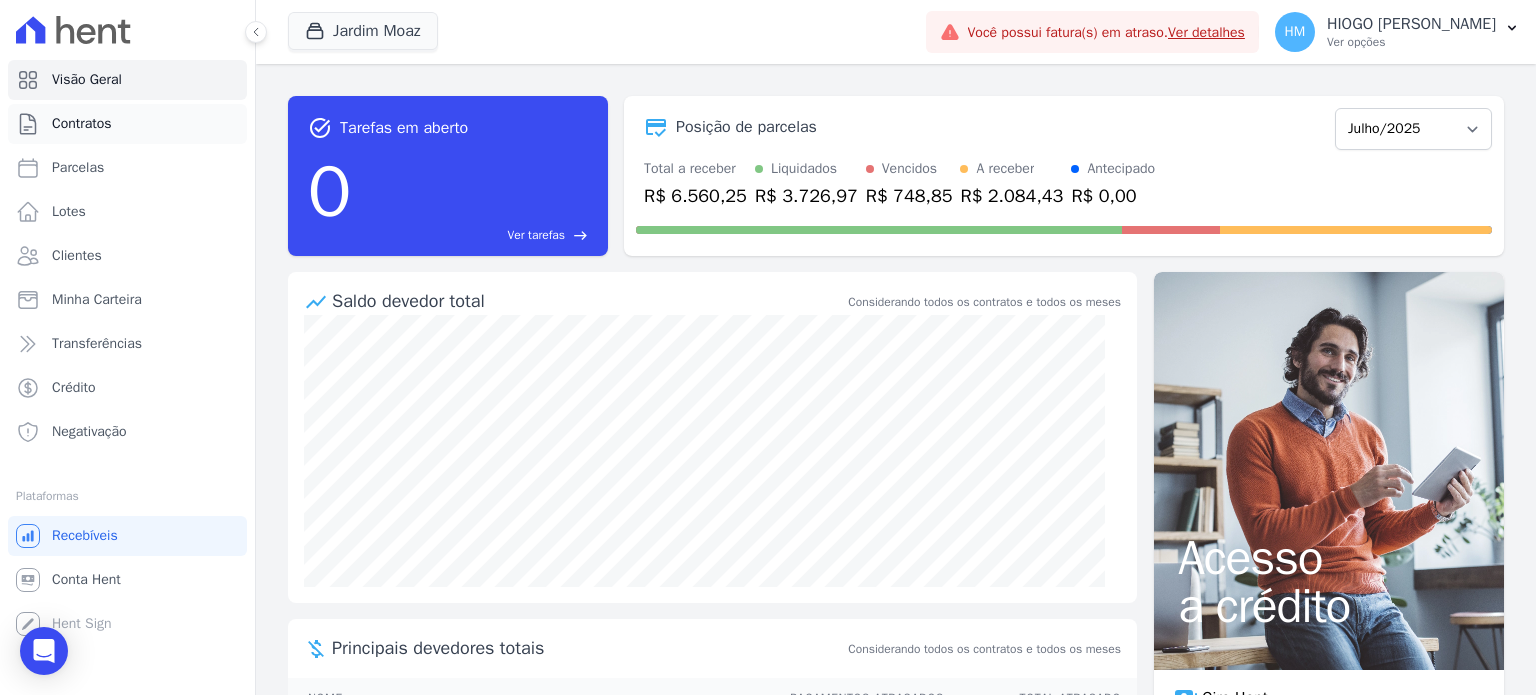 click on "Contratos" at bounding box center (82, 124) 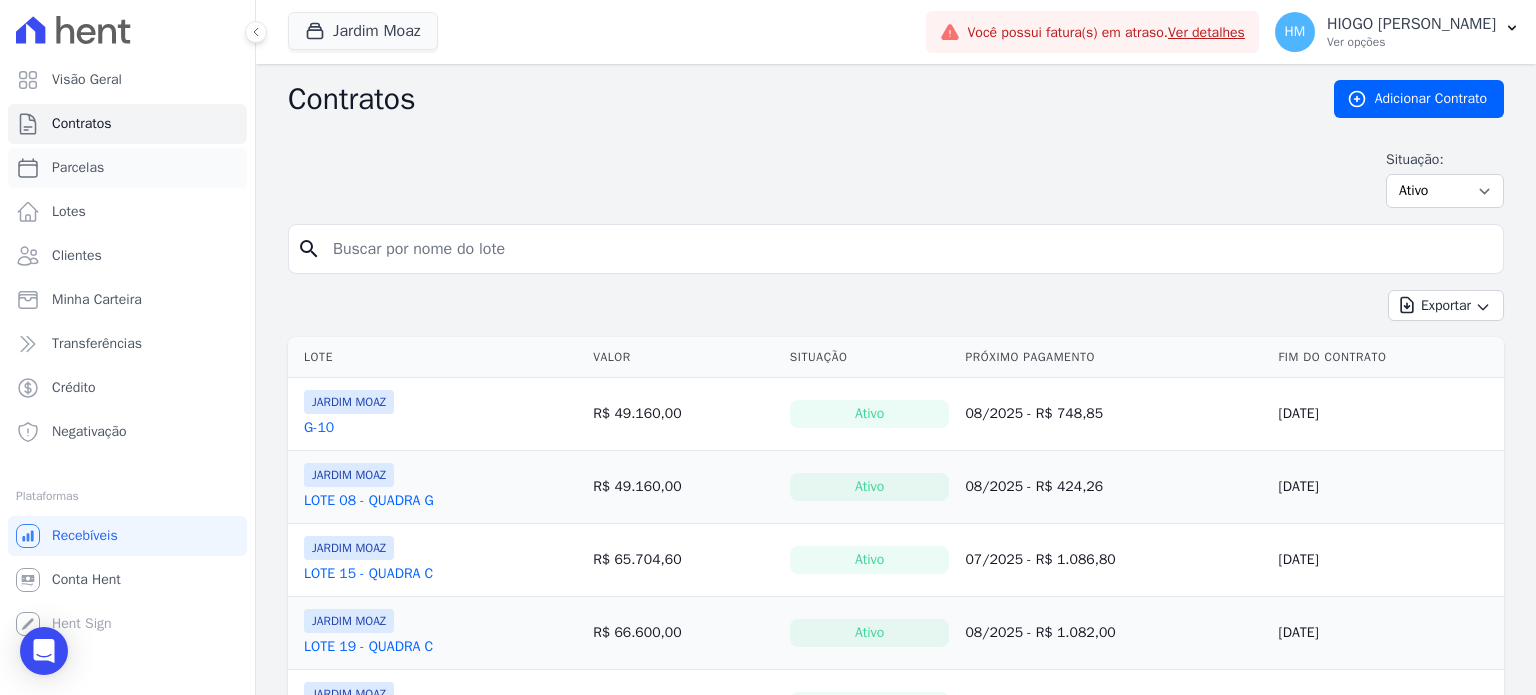 click on "Parcelas" at bounding box center [78, 168] 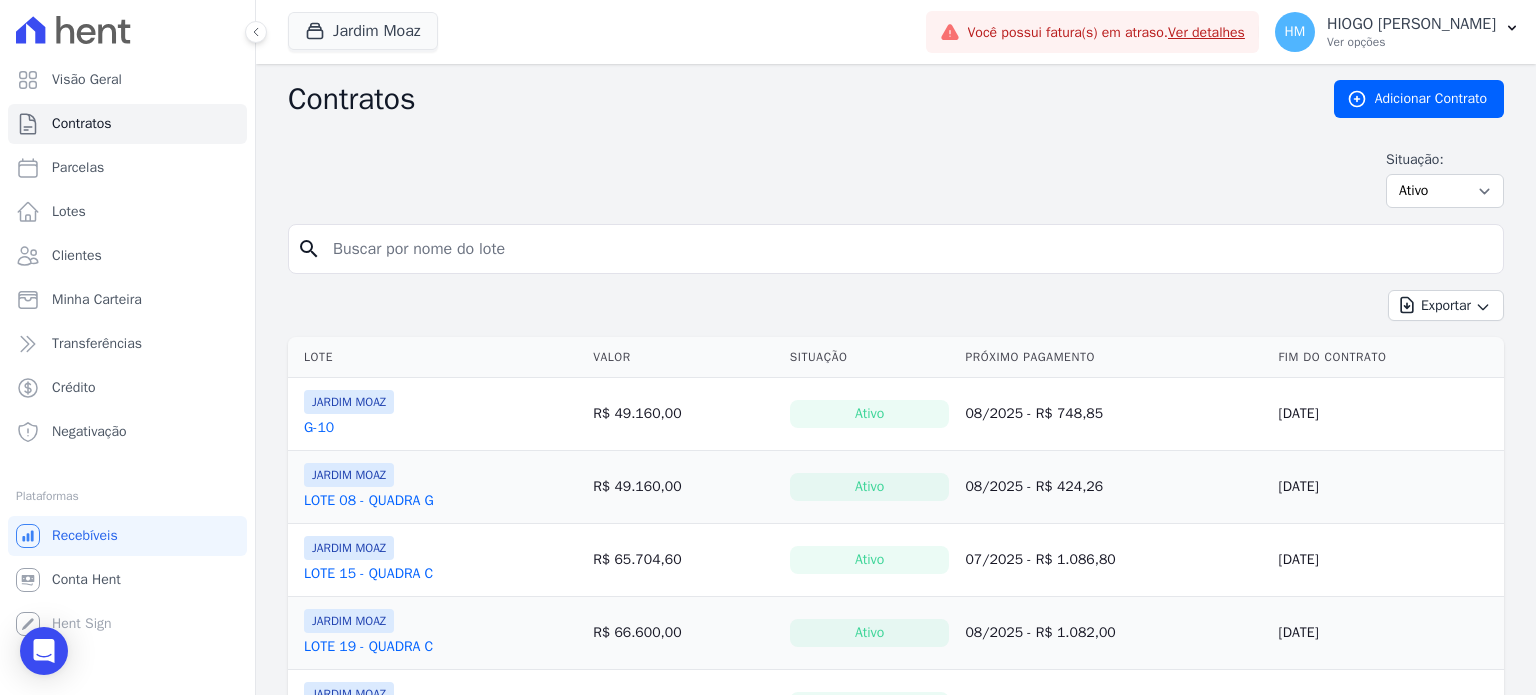 select 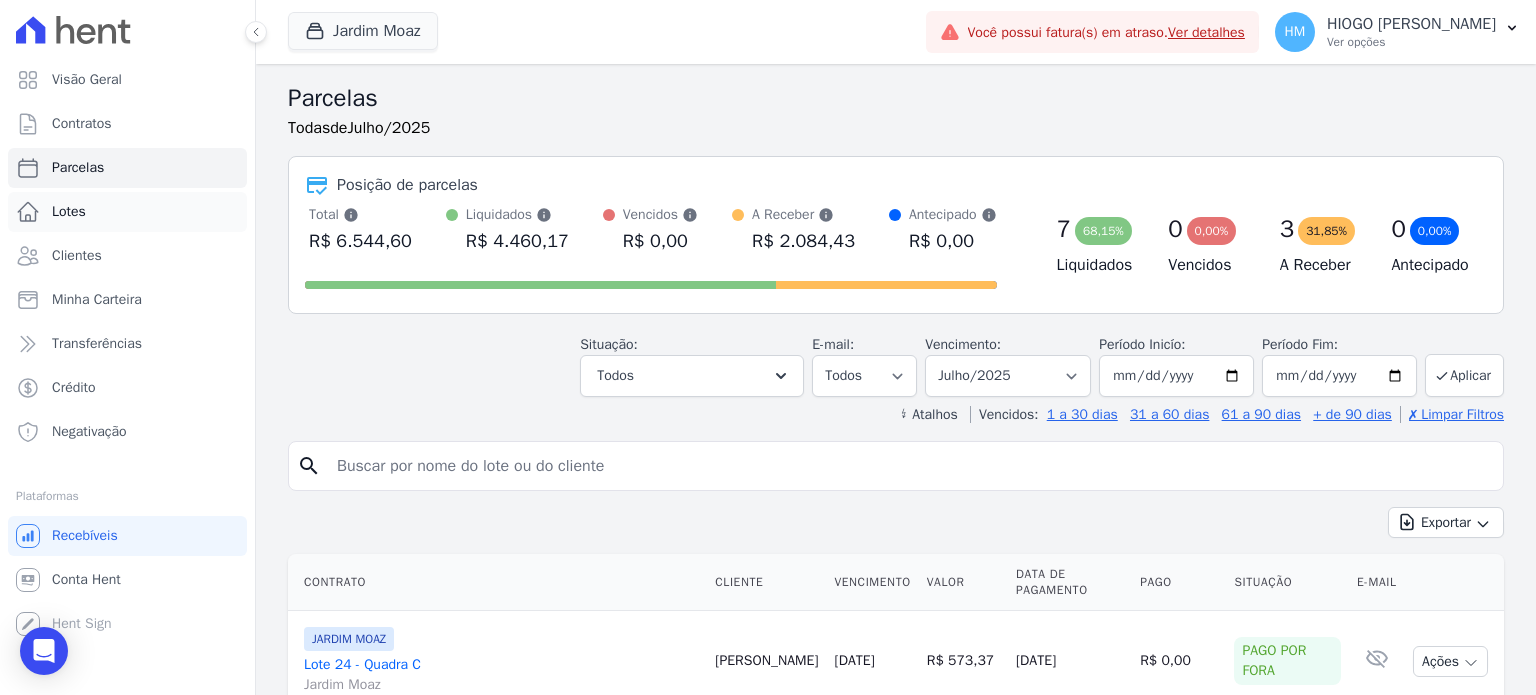 click on "Lotes" at bounding box center [69, 212] 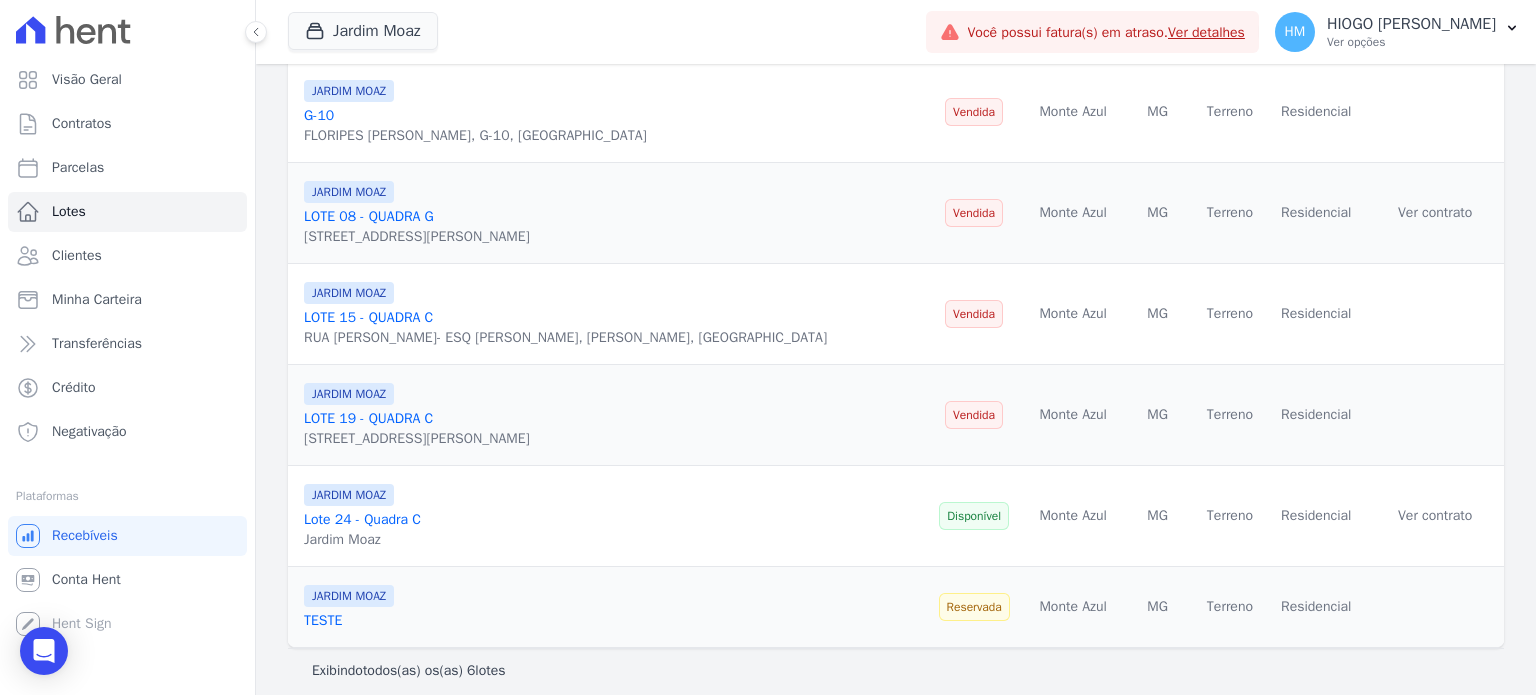 scroll, scrollTop: 315, scrollLeft: 0, axis: vertical 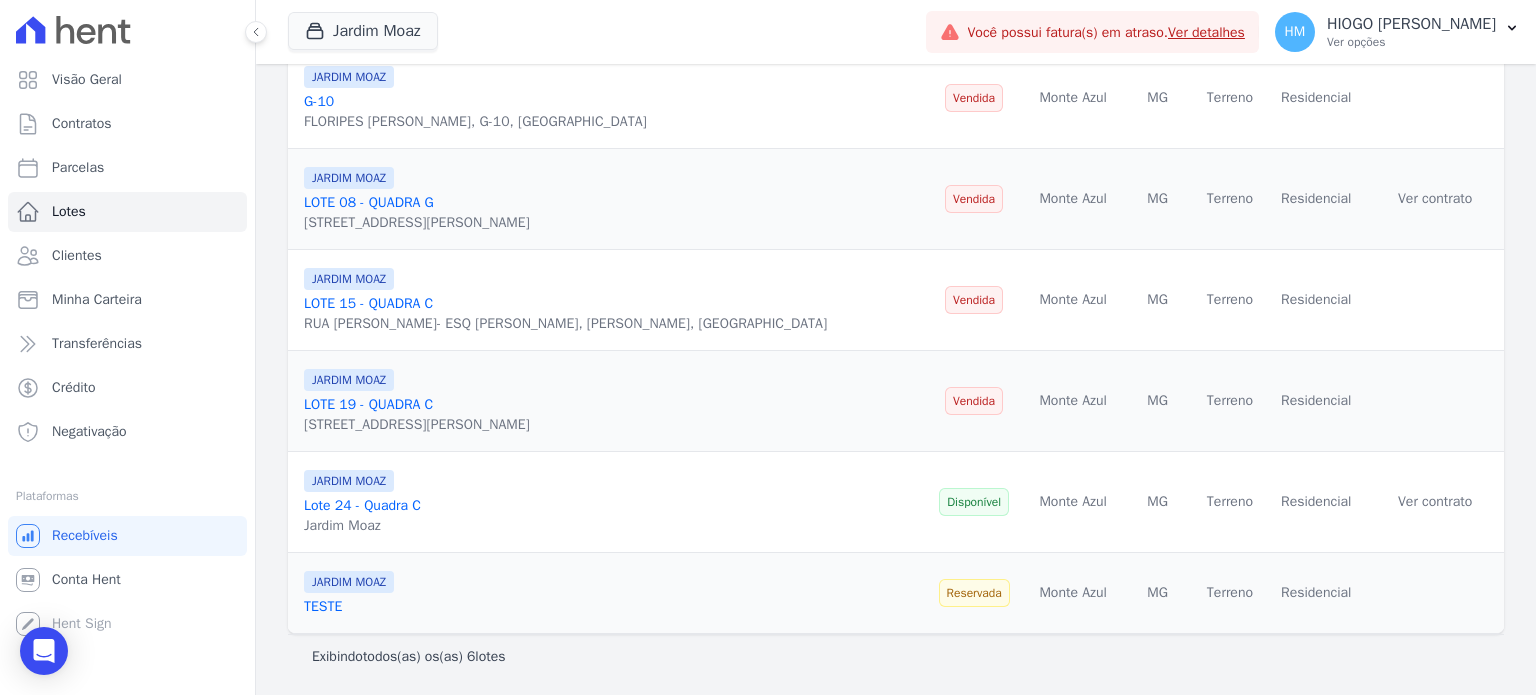 click on "Lote 24 - Quadra C" at bounding box center [362, 505] 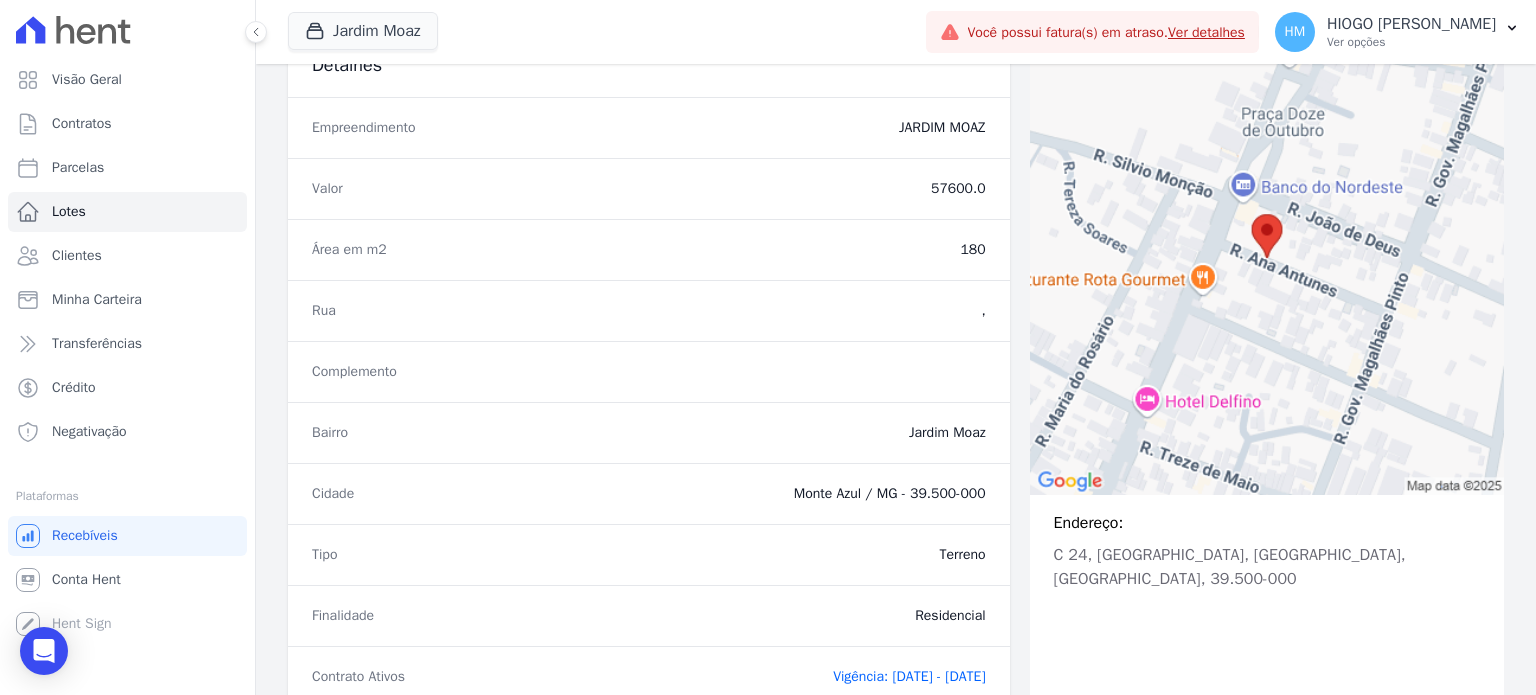 scroll, scrollTop: 382, scrollLeft: 0, axis: vertical 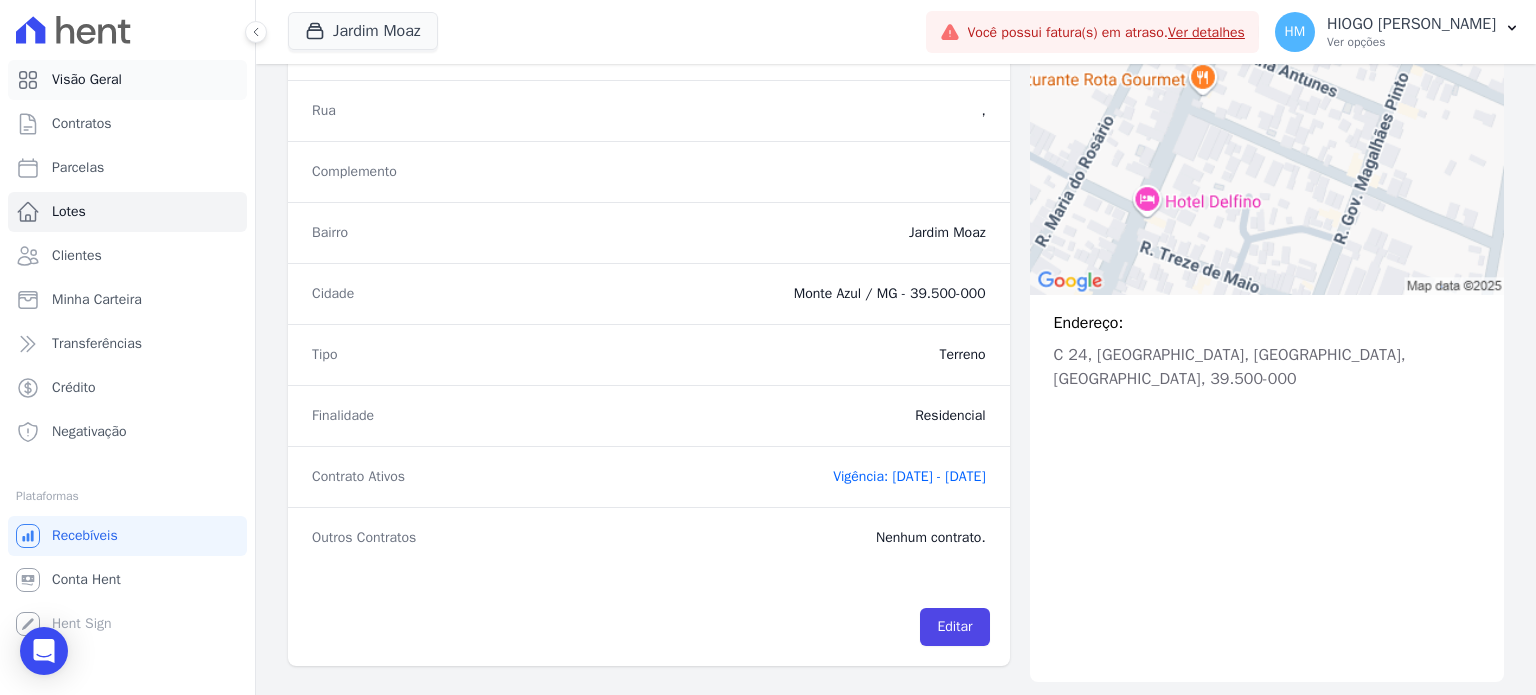 click on "Visão Geral" at bounding box center [87, 80] 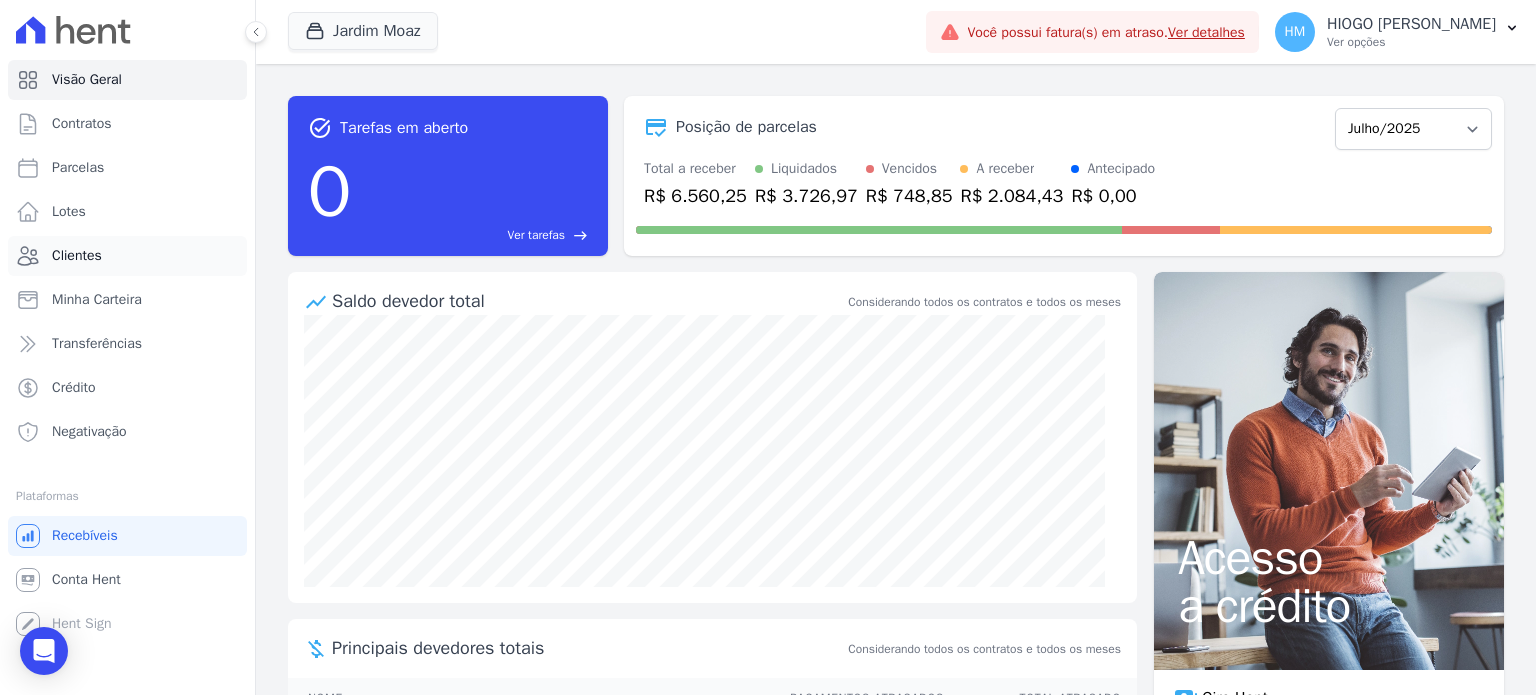 click on "Clientes" at bounding box center [127, 256] 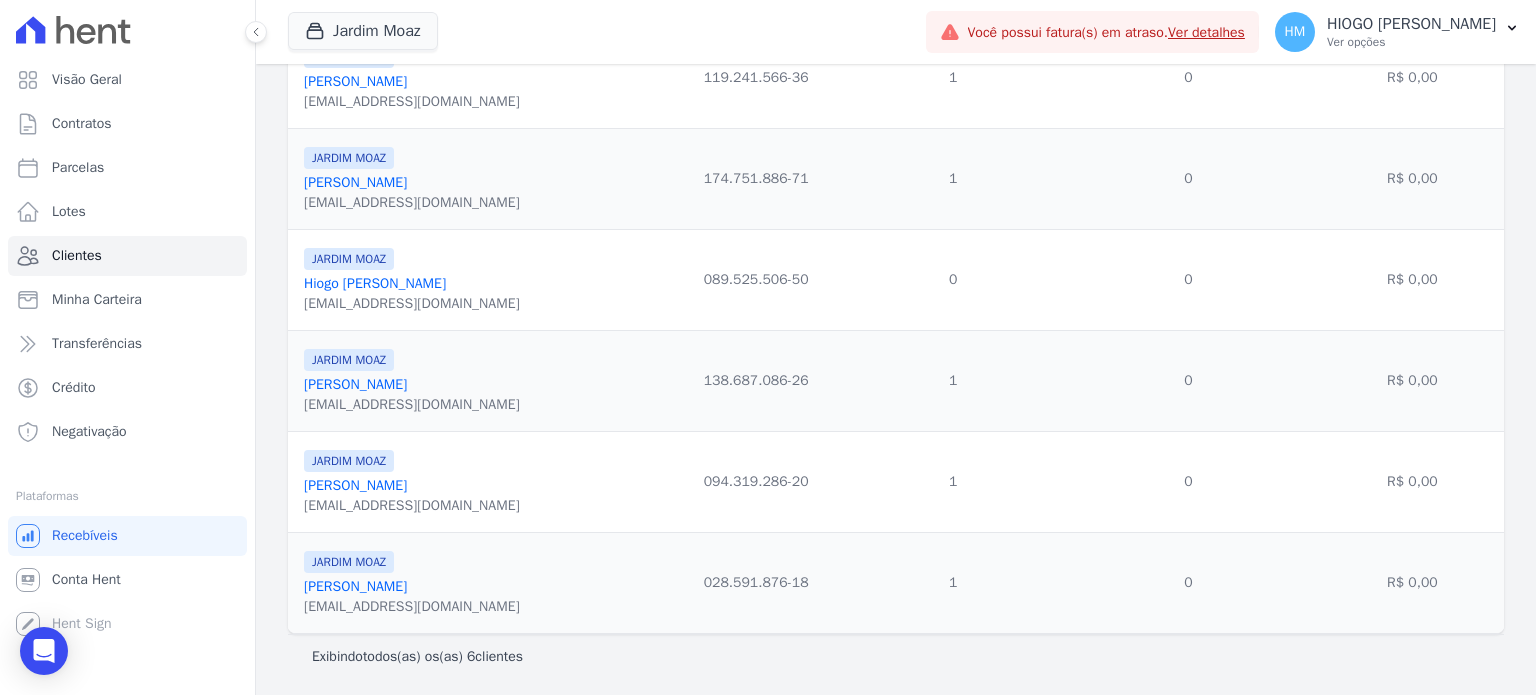 scroll, scrollTop: 0, scrollLeft: 0, axis: both 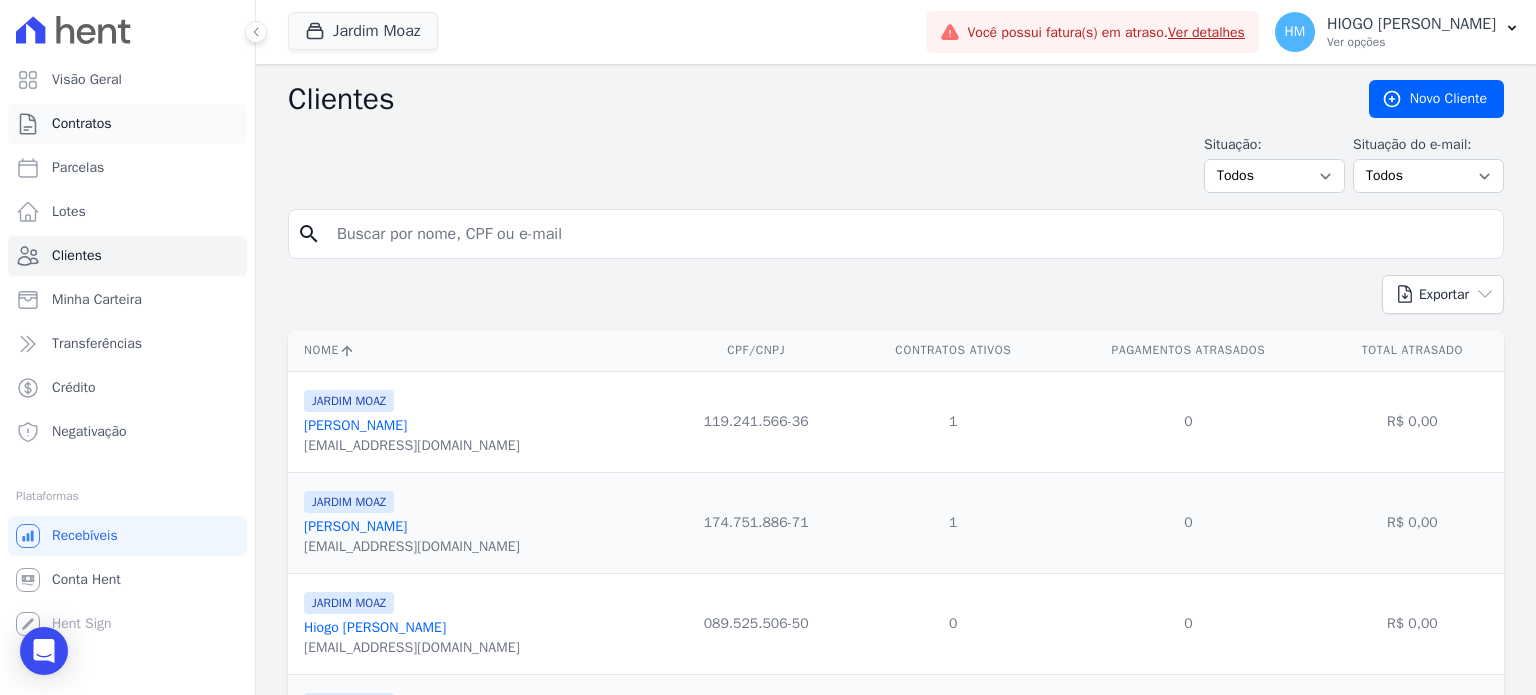 click on "Contratos" at bounding box center [82, 124] 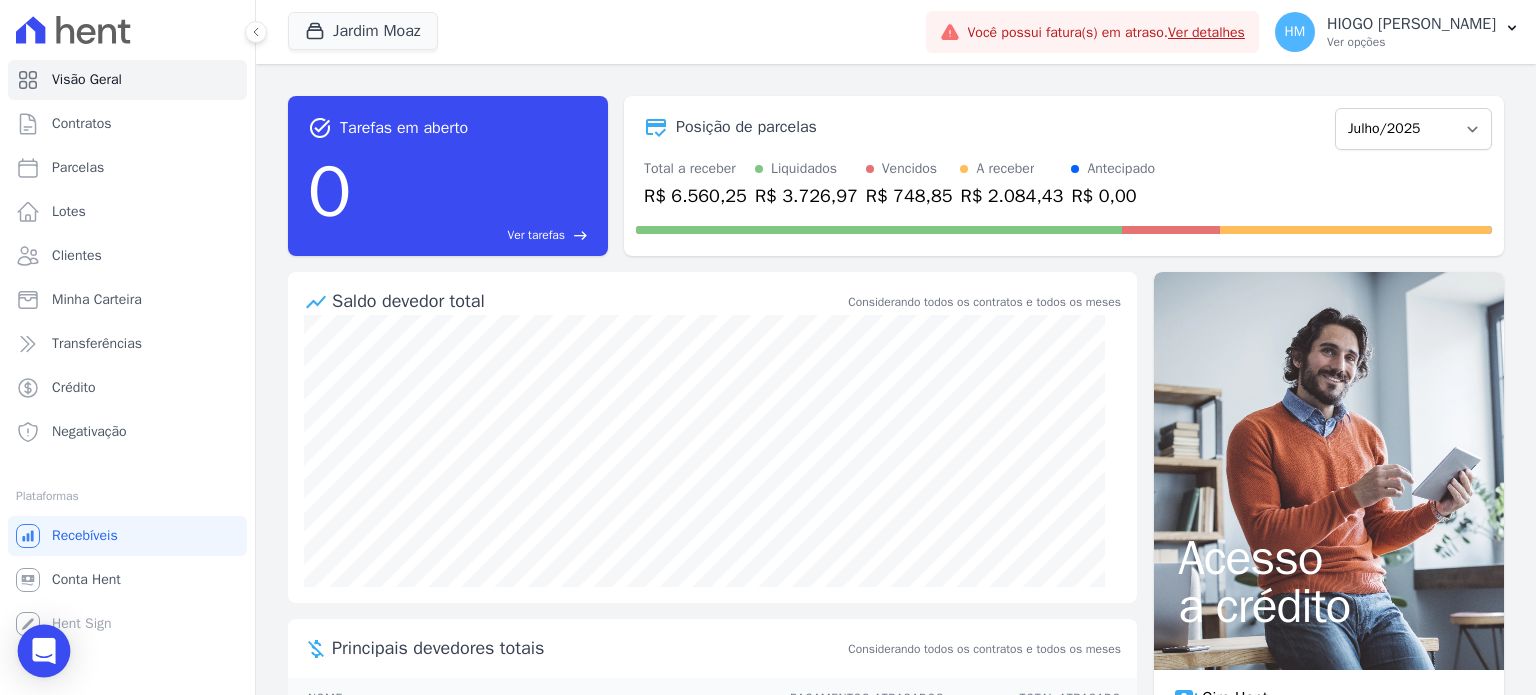 click 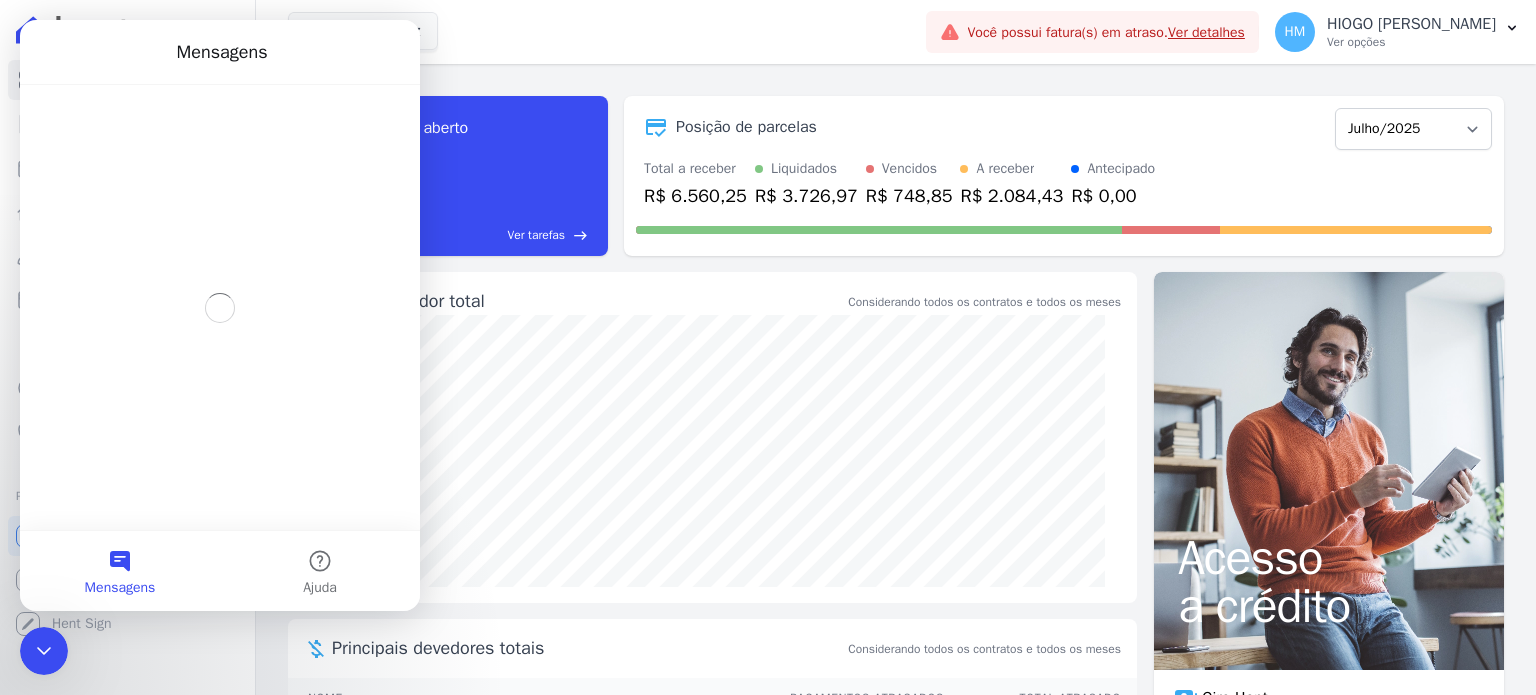 scroll, scrollTop: 0, scrollLeft: 0, axis: both 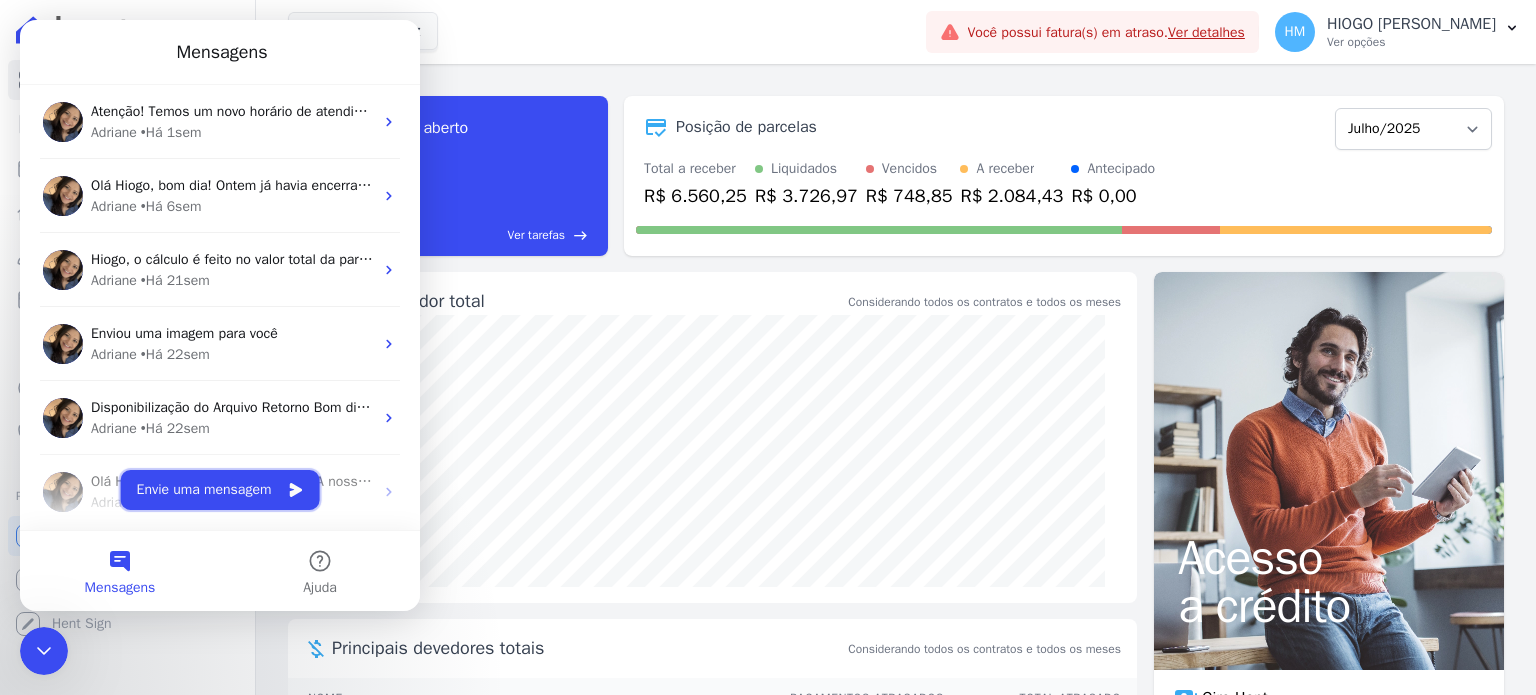 click on "Envie uma mensagem" at bounding box center (220, 490) 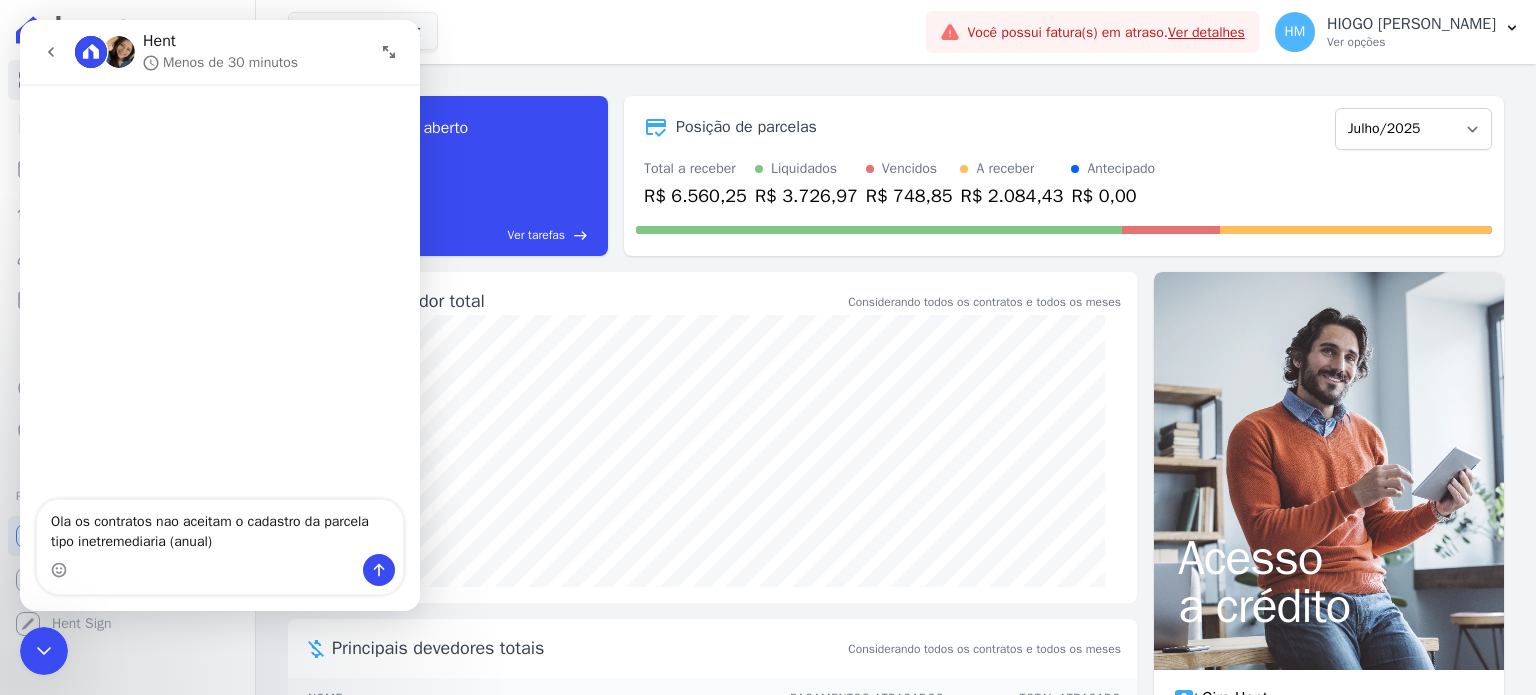 click on "Ola os contratos nao aceitam o cadastro da parcela tipo inetremediaria (anual)" at bounding box center (220, 527) 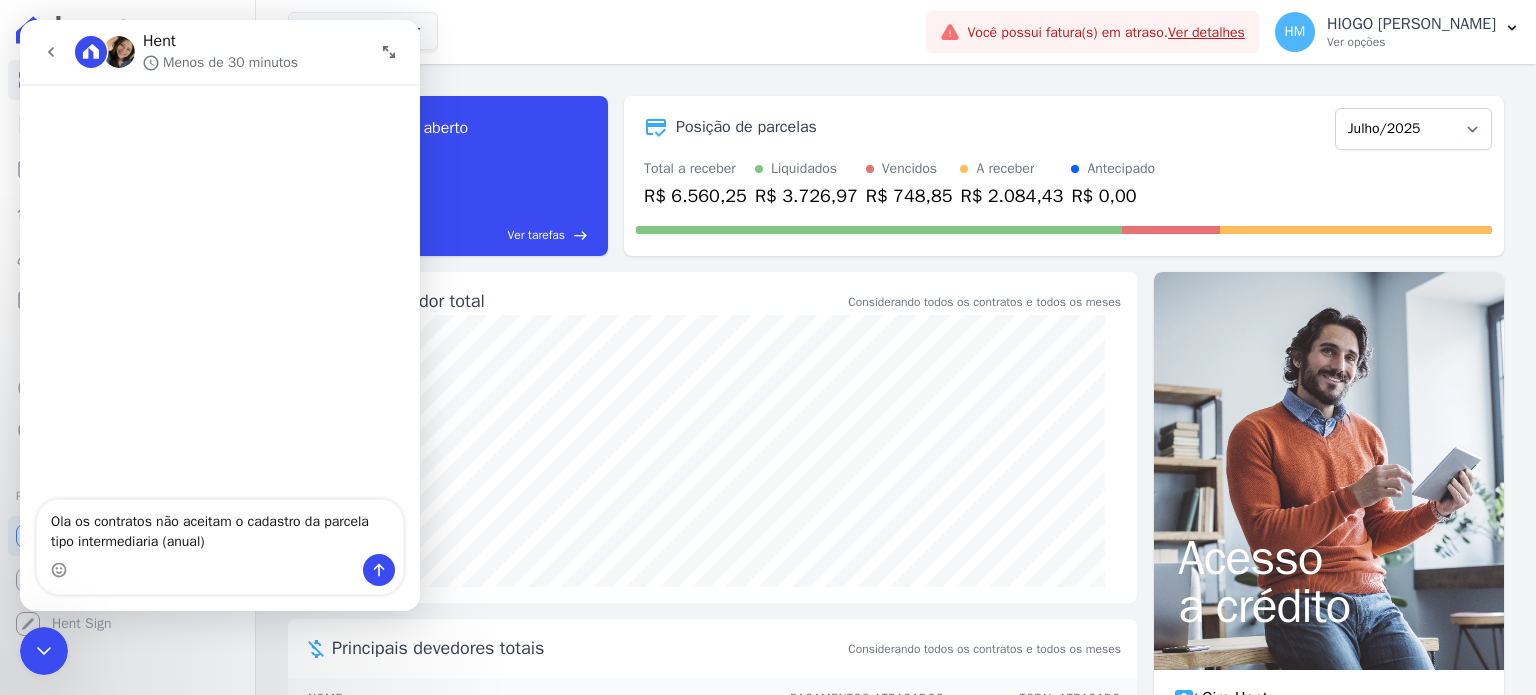 drag, startPoint x: 76, startPoint y: 522, endPoint x: 154, endPoint y: 526, distance: 78.10249 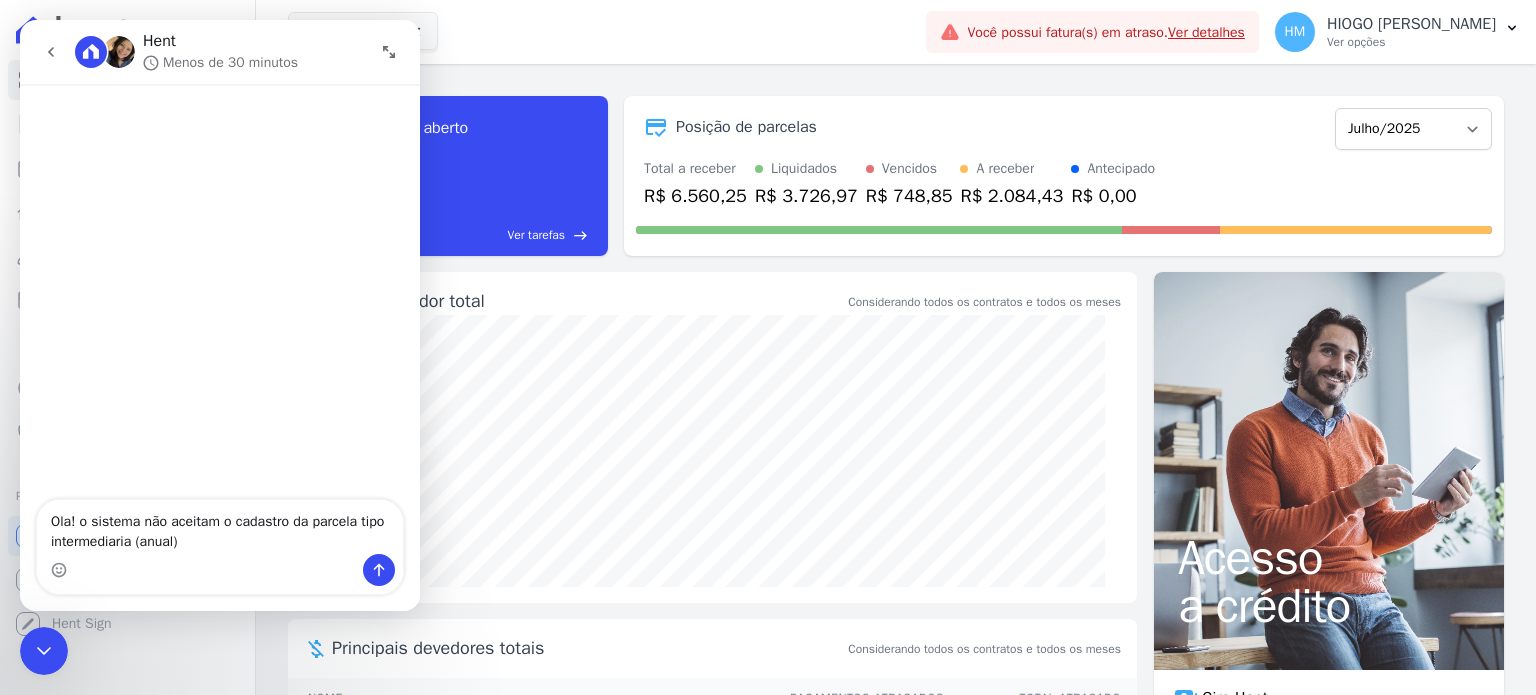 click on "Ola! o sistema não aceitam o cadastro da parcela tipo intermediaria (anual)" at bounding box center (220, 527) 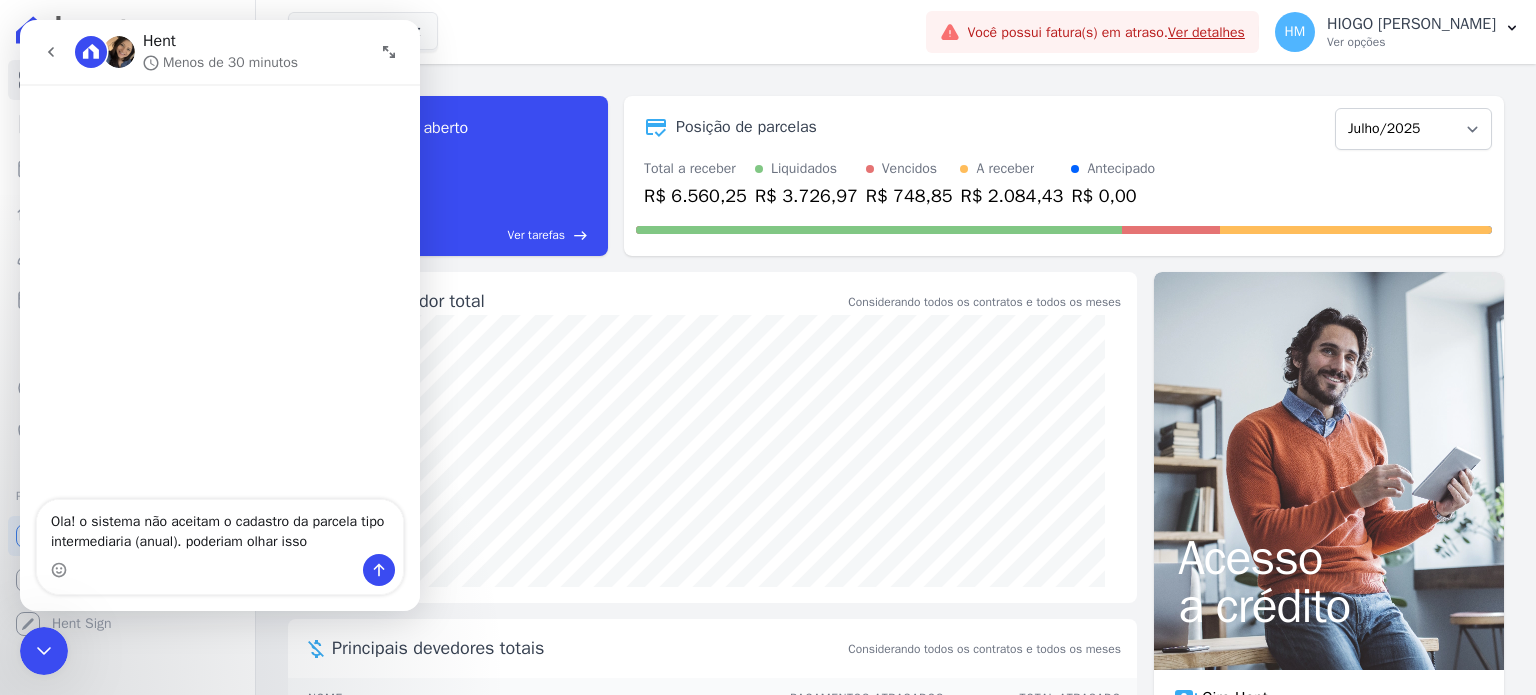 type on "Ola! o sistema não aceitam o cadastro da parcela tipo intermediaria (anual). poderiam olhar isso?" 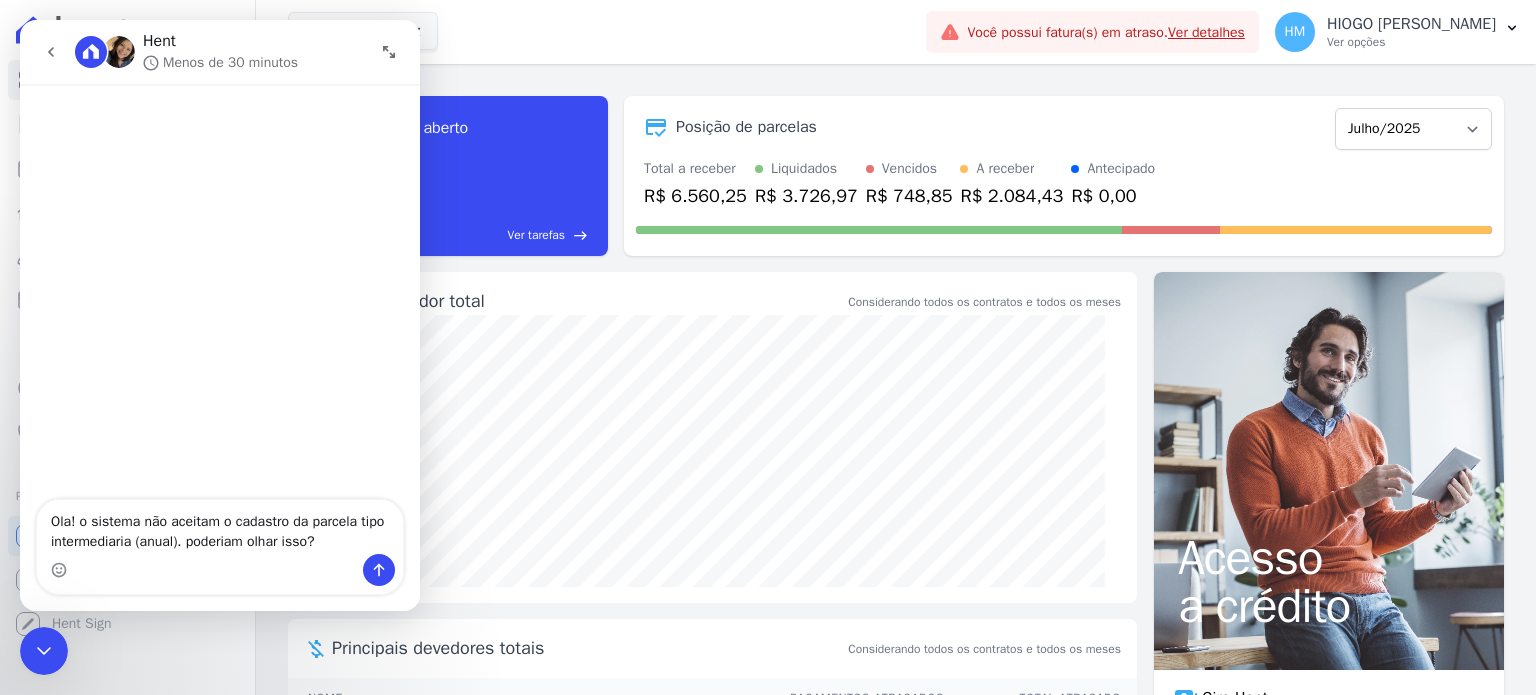 type 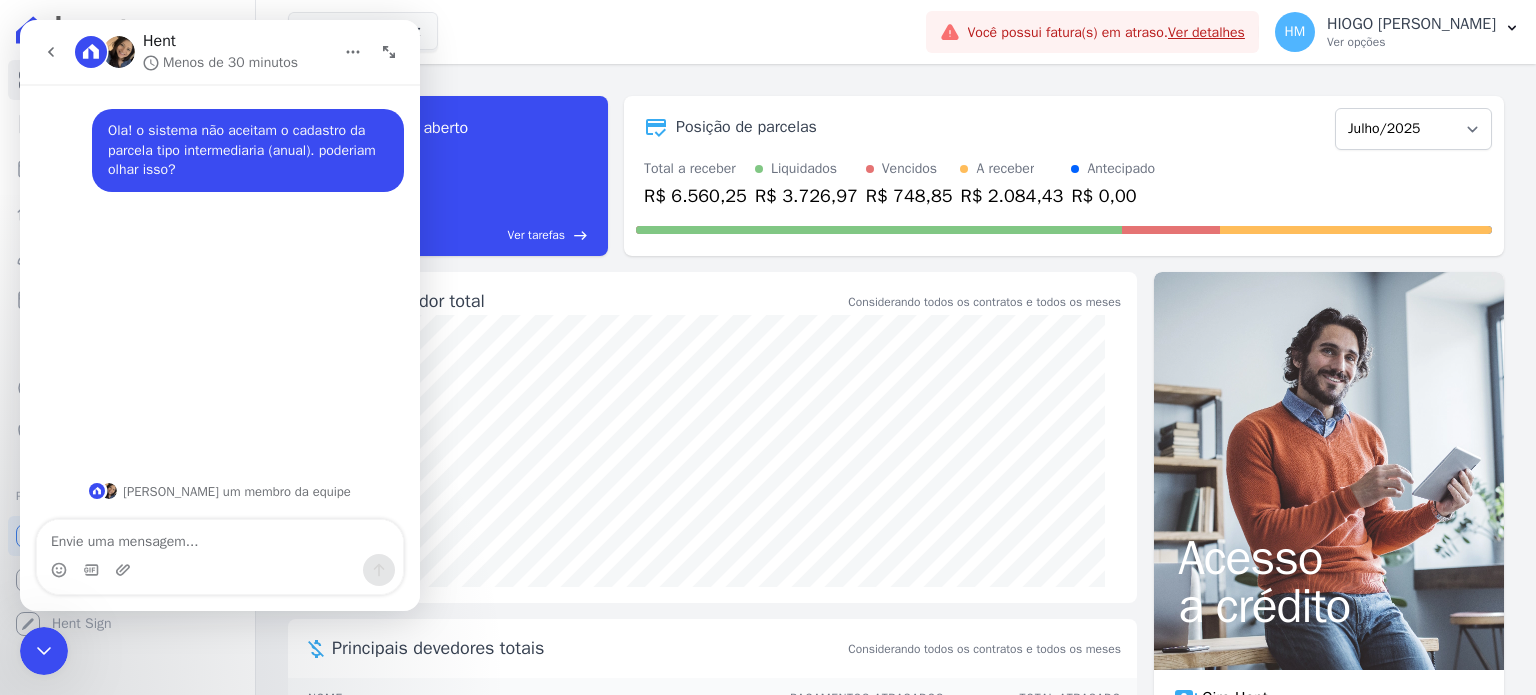 click 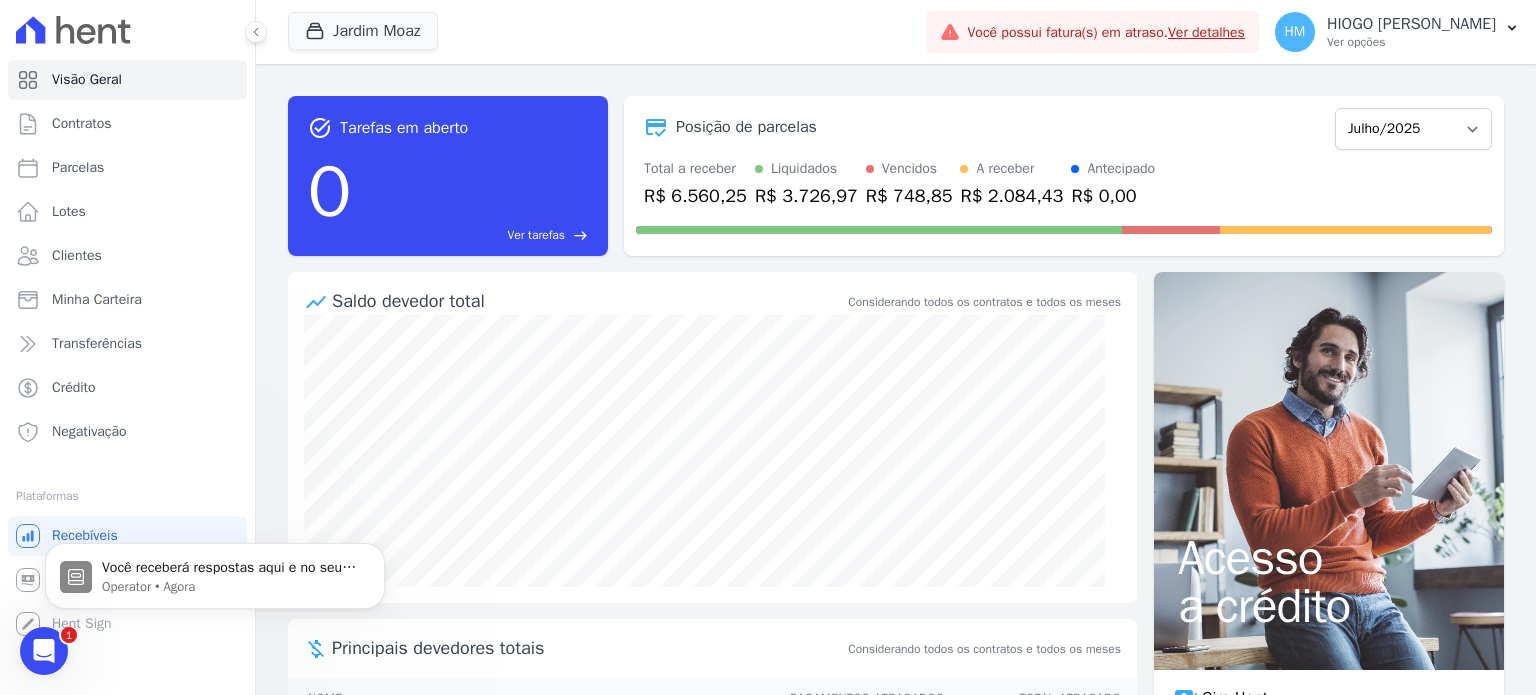 scroll, scrollTop: 0, scrollLeft: 0, axis: both 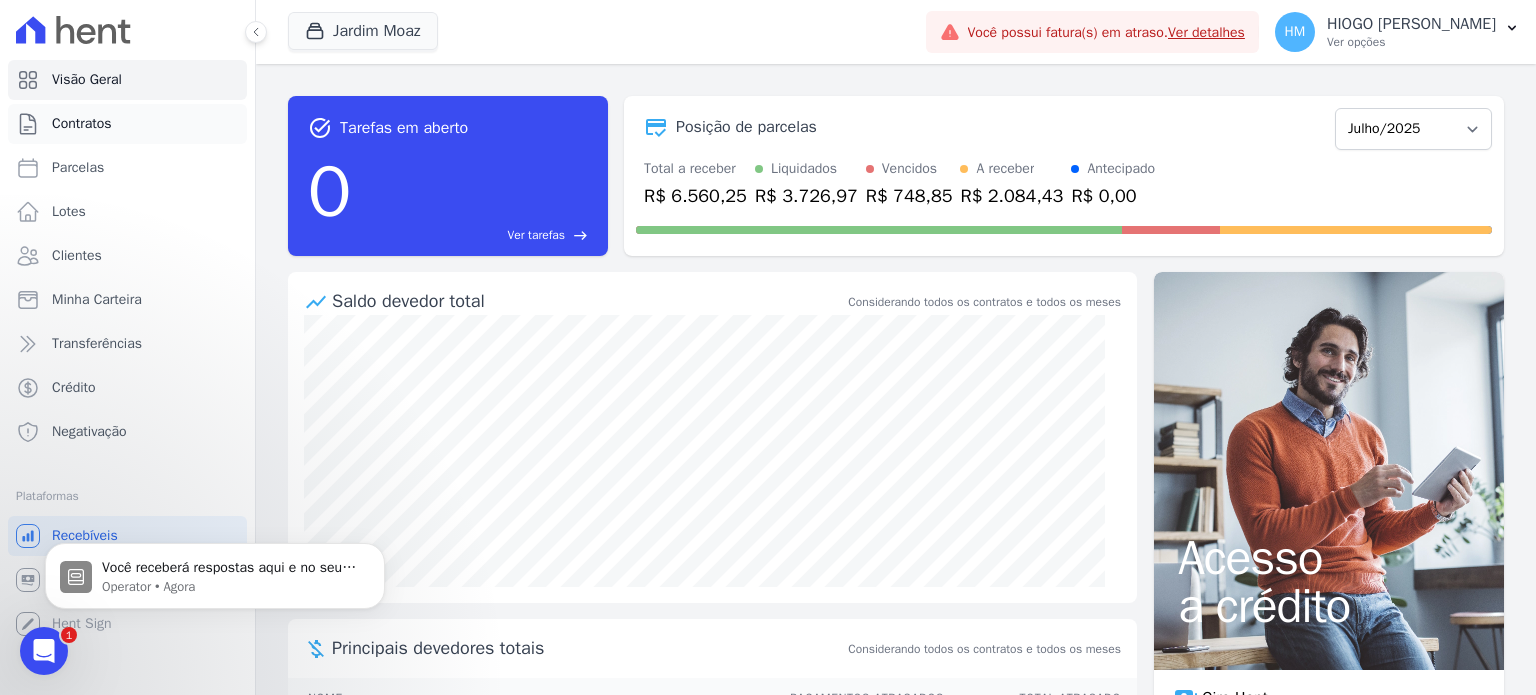 click on "Contratos" at bounding box center [82, 124] 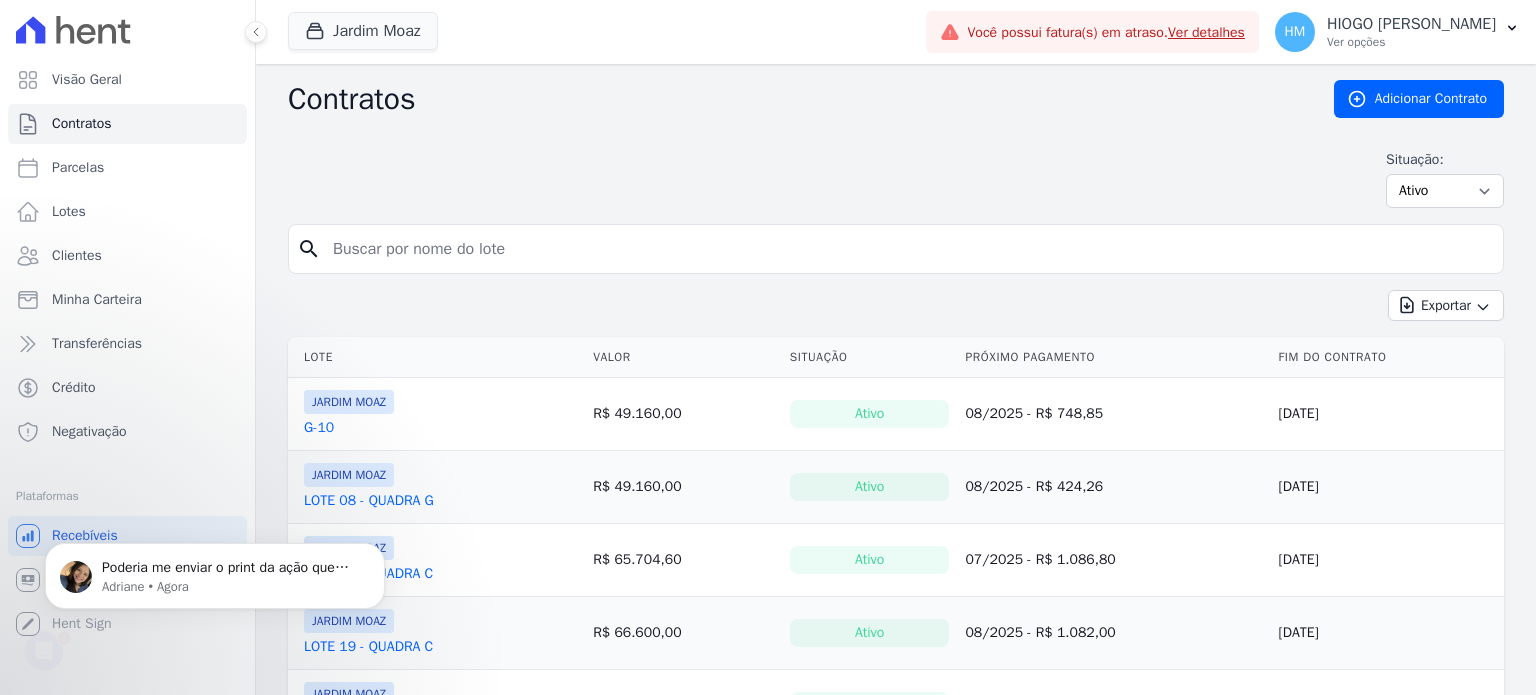 scroll, scrollTop: 0, scrollLeft: 0, axis: both 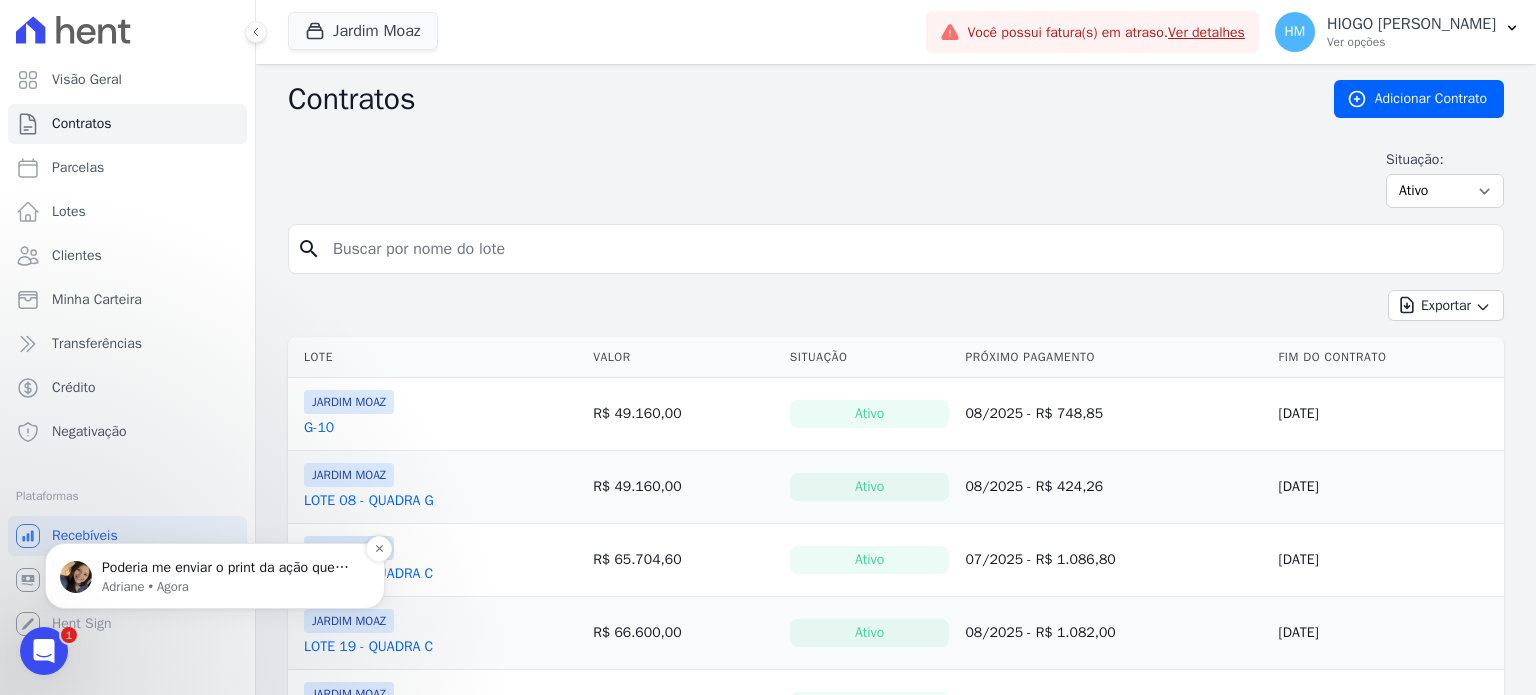 click on "Adriane • Agora" at bounding box center [231, 587] 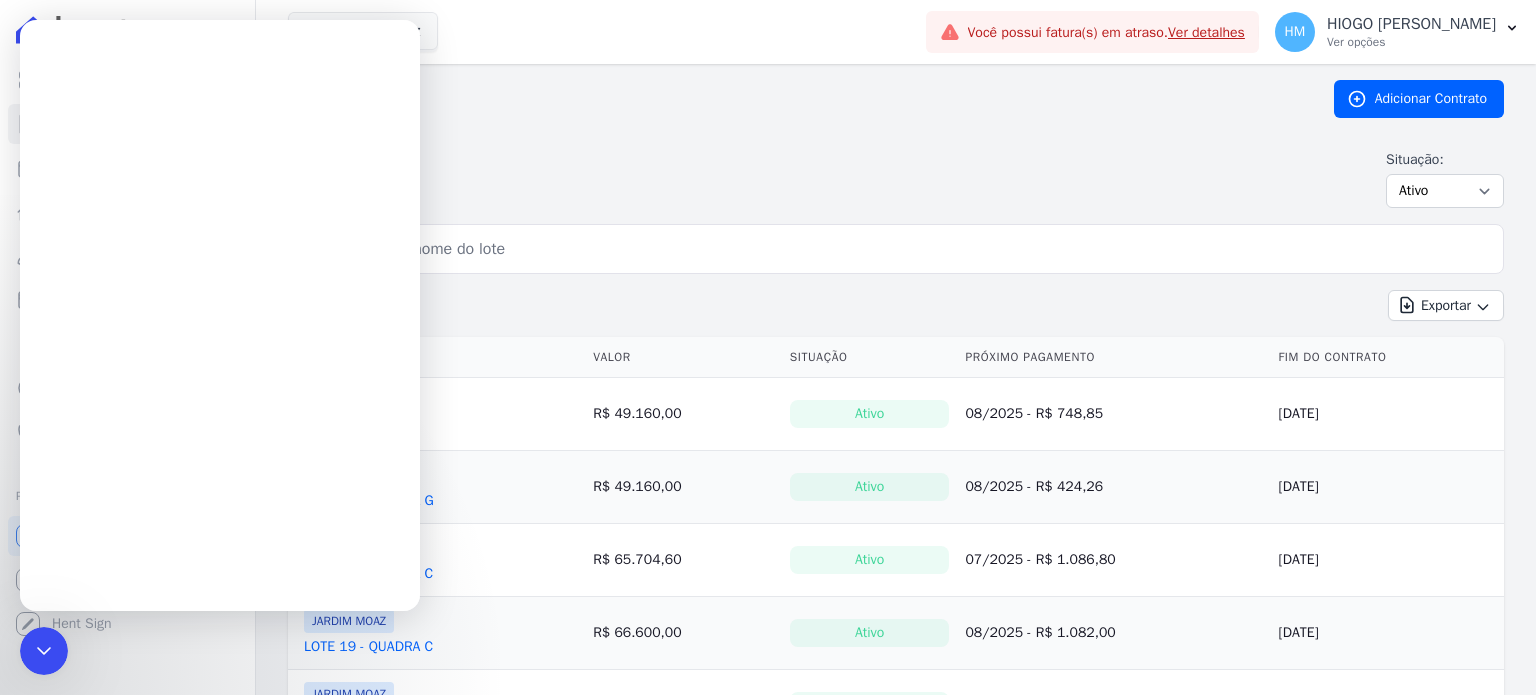 scroll, scrollTop: 0, scrollLeft: 0, axis: both 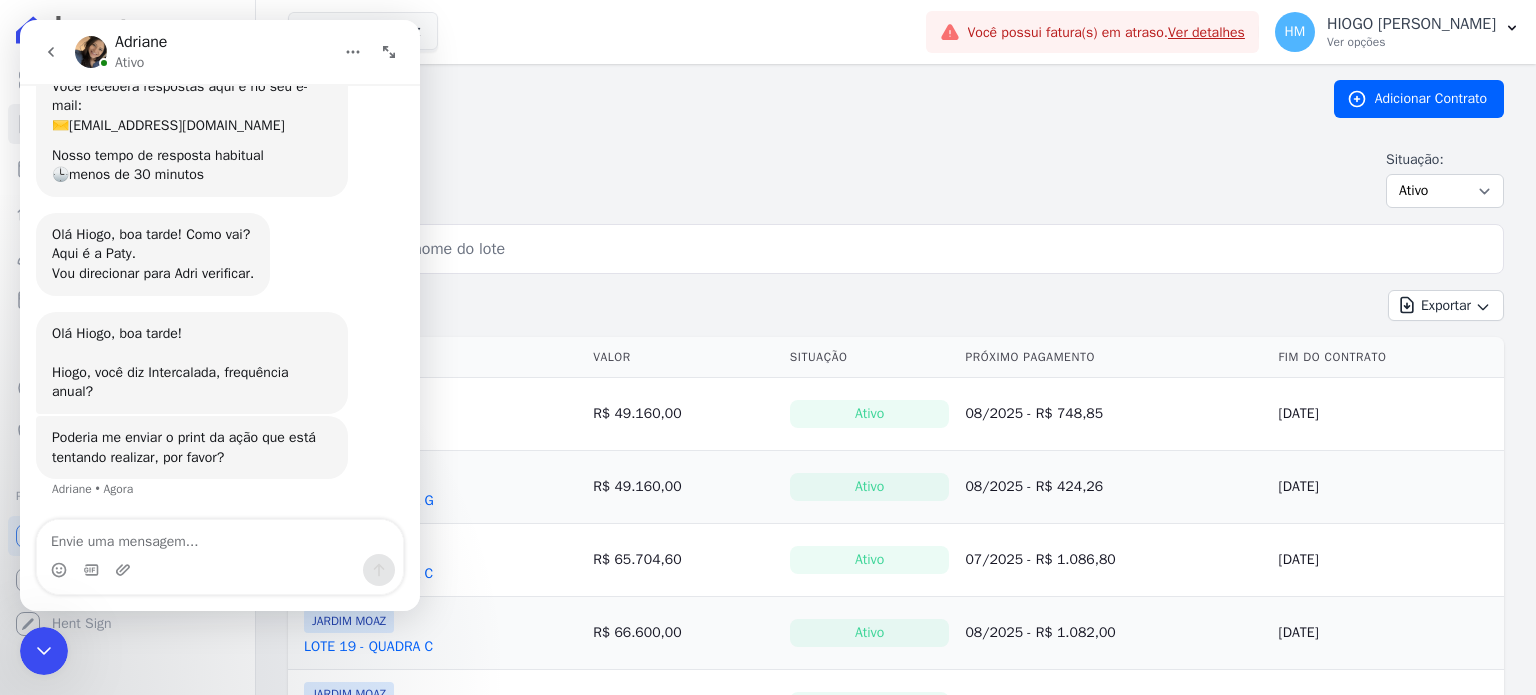 click at bounding box center [220, 537] 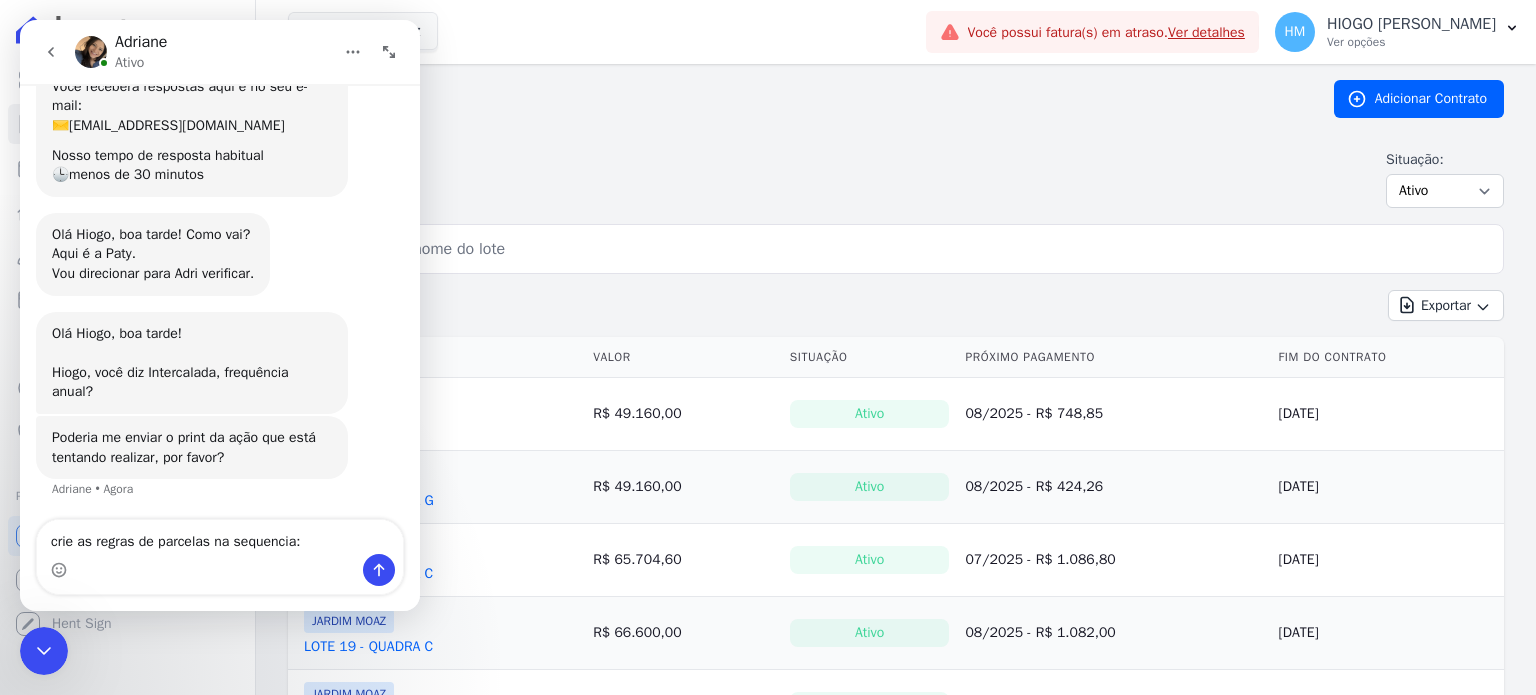 type on "crie as regras de parcelas na sequencia:" 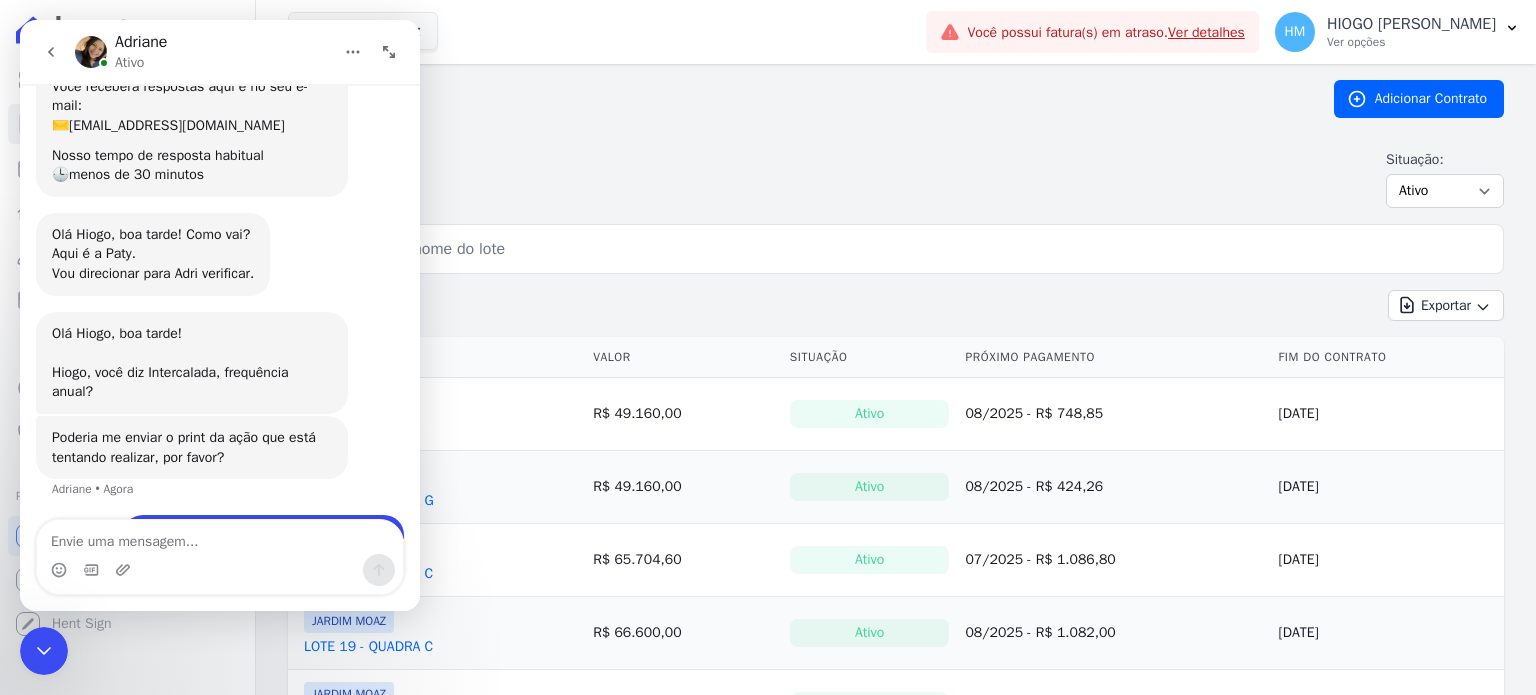 scroll, scrollTop: 202, scrollLeft: 0, axis: vertical 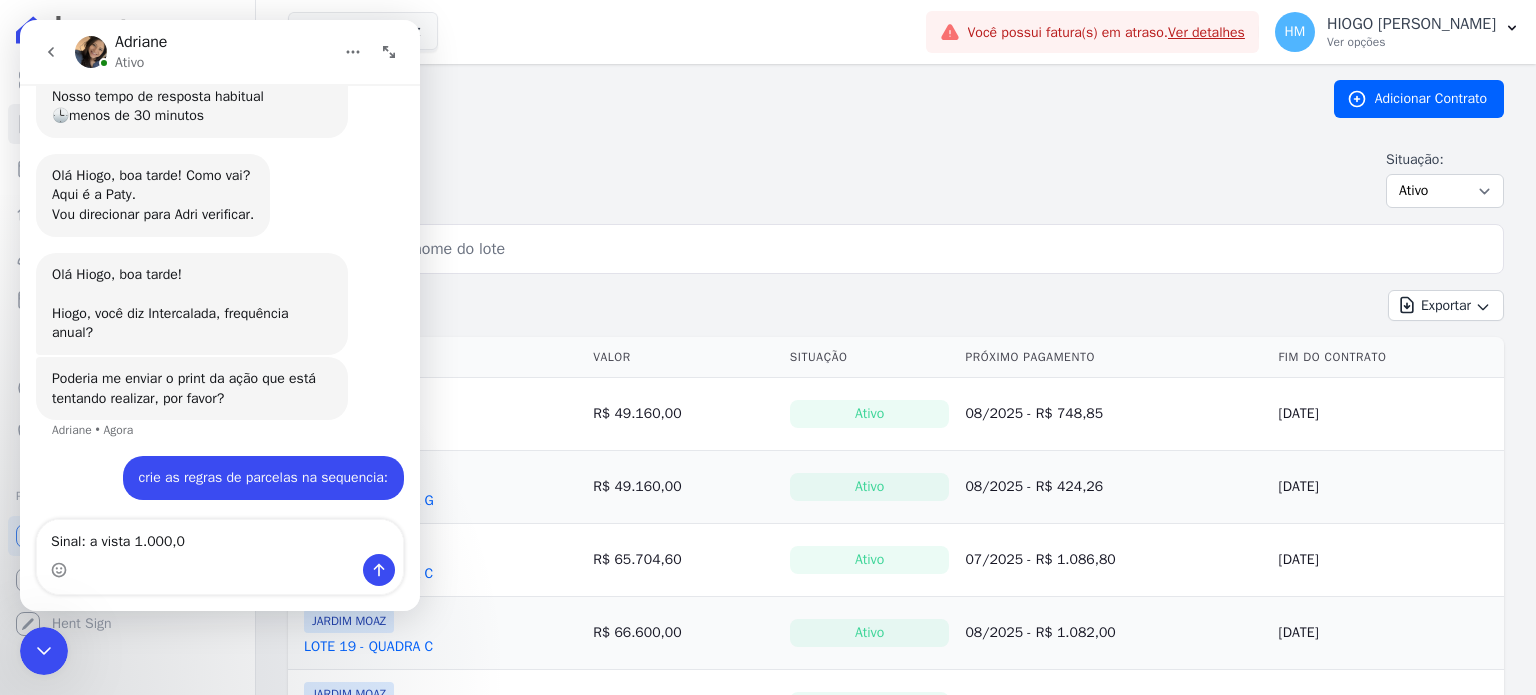 type on "Sinal: a vista 1.000,00" 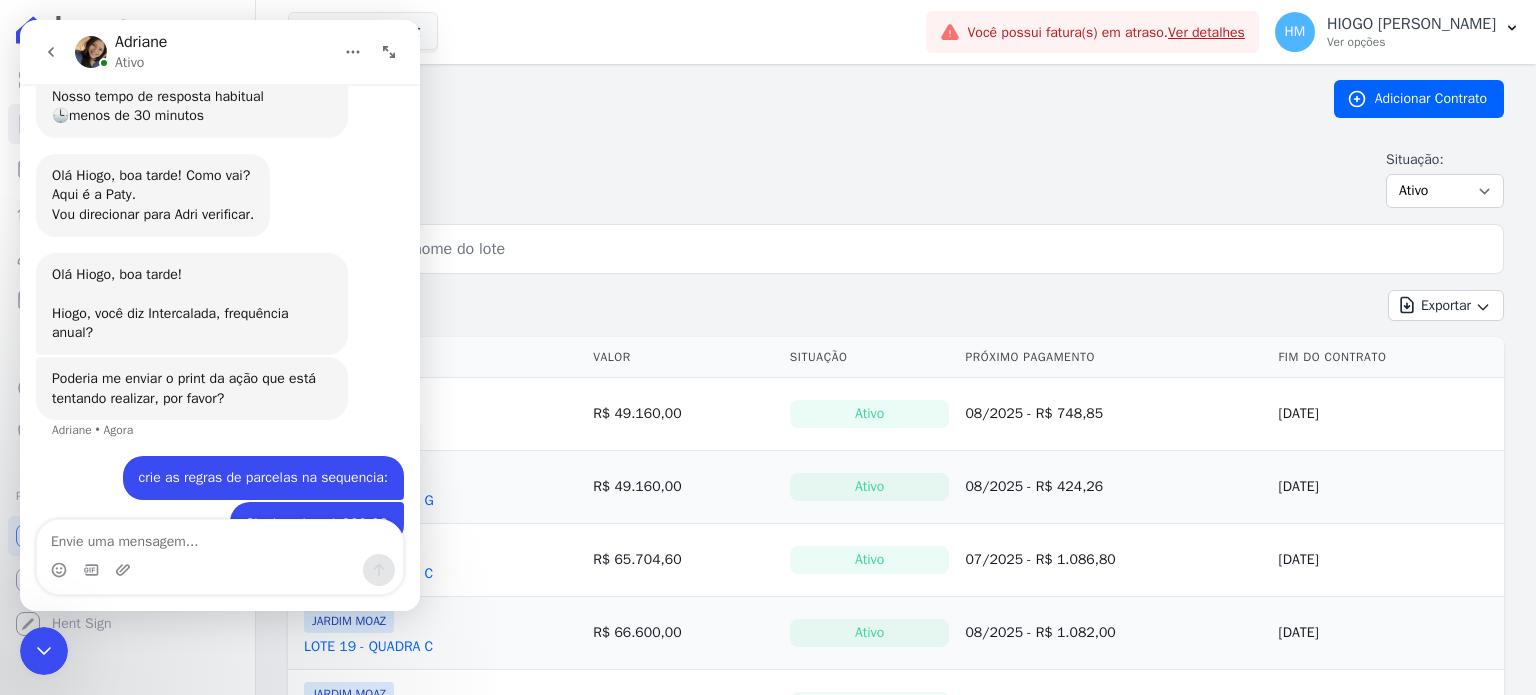 scroll, scrollTop: 248, scrollLeft: 0, axis: vertical 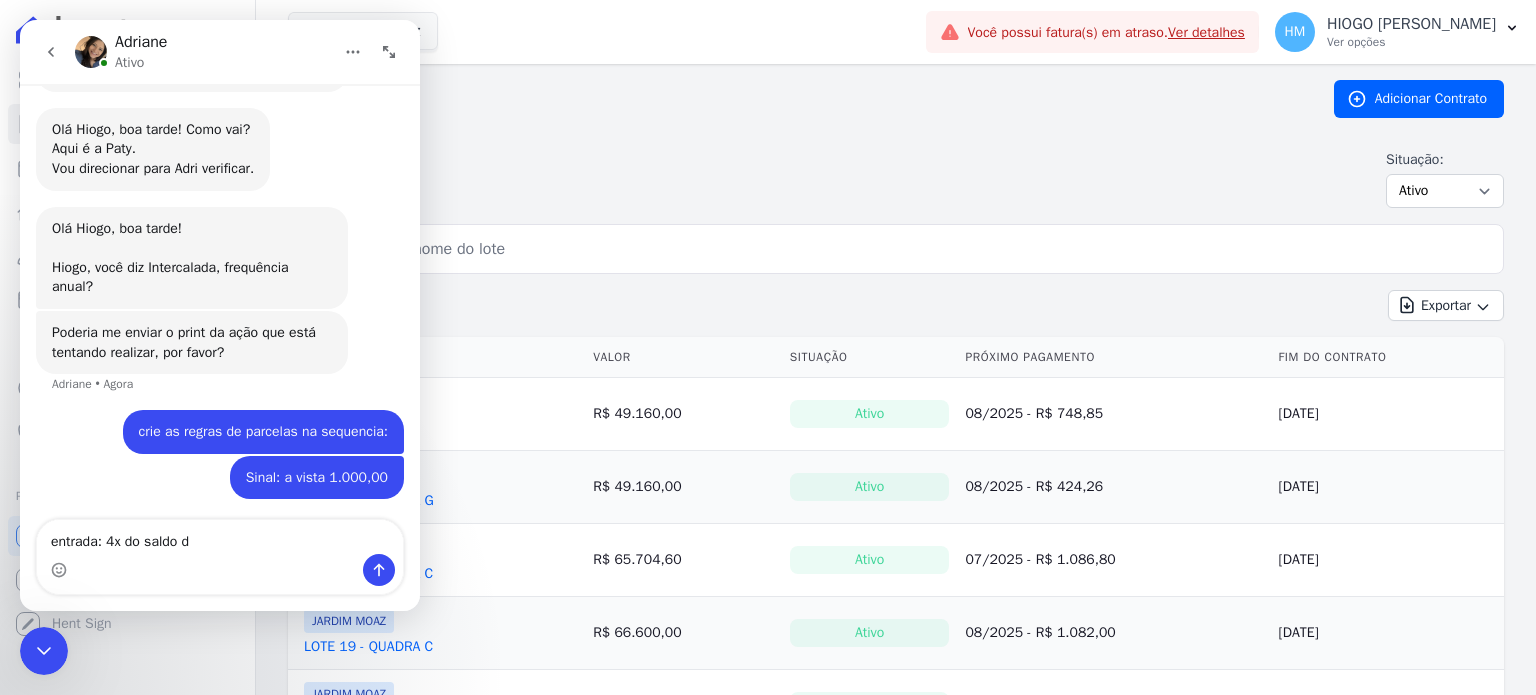 type on "entrada: 4x do saldo" 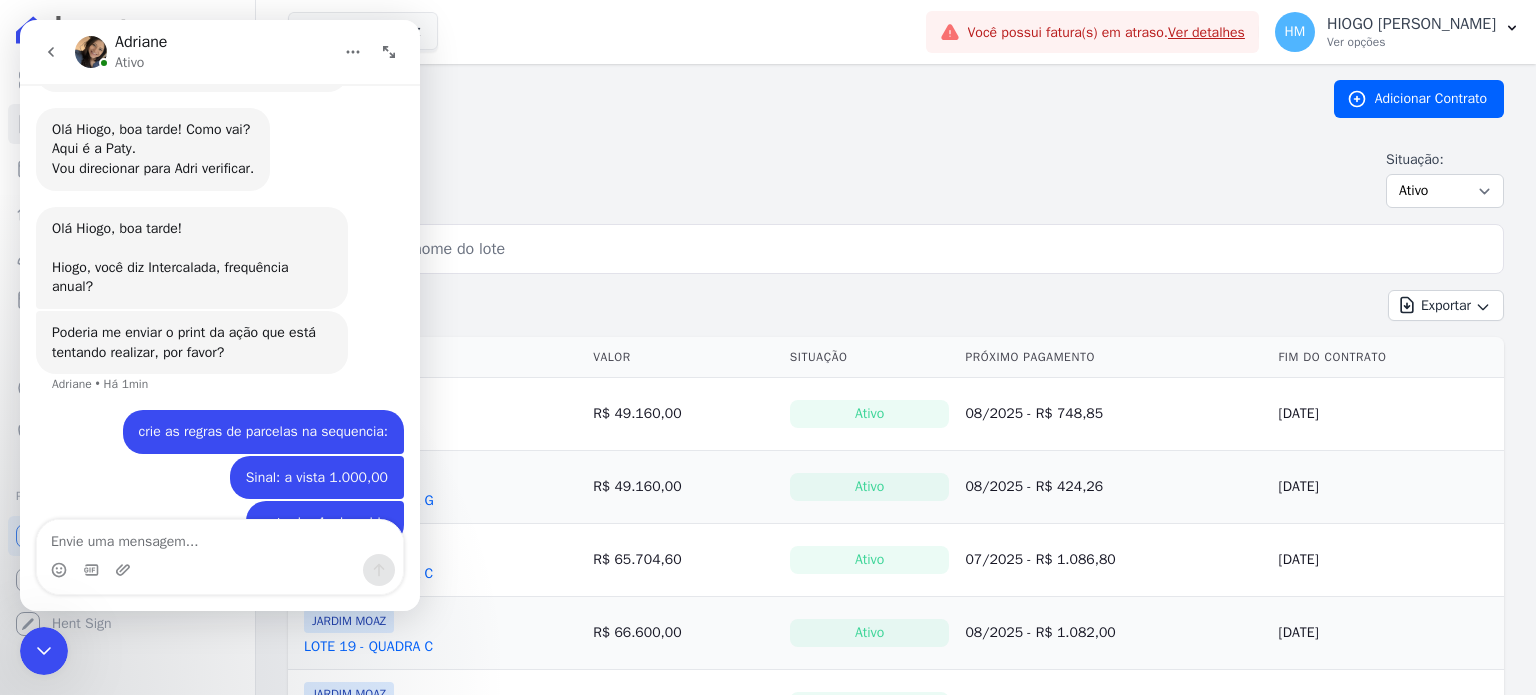 scroll, scrollTop: 293, scrollLeft: 0, axis: vertical 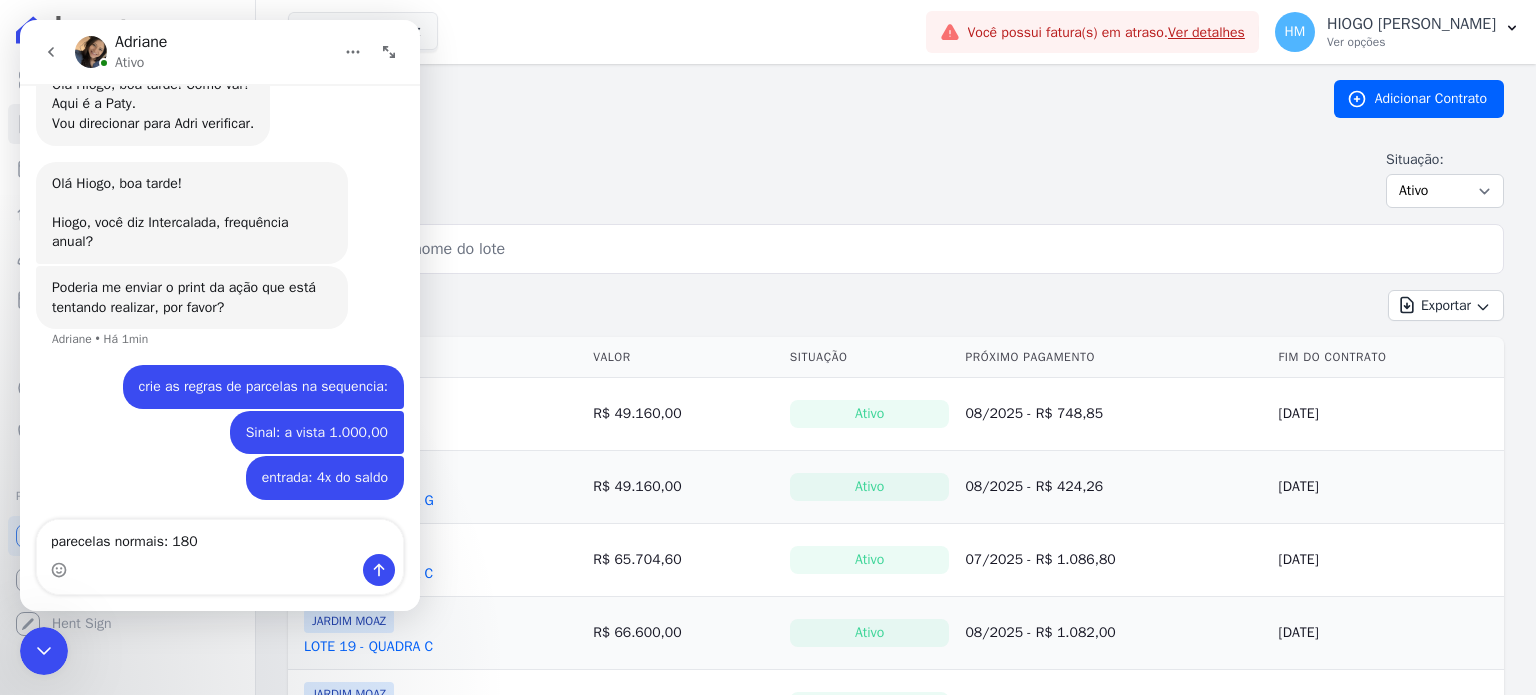 type on "parecelas normais: 180x" 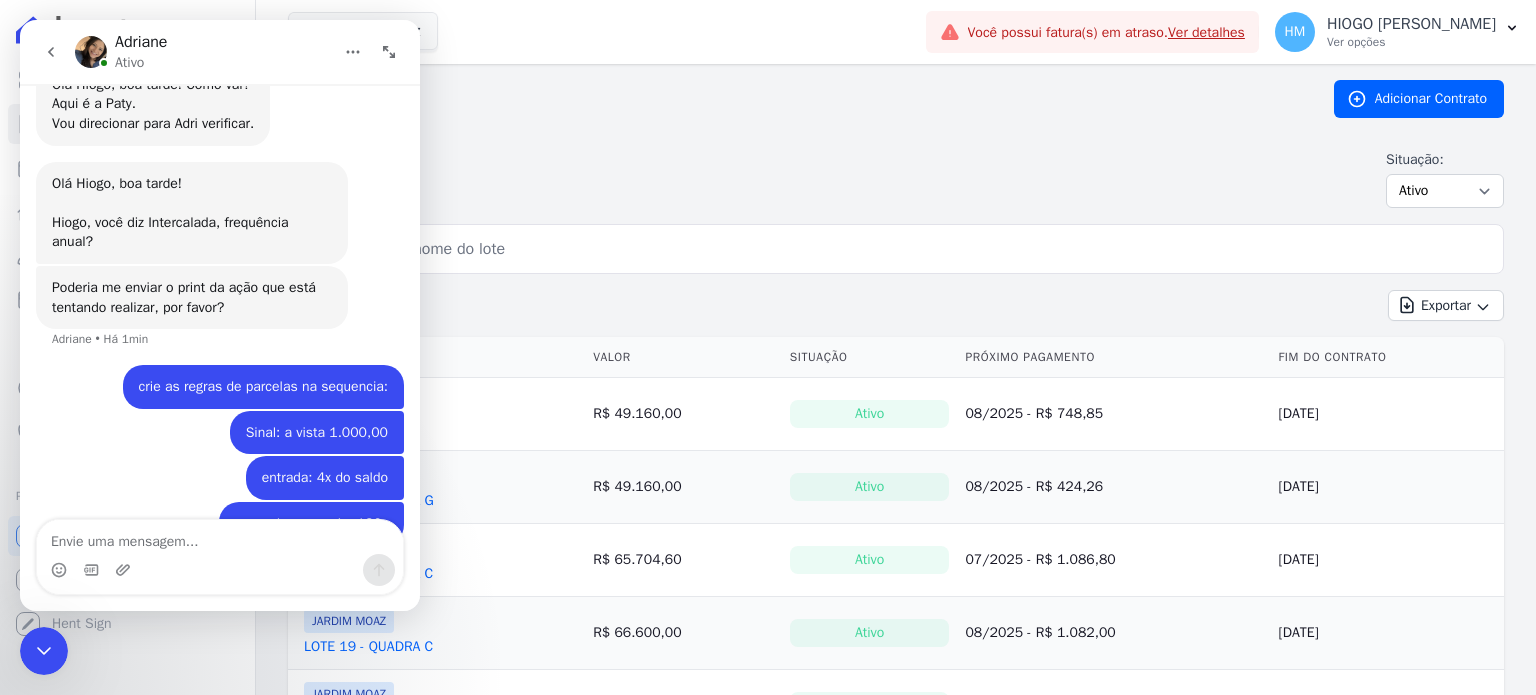 scroll, scrollTop: 339, scrollLeft: 0, axis: vertical 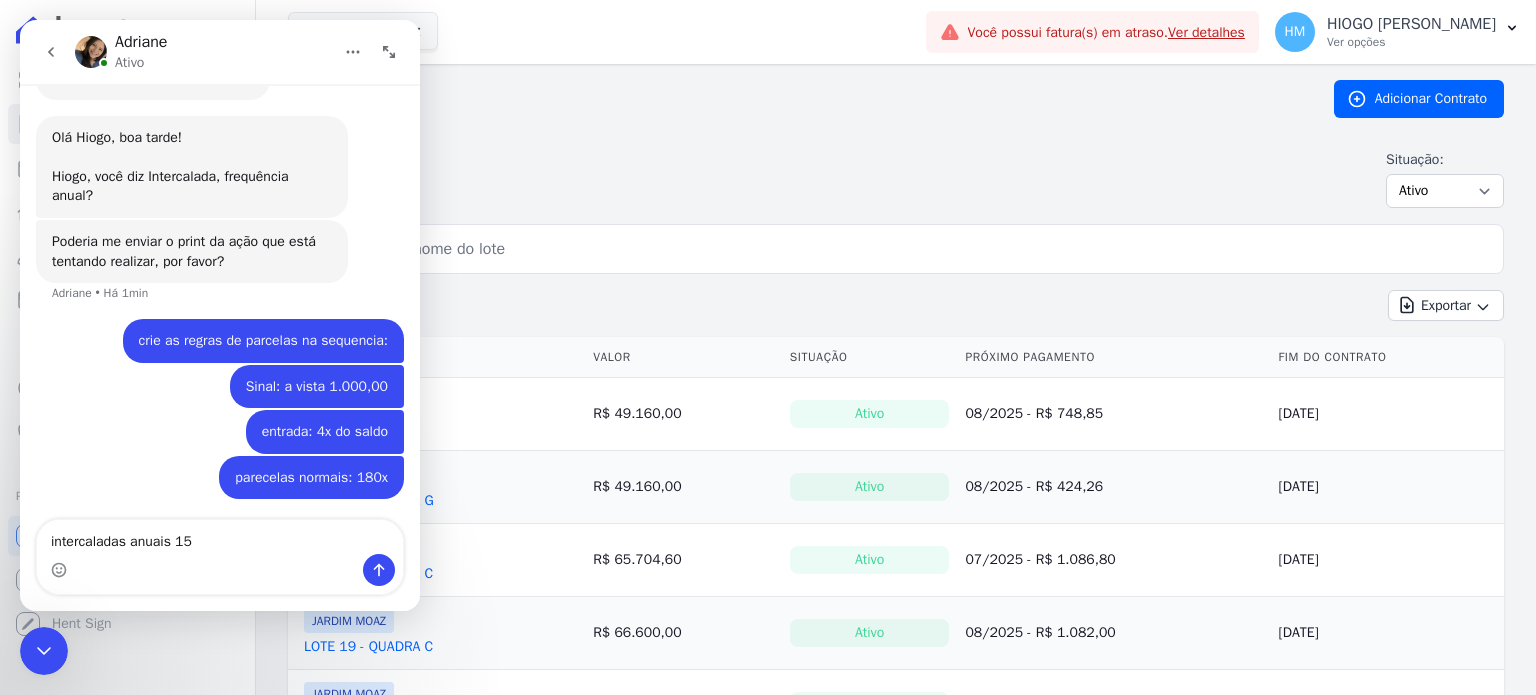type on "intercaladas anuais 15 x" 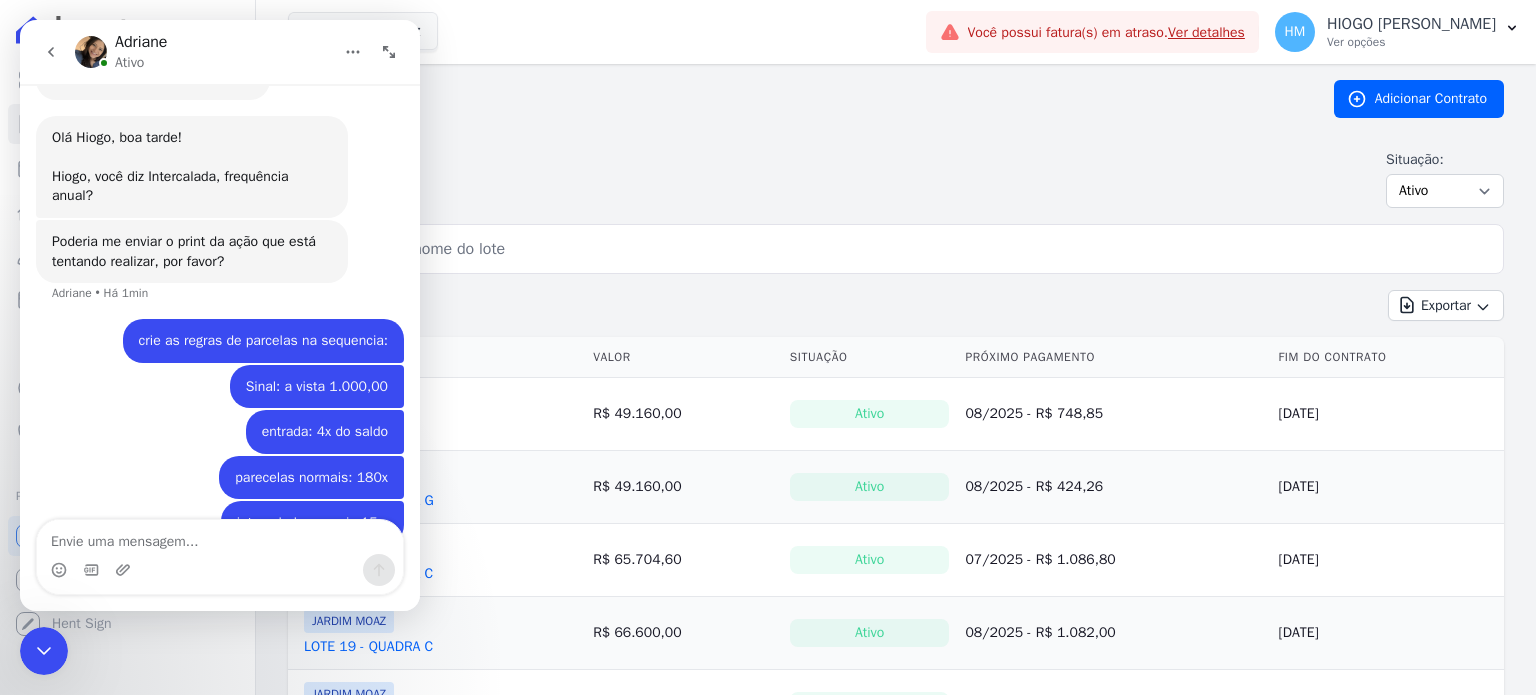 scroll, scrollTop: 384, scrollLeft: 0, axis: vertical 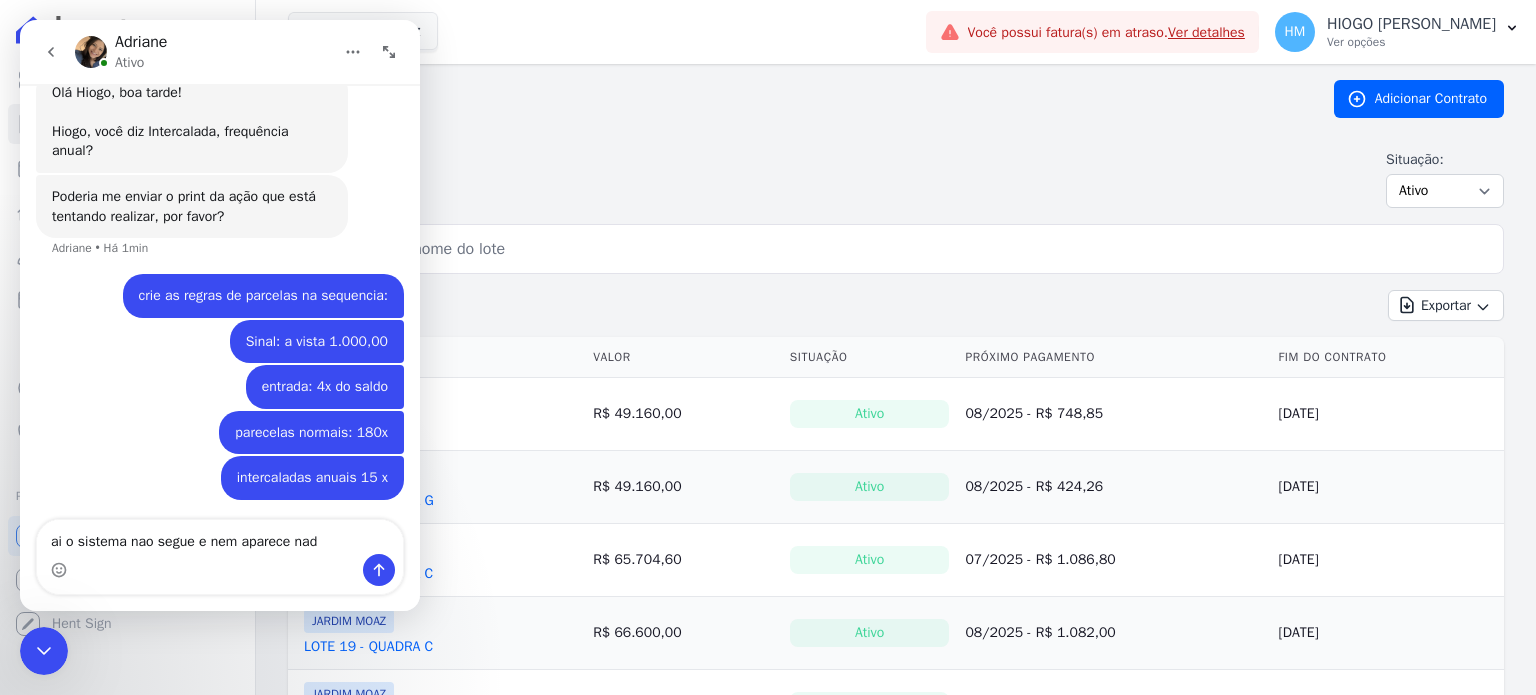 type on "ai o sistema nao segue e nem aparece nada" 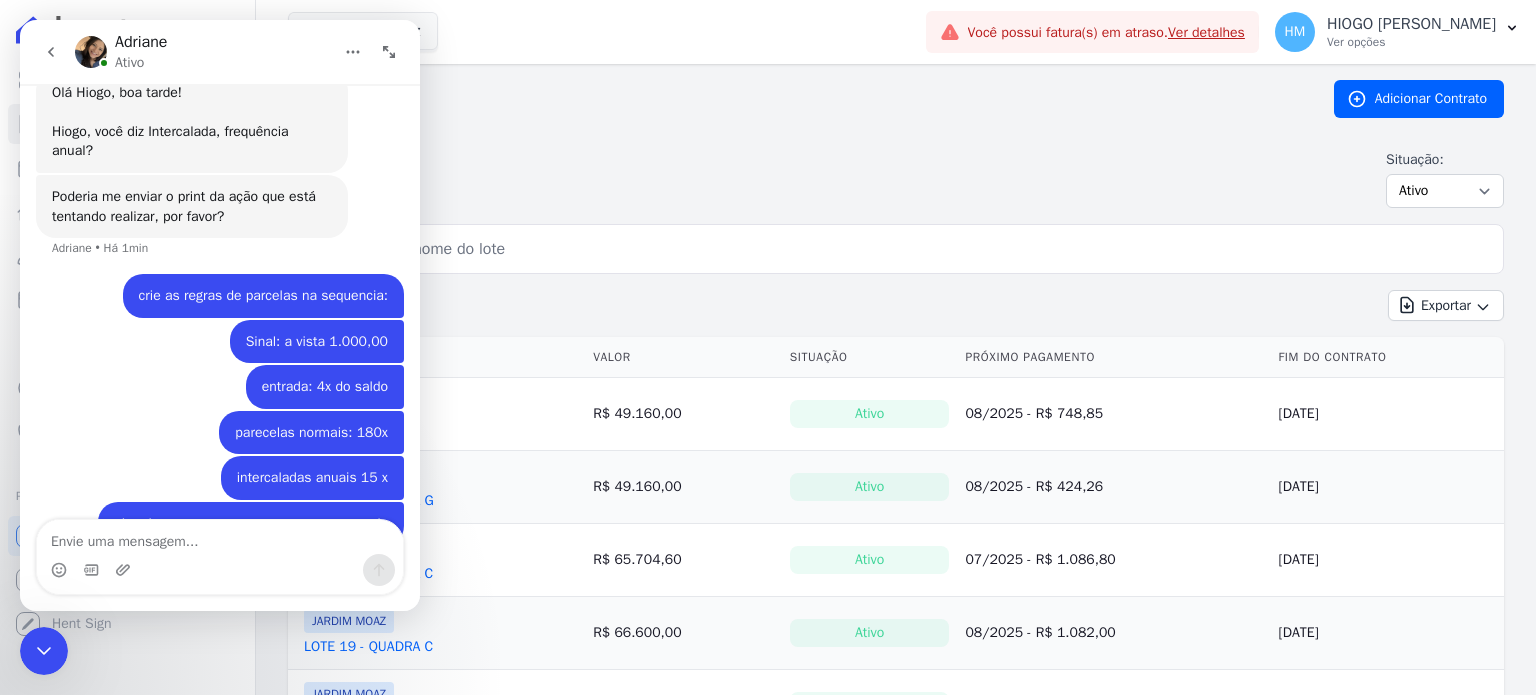 scroll, scrollTop: 430, scrollLeft: 0, axis: vertical 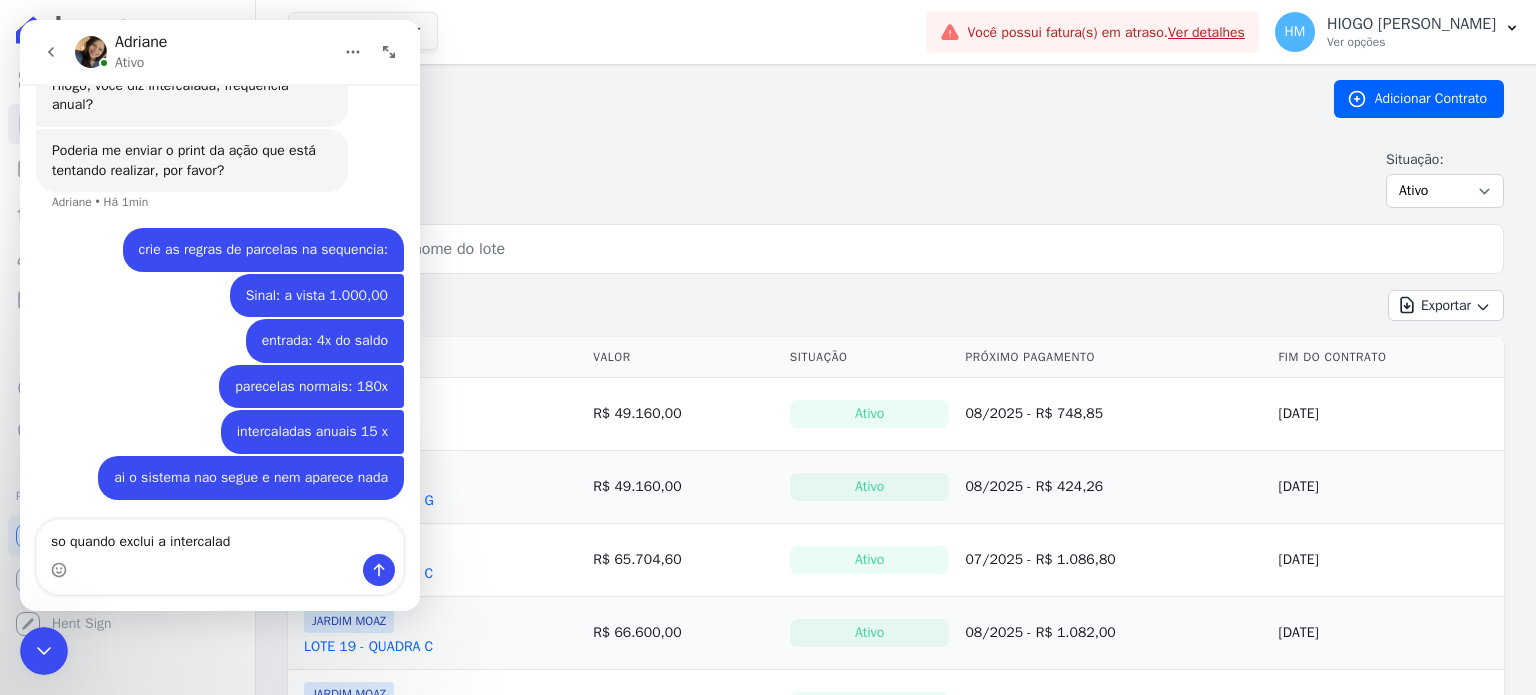 type on "so quando exclui a intercalada" 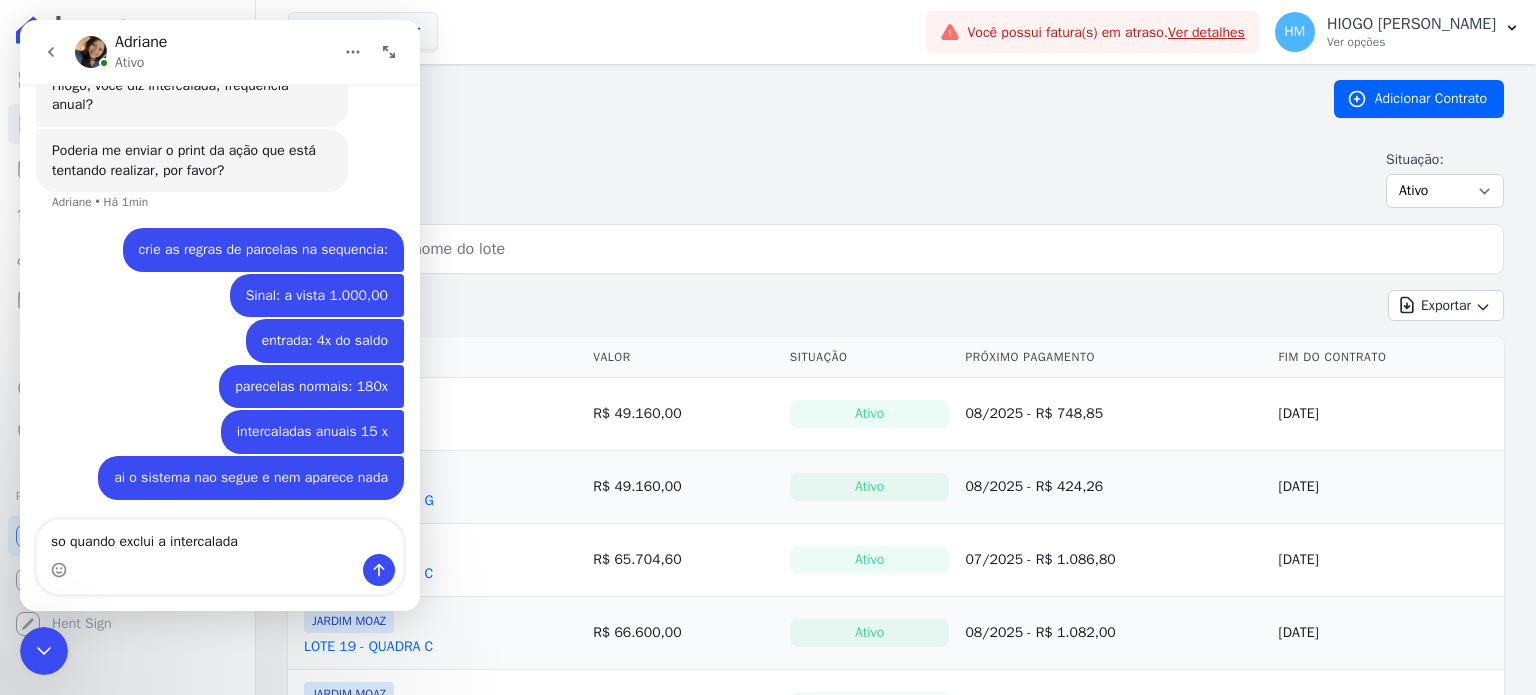 type 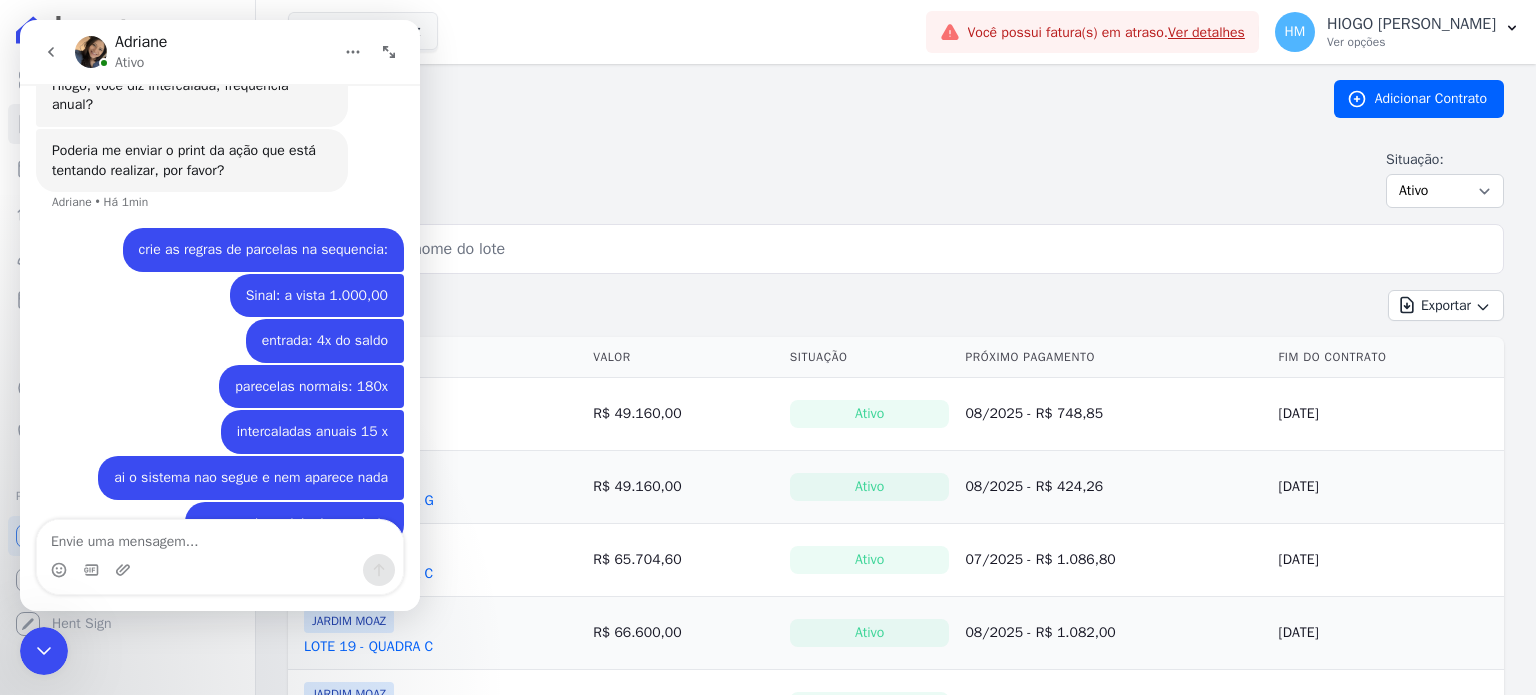 scroll, scrollTop: 476, scrollLeft: 0, axis: vertical 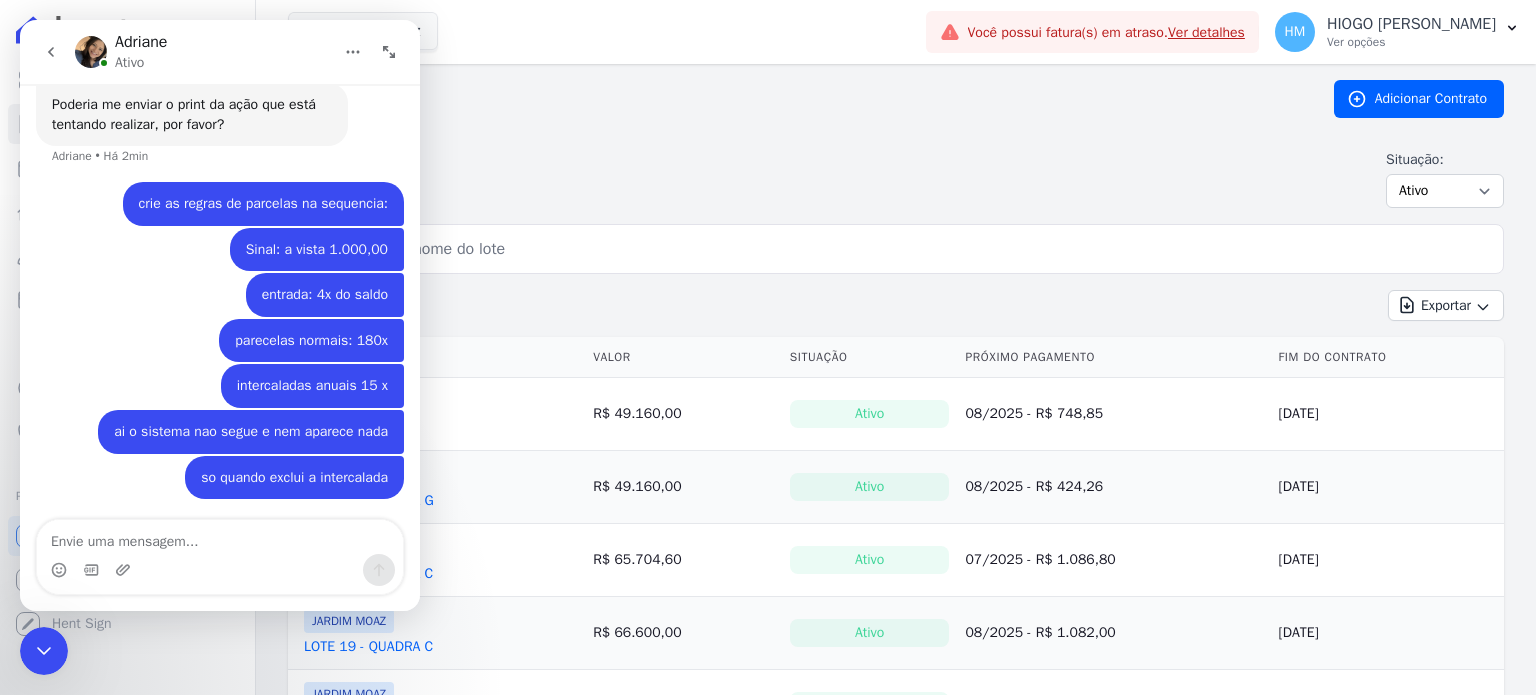 click 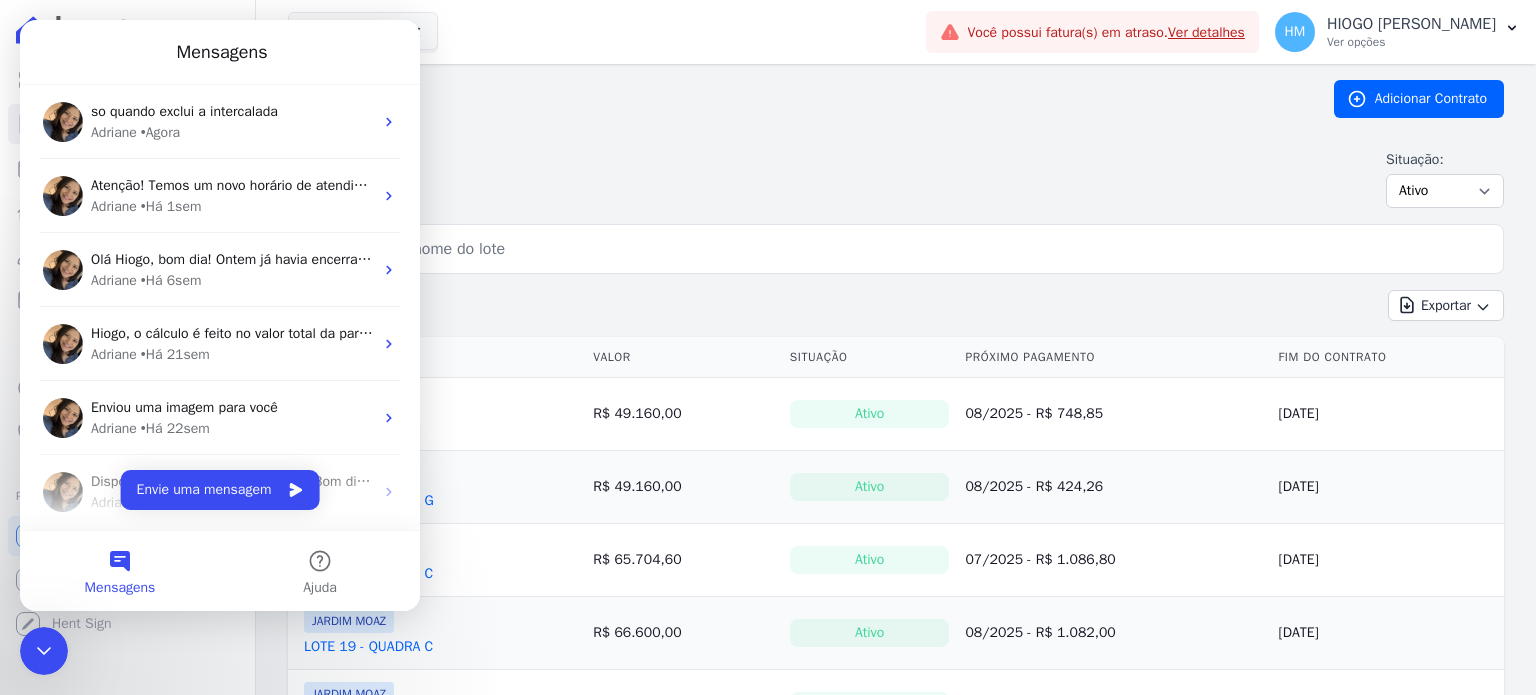 click on "Contratos
Adicionar Contrato
Situação:
Ativo
Todos
Pausado
Distratado
Rascunho
Expirado
Encerrado
search
Exportar
Exportar PDF
Exportar CSV
Exportar Fichas
Lote
[GEOGRAPHIC_DATA]
Situação
Próximo Pagamento" at bounding box center [896, 434] 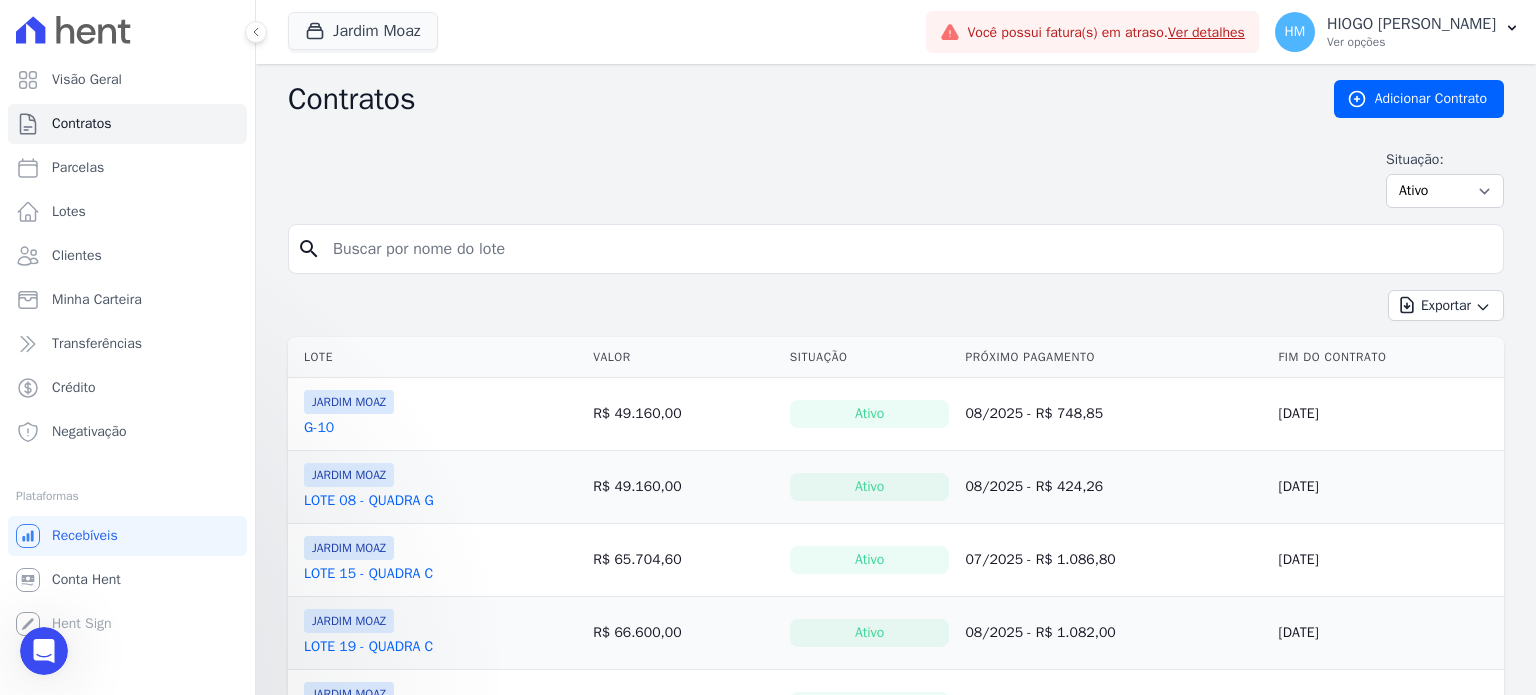 scroll, scrollTop: 0, scrollLeft: 0, axis: both 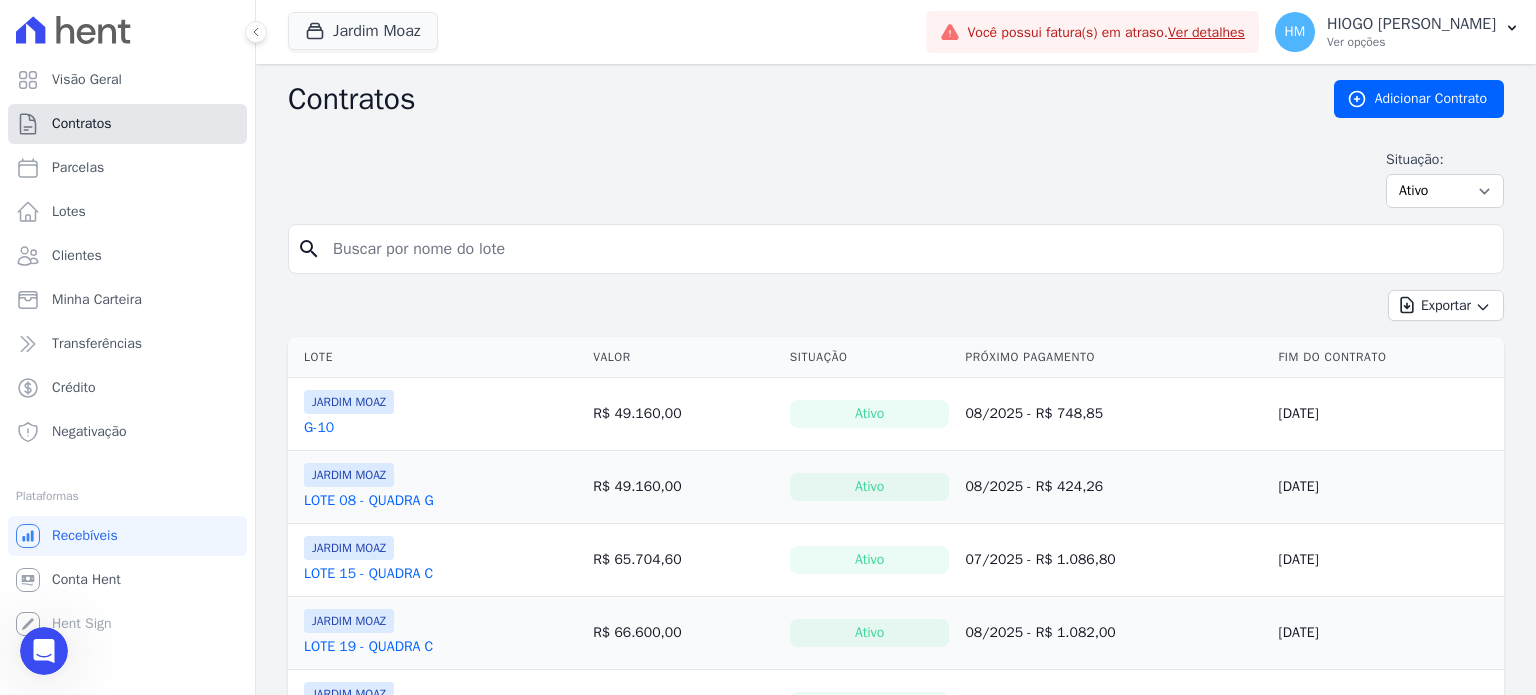 click on "Contratos" at bounding box center (127, 124) 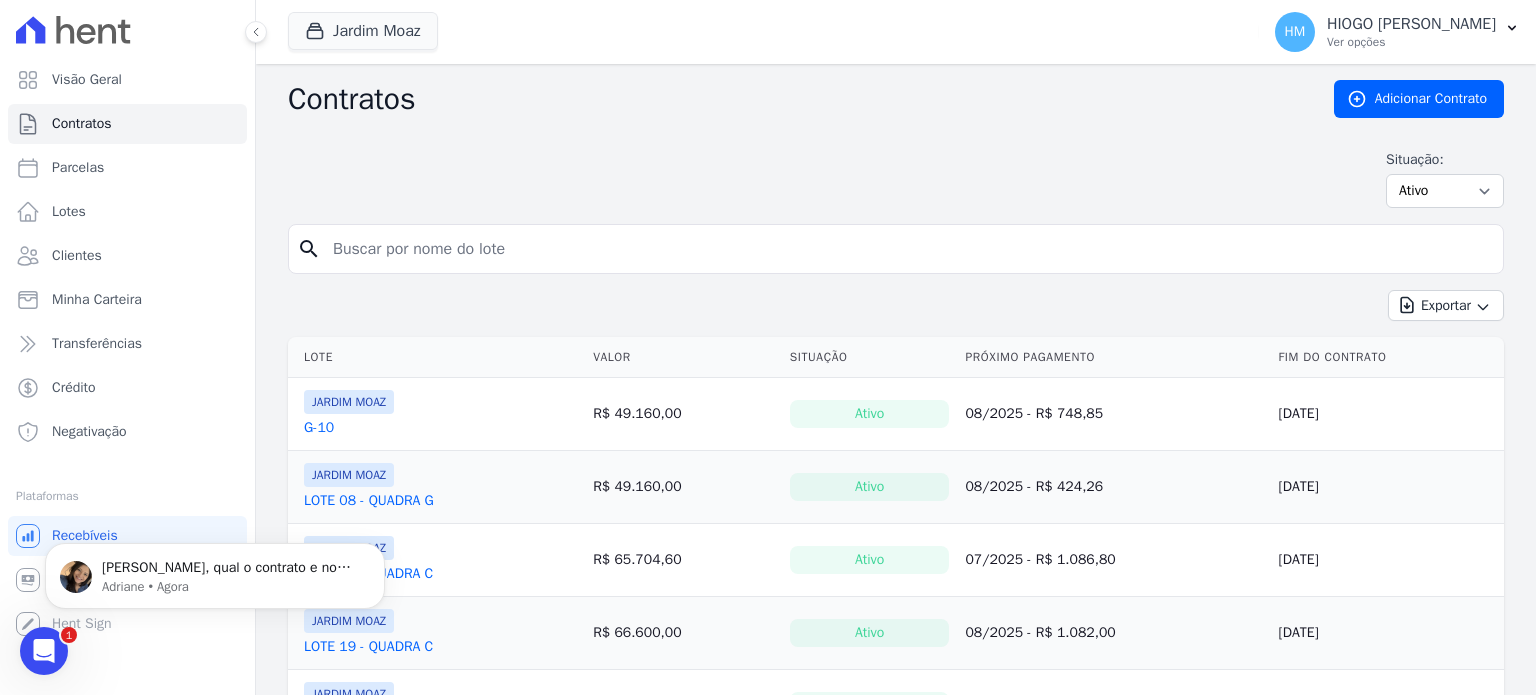 scroll, scrollTop: 0, scrollLeft: 0, axis: both 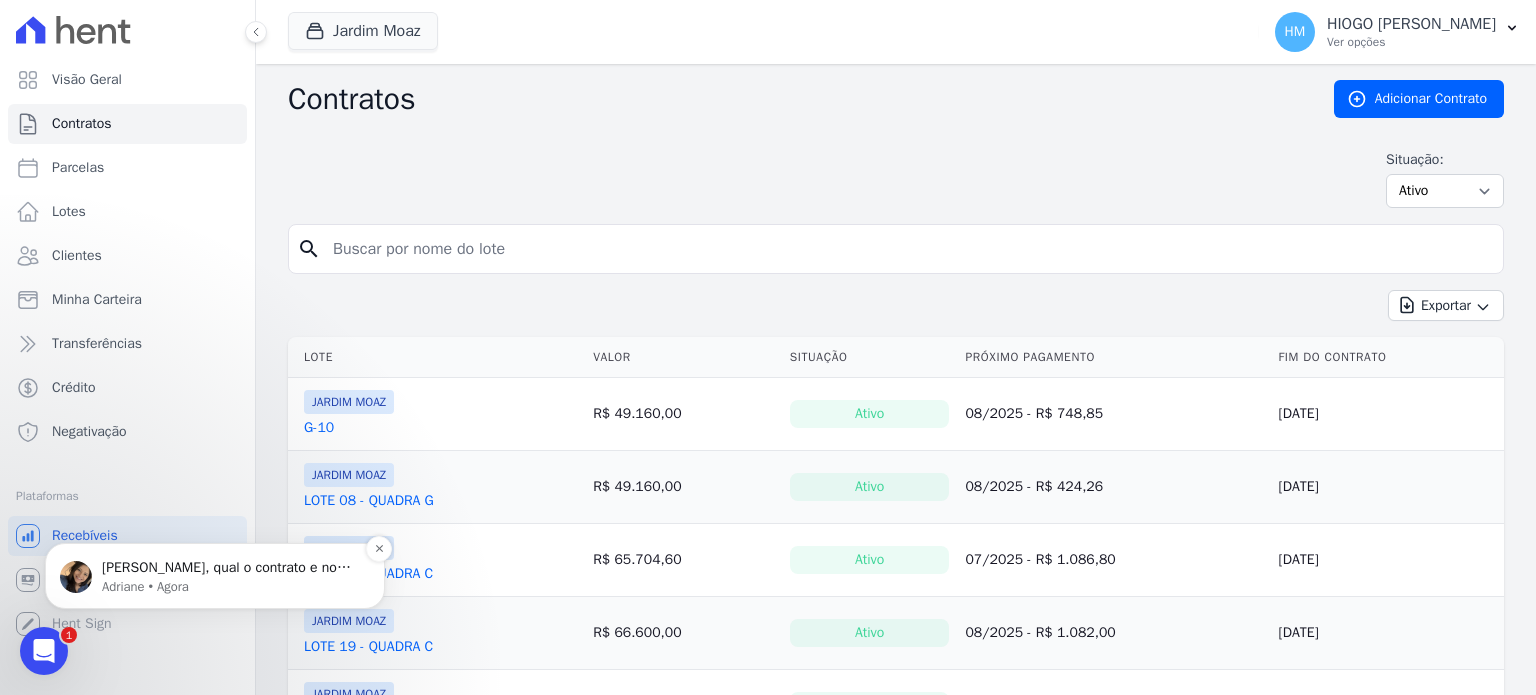 click on "[PERSON_NAME], qual o contrato e nome do cliente?" at bounding box center [231, 568] 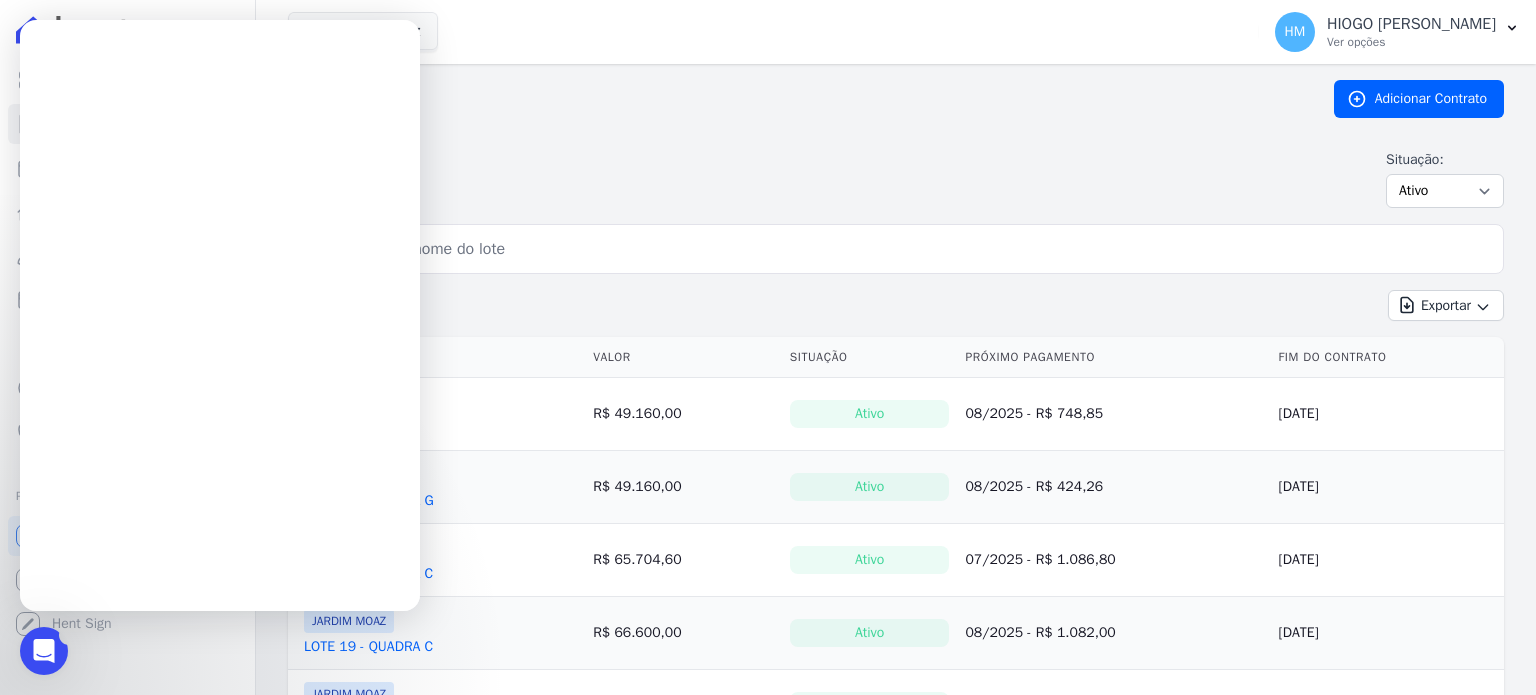 scroll, scrollTop: 0, scrollLeft: 0, axis: both 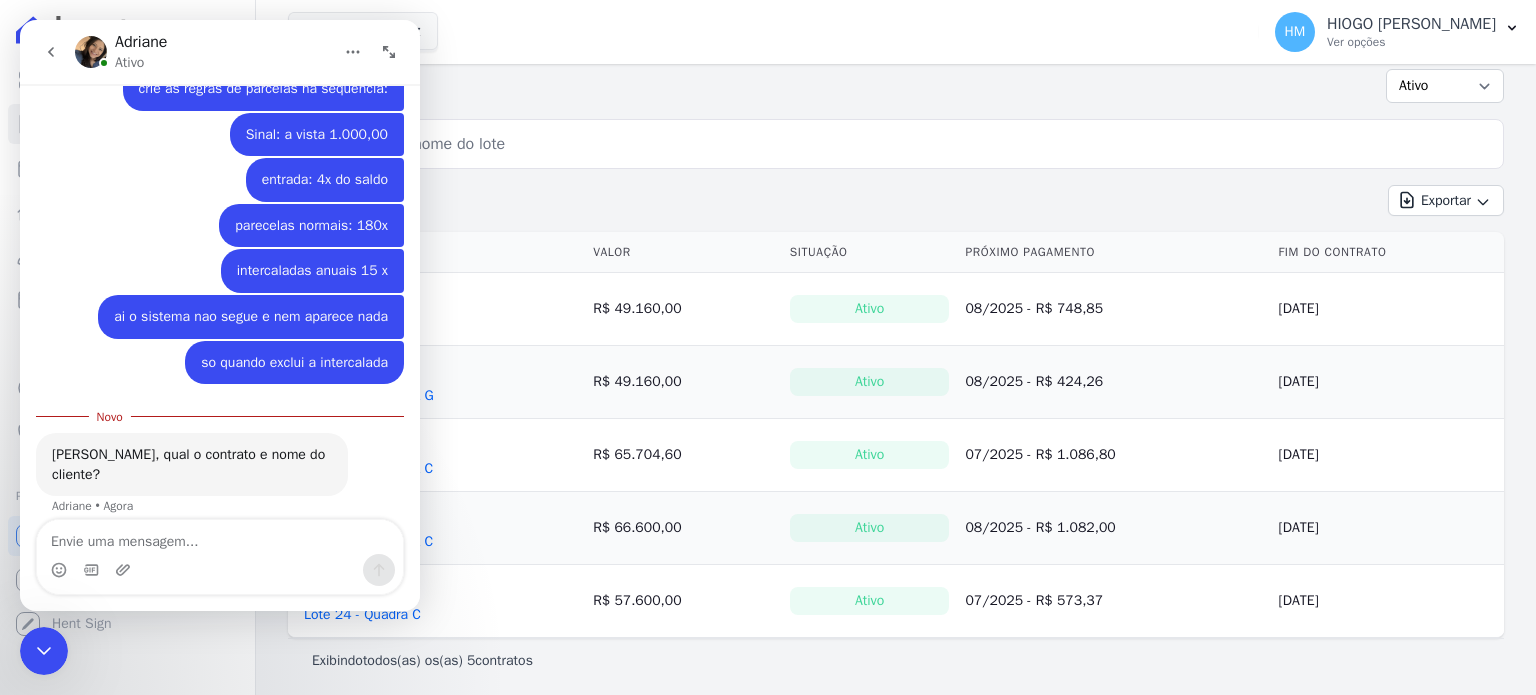 click 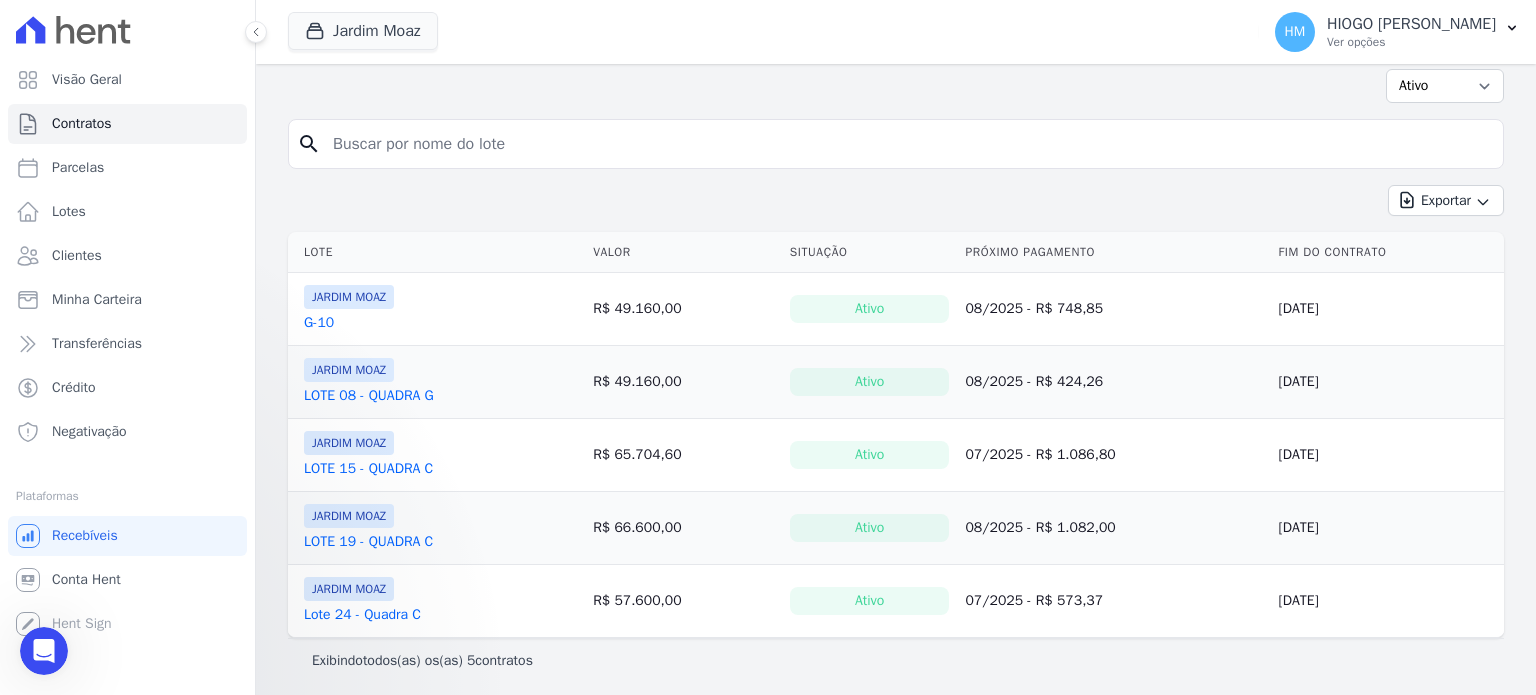scroll, scrollTop: 0, scrollLeft: 0, axis: both 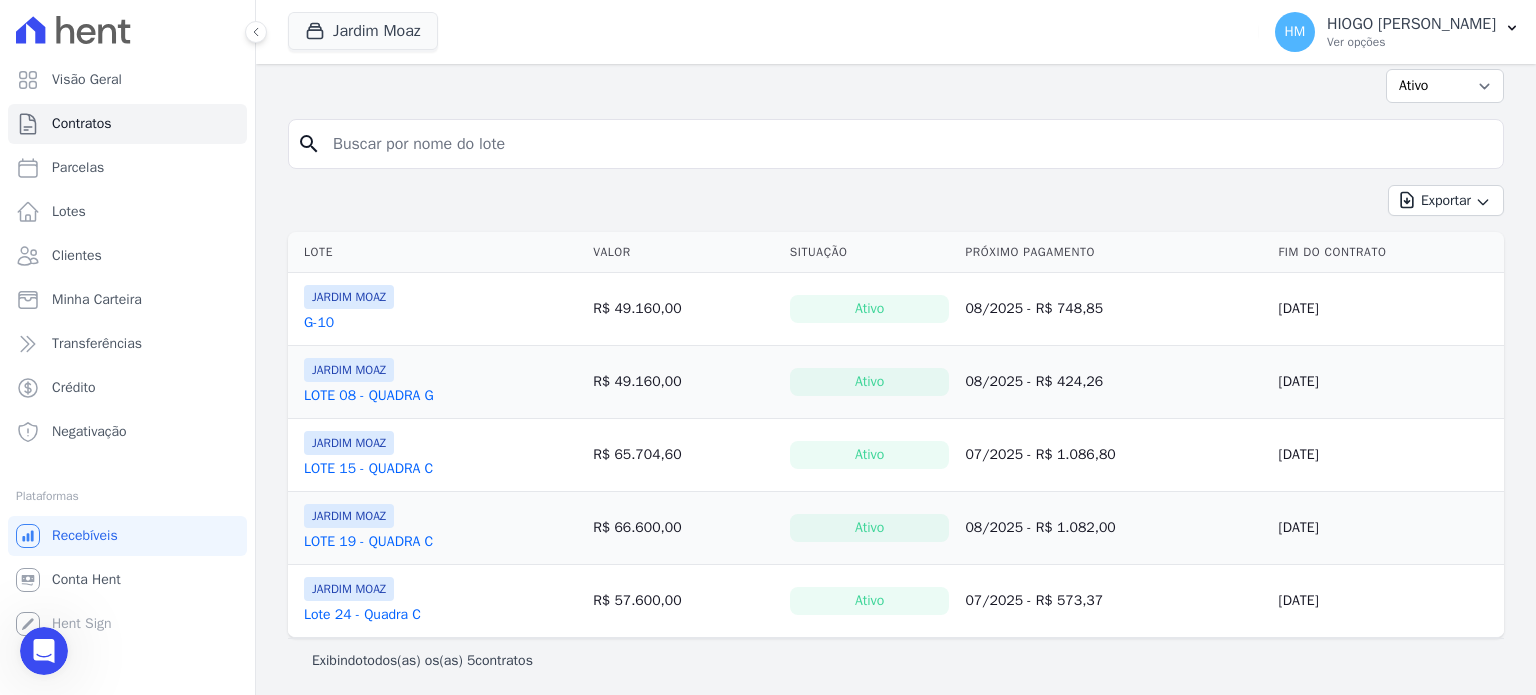 click on "LOTE 15 - QUADRA C" at bounding box center (368, 469) 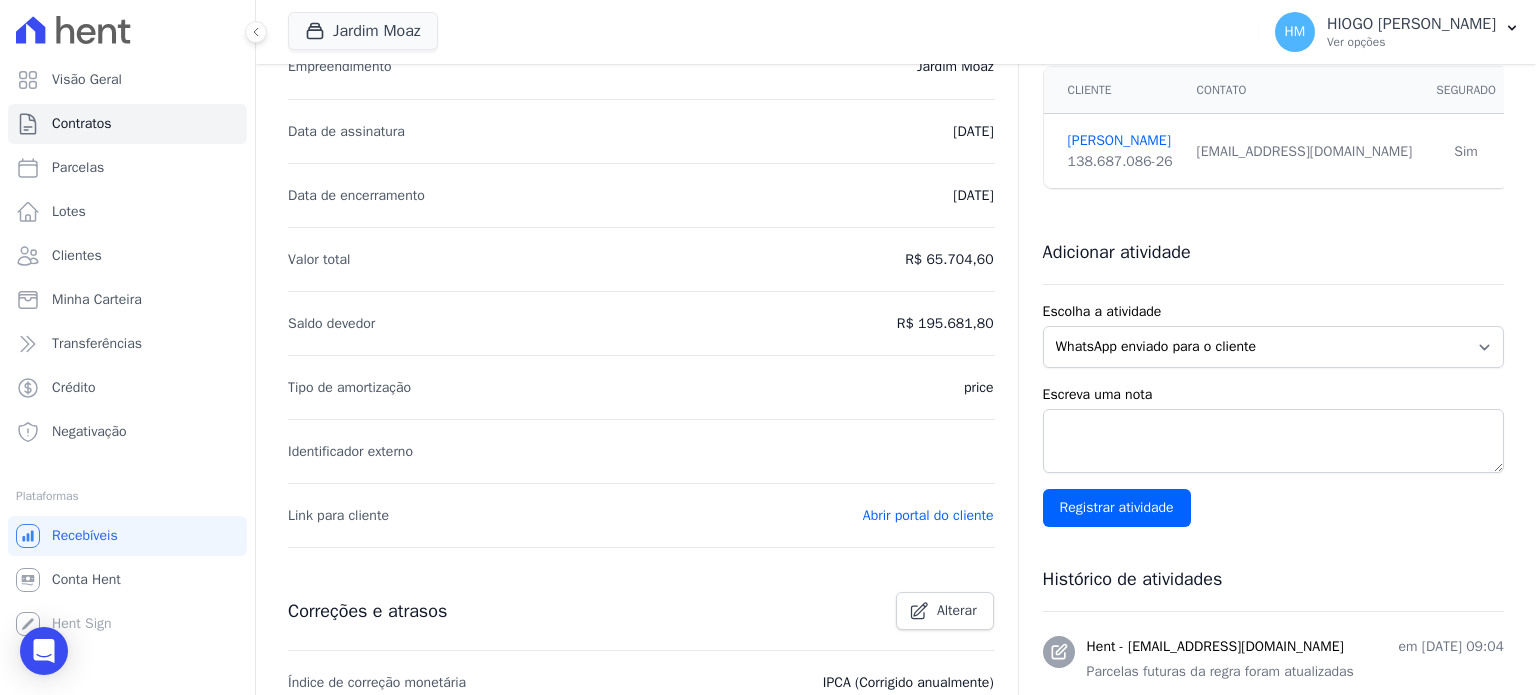 scroll, scrollTop: 0, scrollLeft: 0, axis: both 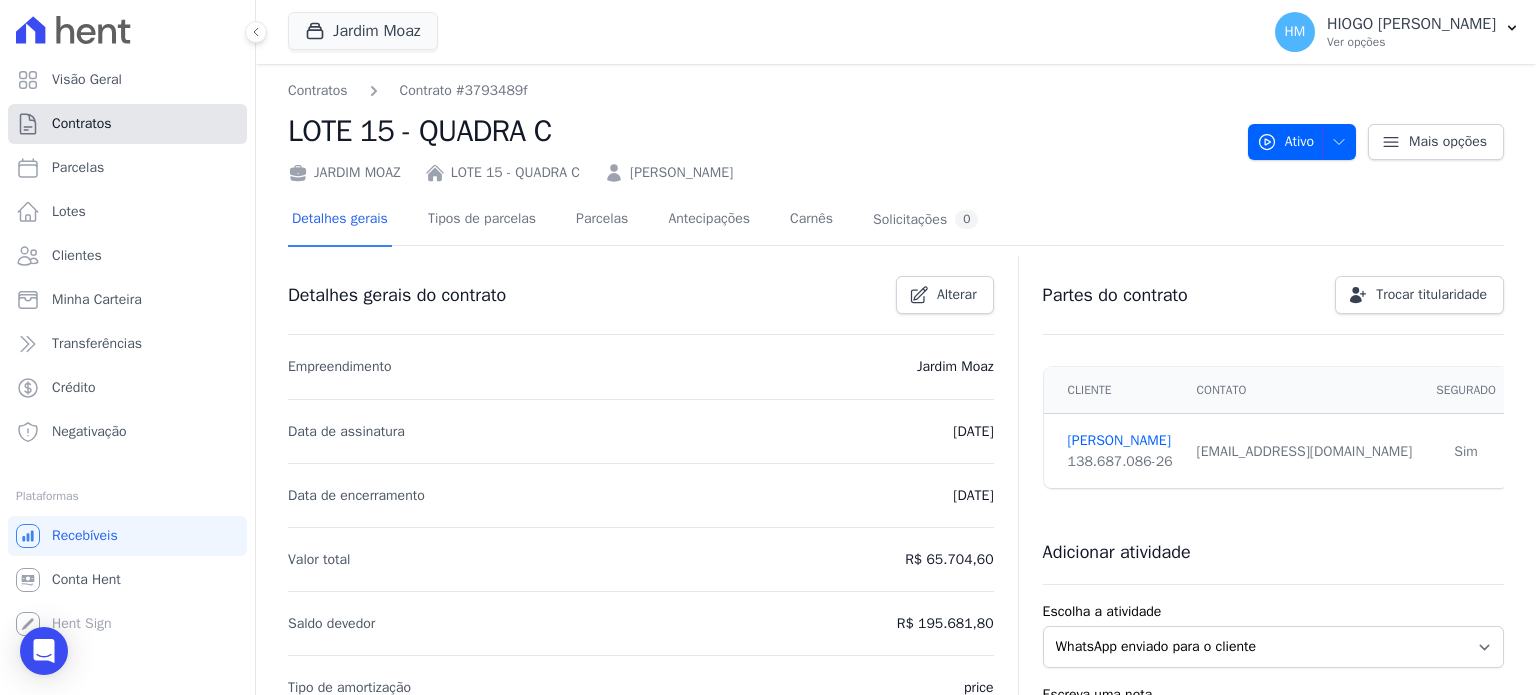 click on "Contratos" at bounding box center (82, 124) 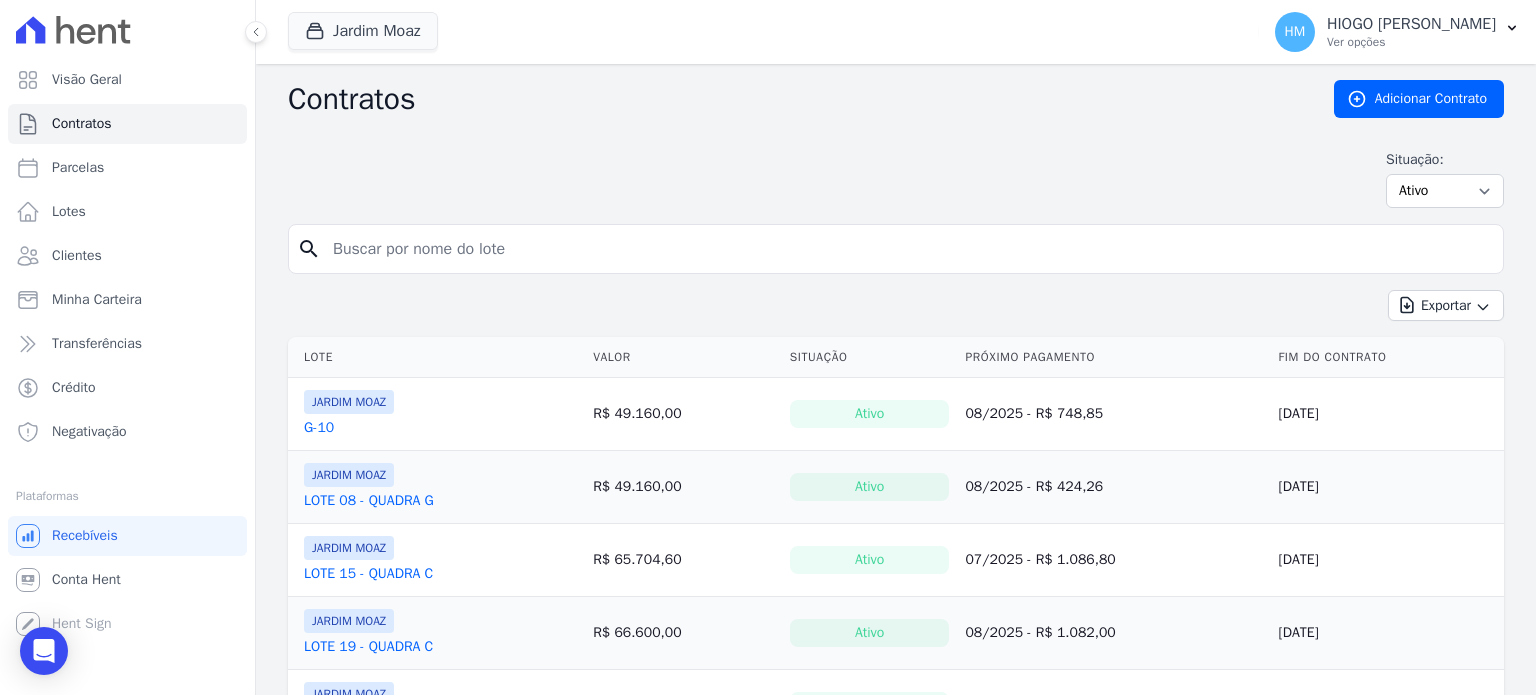click on "G-10" at bounding box center (319, 428) 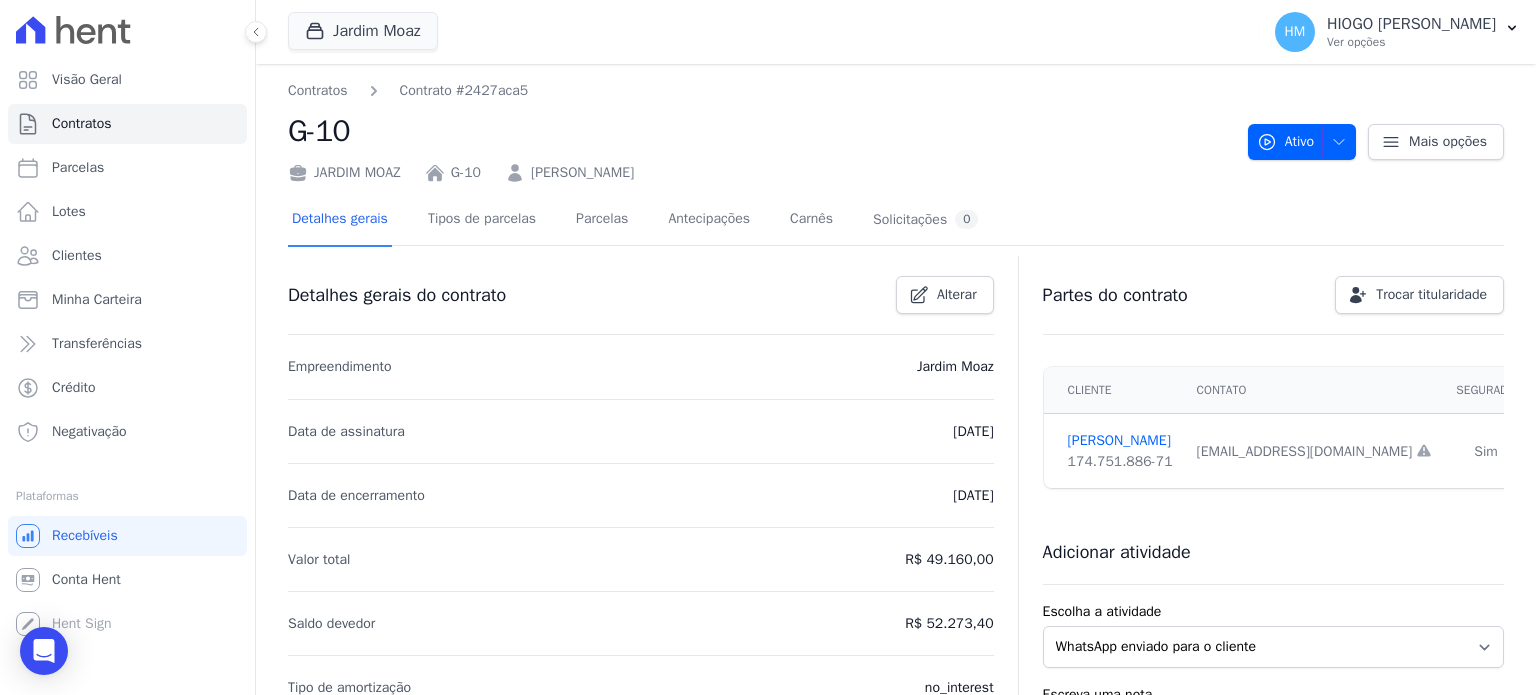 scroll, scrollTop: 200, scrollLeft: 0, axis: vertical 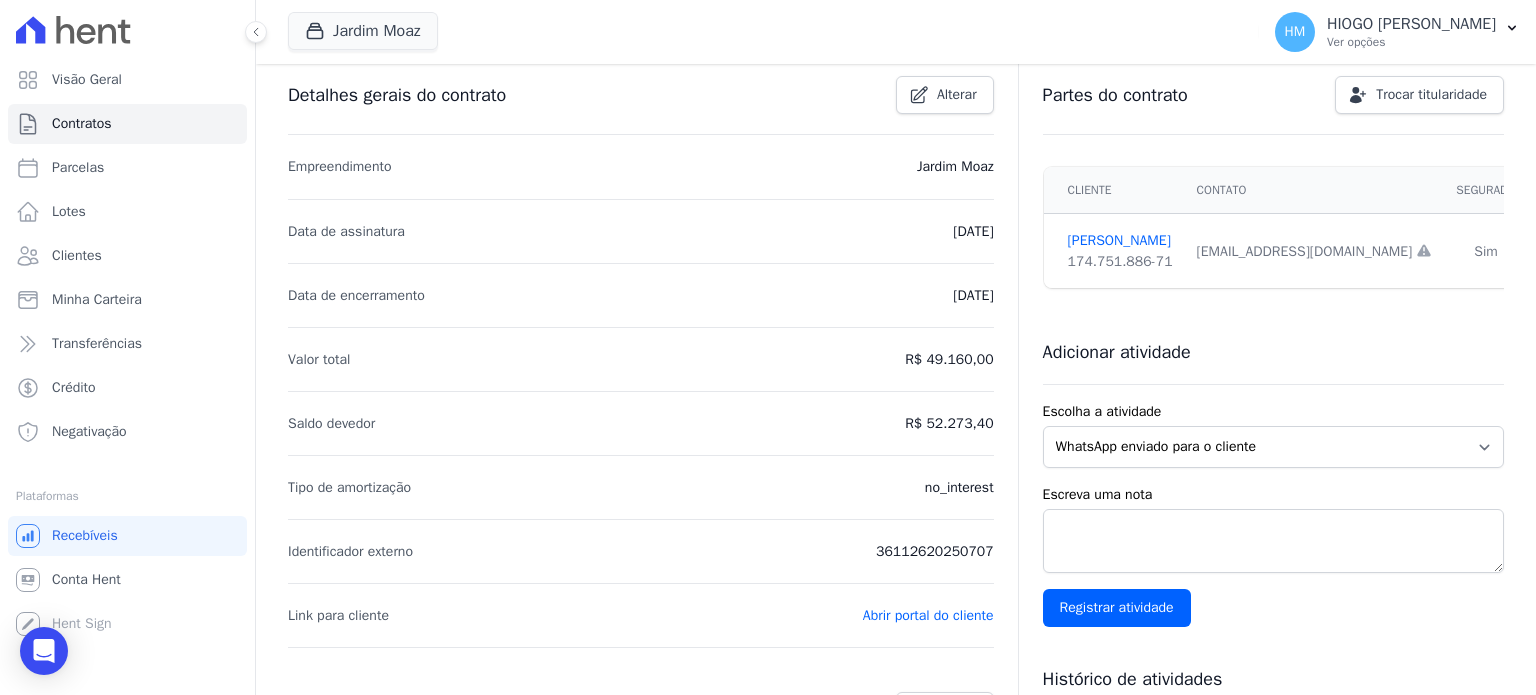 click on "no_interest" at bounding box center (959, 488) 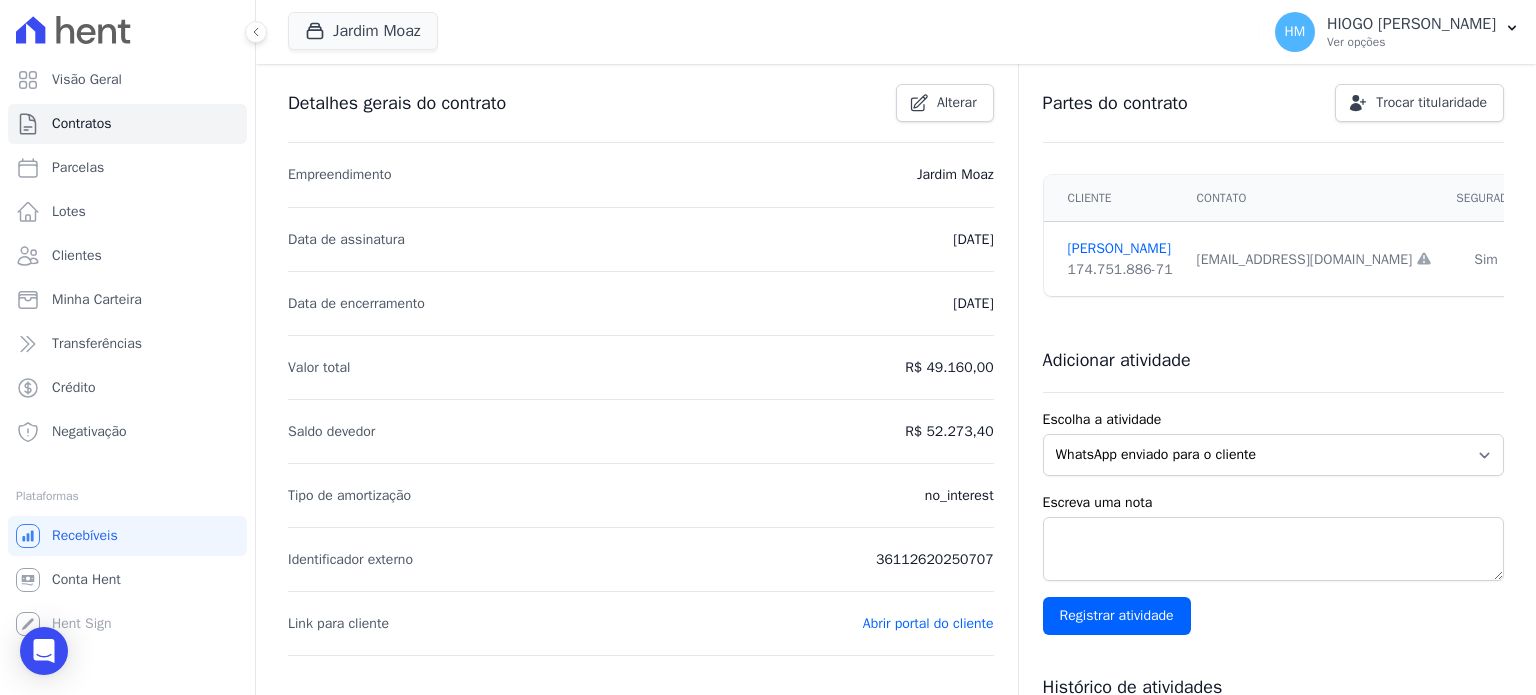 scroll, scrollTop: 0, scrollLeft: 0, axis: both 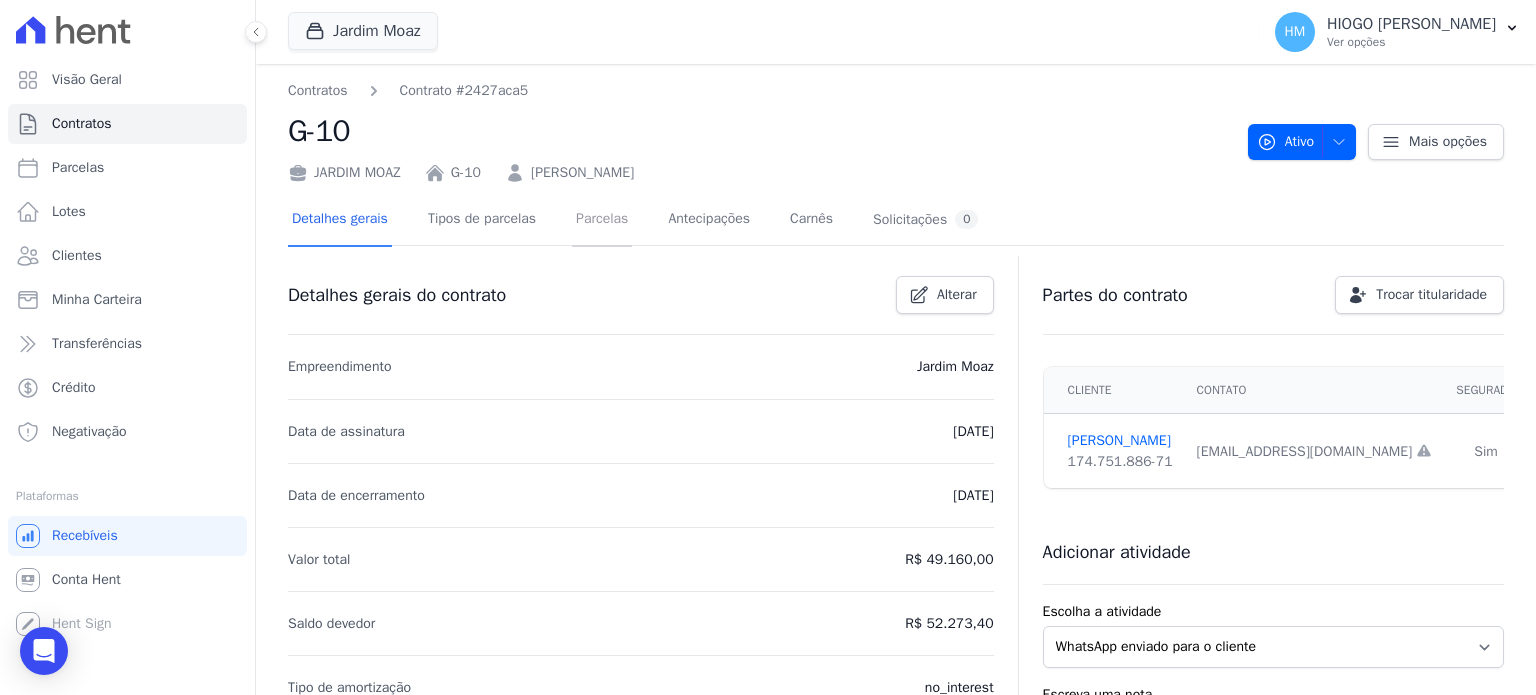 click on "Parcelas" at bounding box center [602, 220] 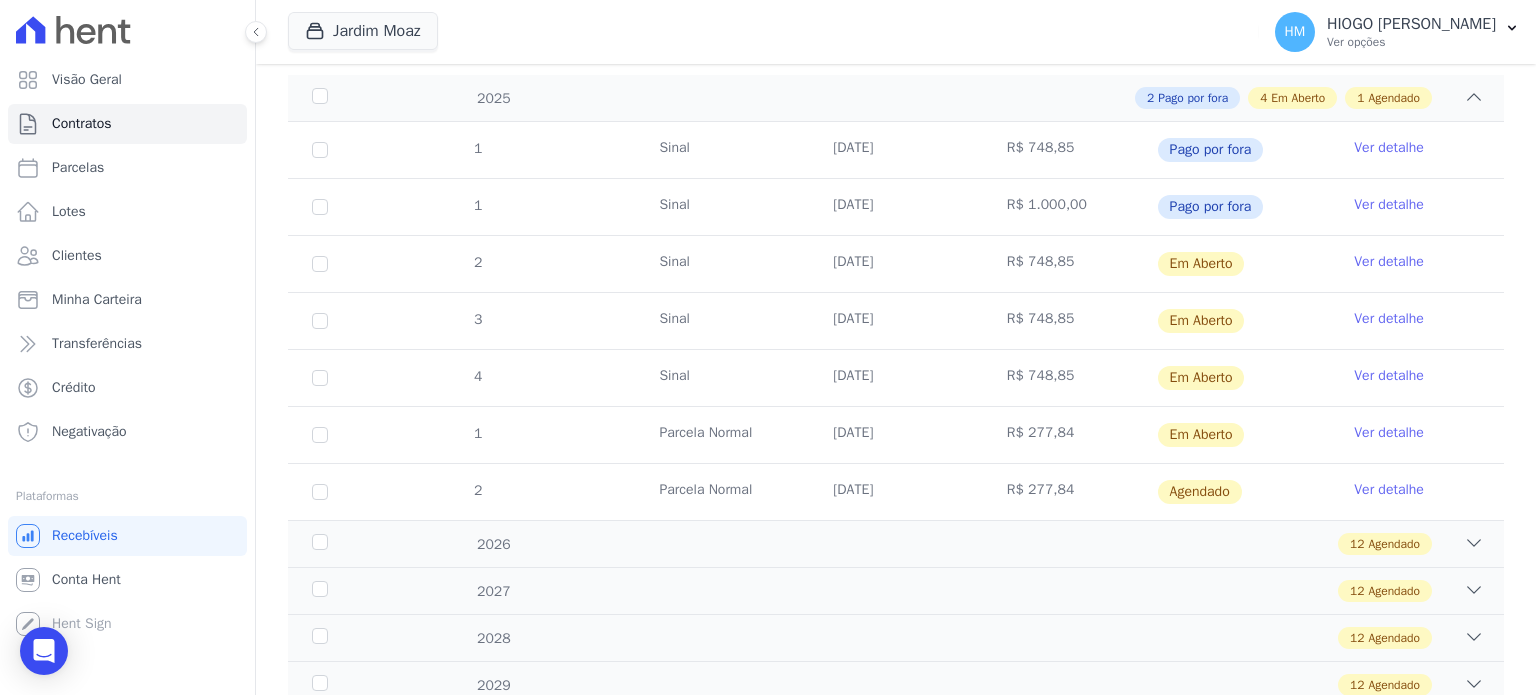 scroll, scrollTop: 0, scrollLeft: 0, axis: both 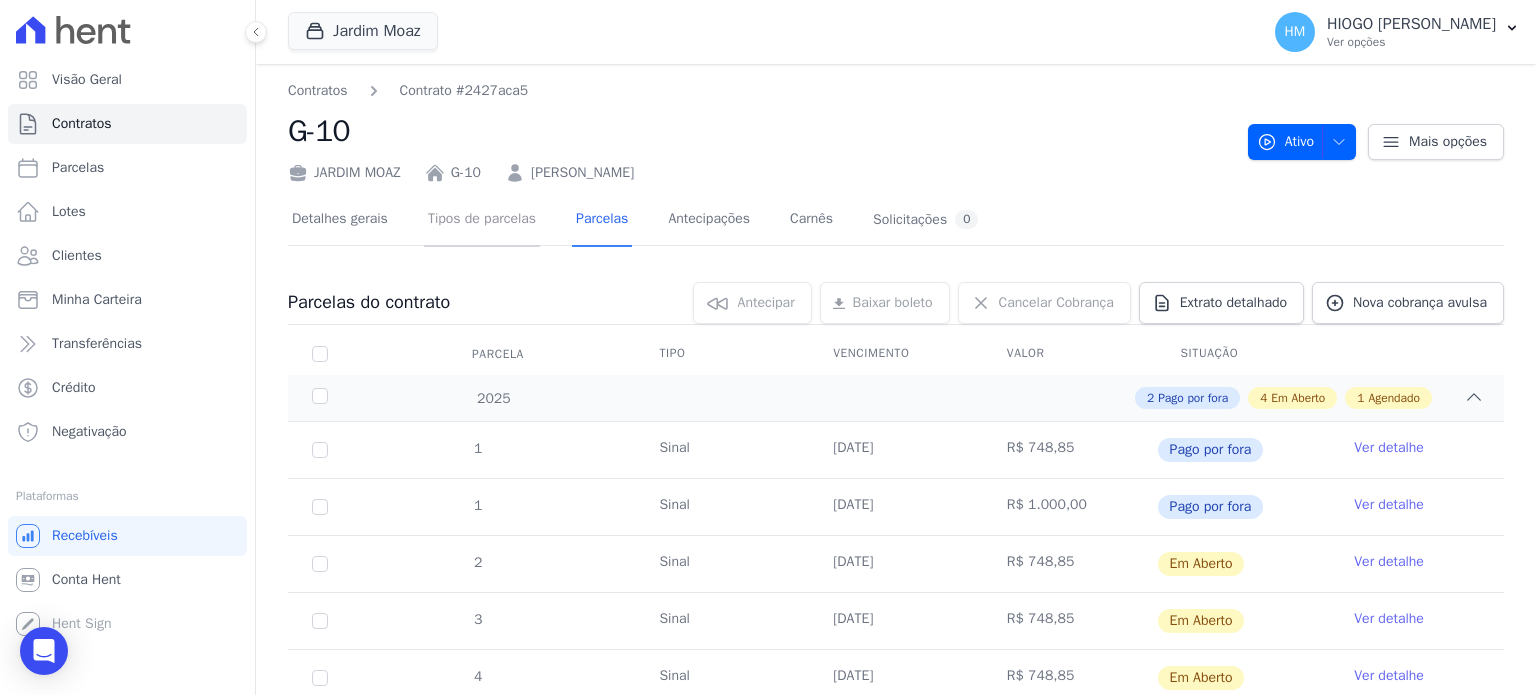 click on "Tipos de parcelas" at bounding box center (482, 220) 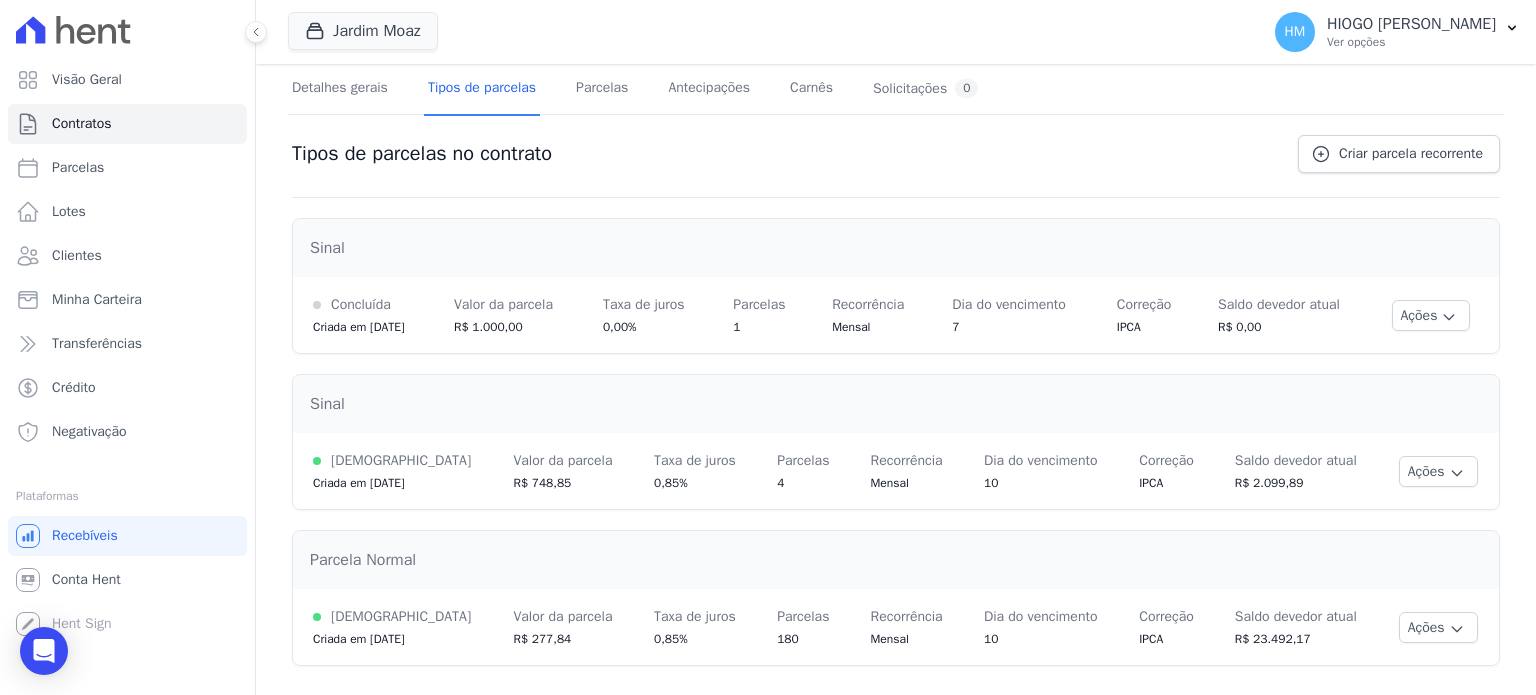 scroll, scrollTop: 0, scrollLeft: 0, axis: both 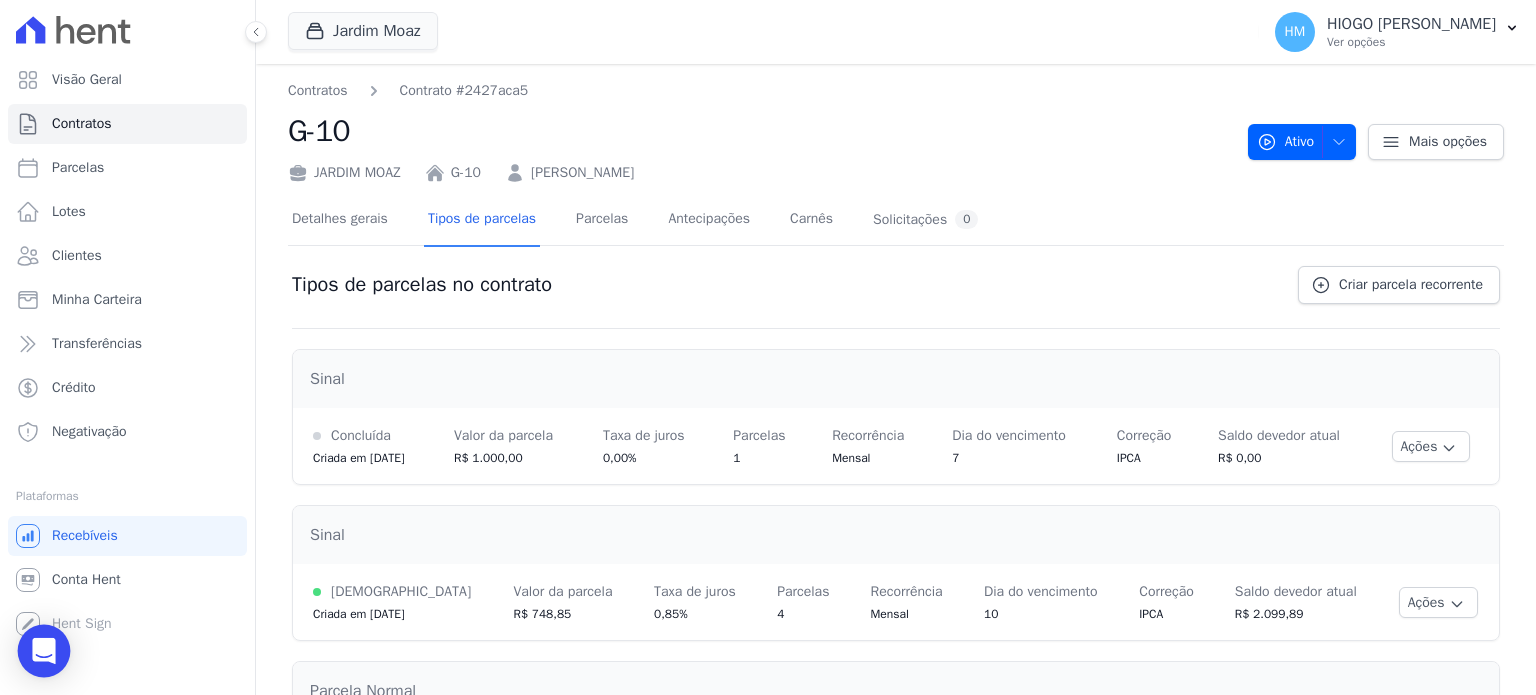 click at bounding box center [44, 651] 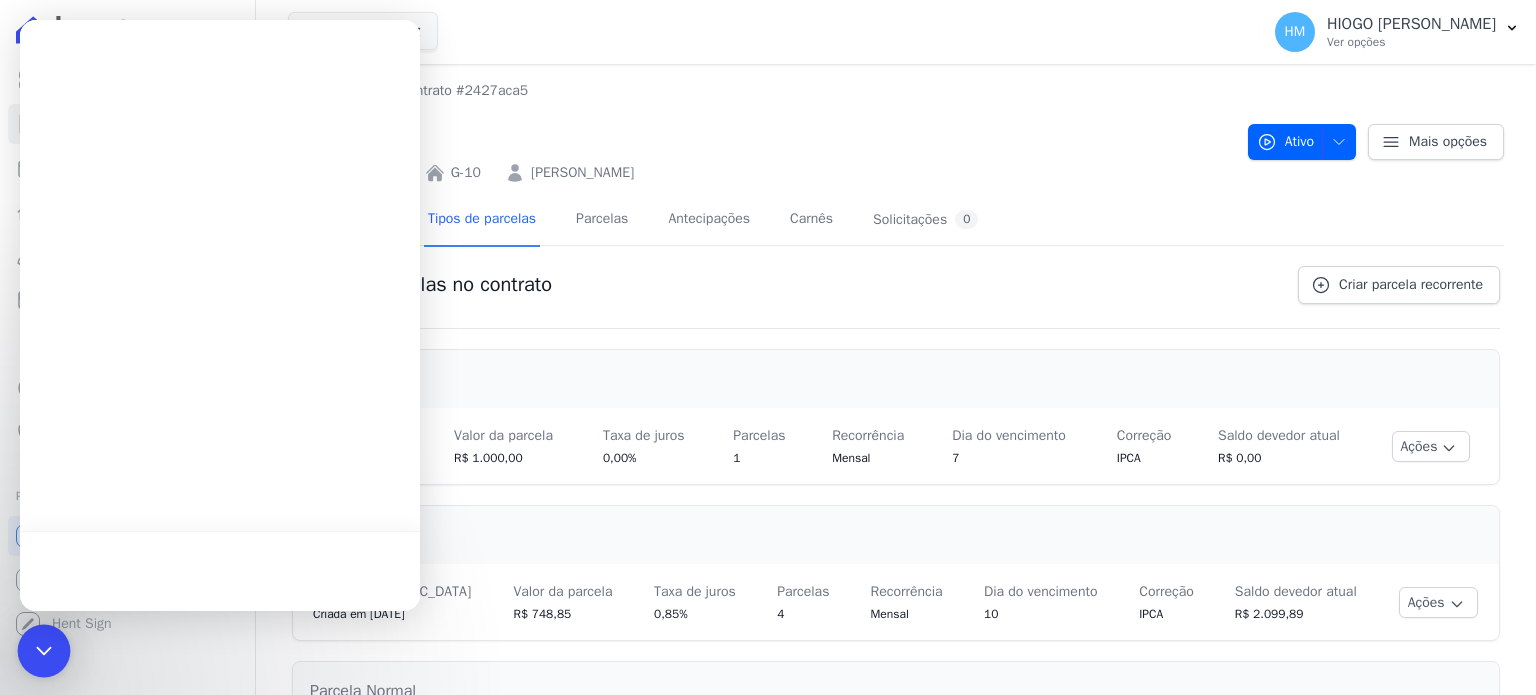 scroll, scrollTop: 0, scrollLeft: 0, axis: both 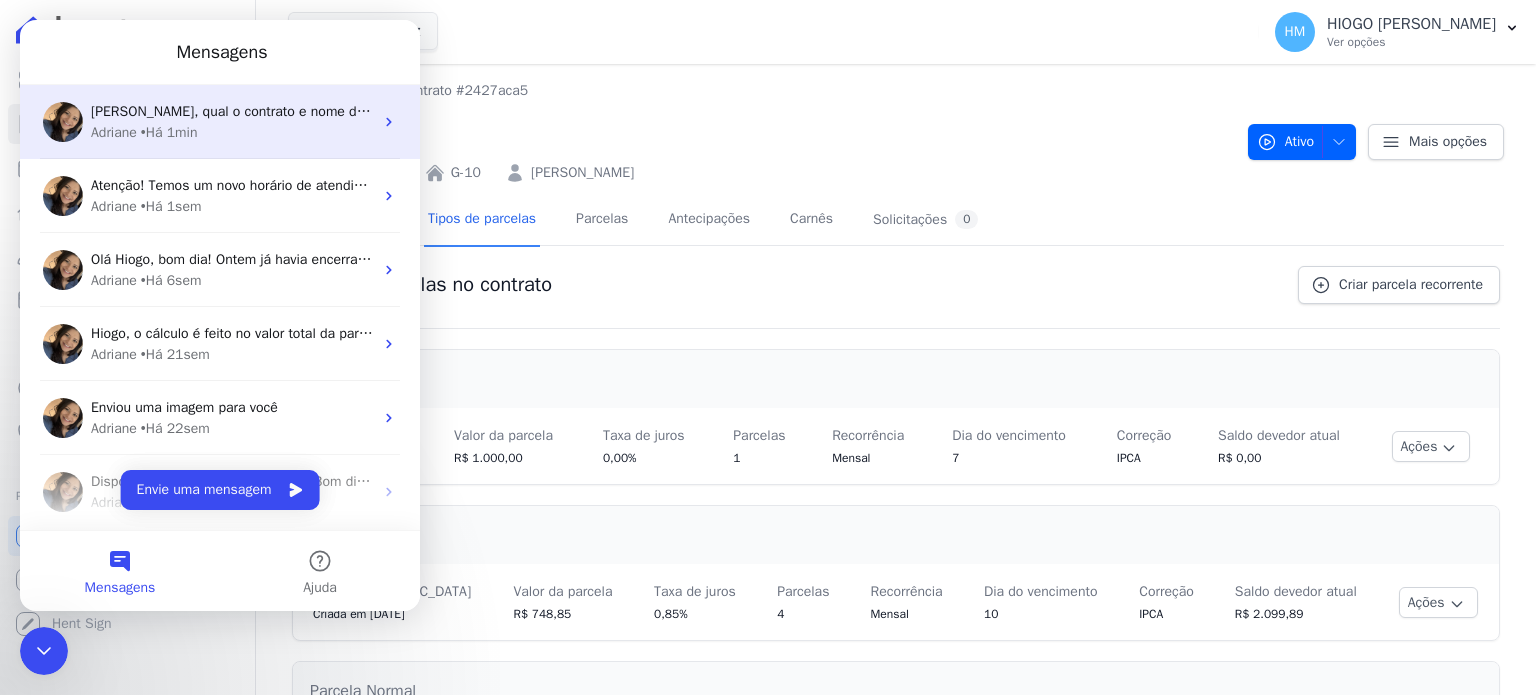 click on "Adriane •  Há 1min" at bounding box center (232, 132) 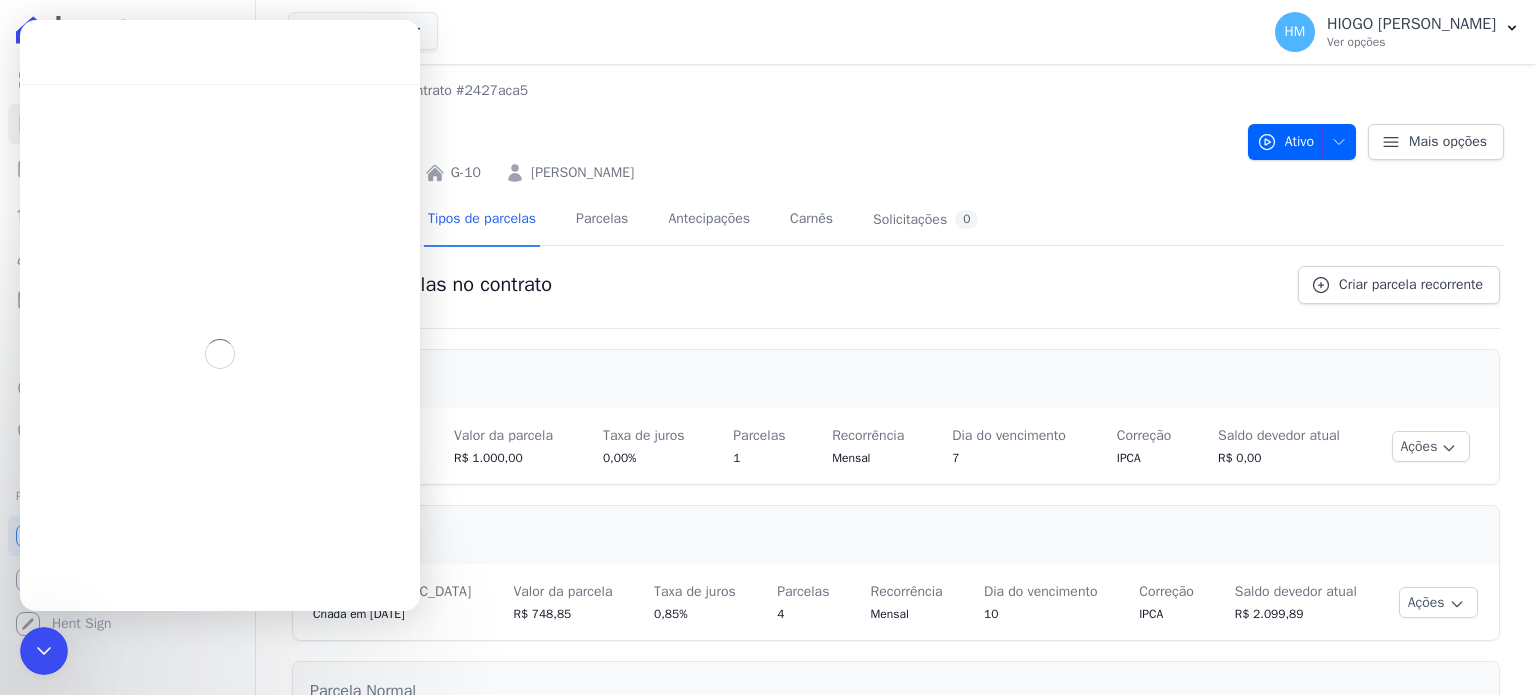 click on "Tipos de parcelas no contrato
Criar parcela recorrente" at bounding box center [896, 297] 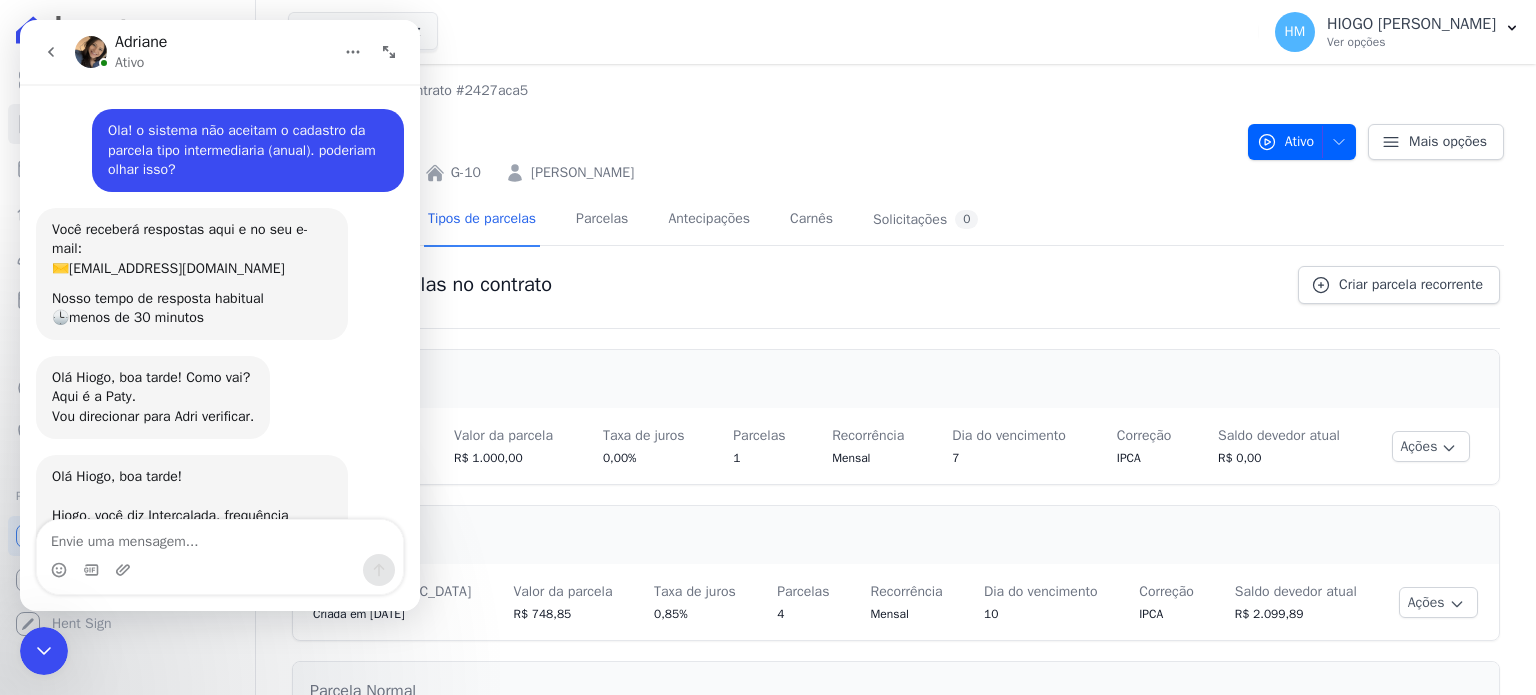 scroll, scrollTop: 536, scrollLeft: 0, axis: vertical 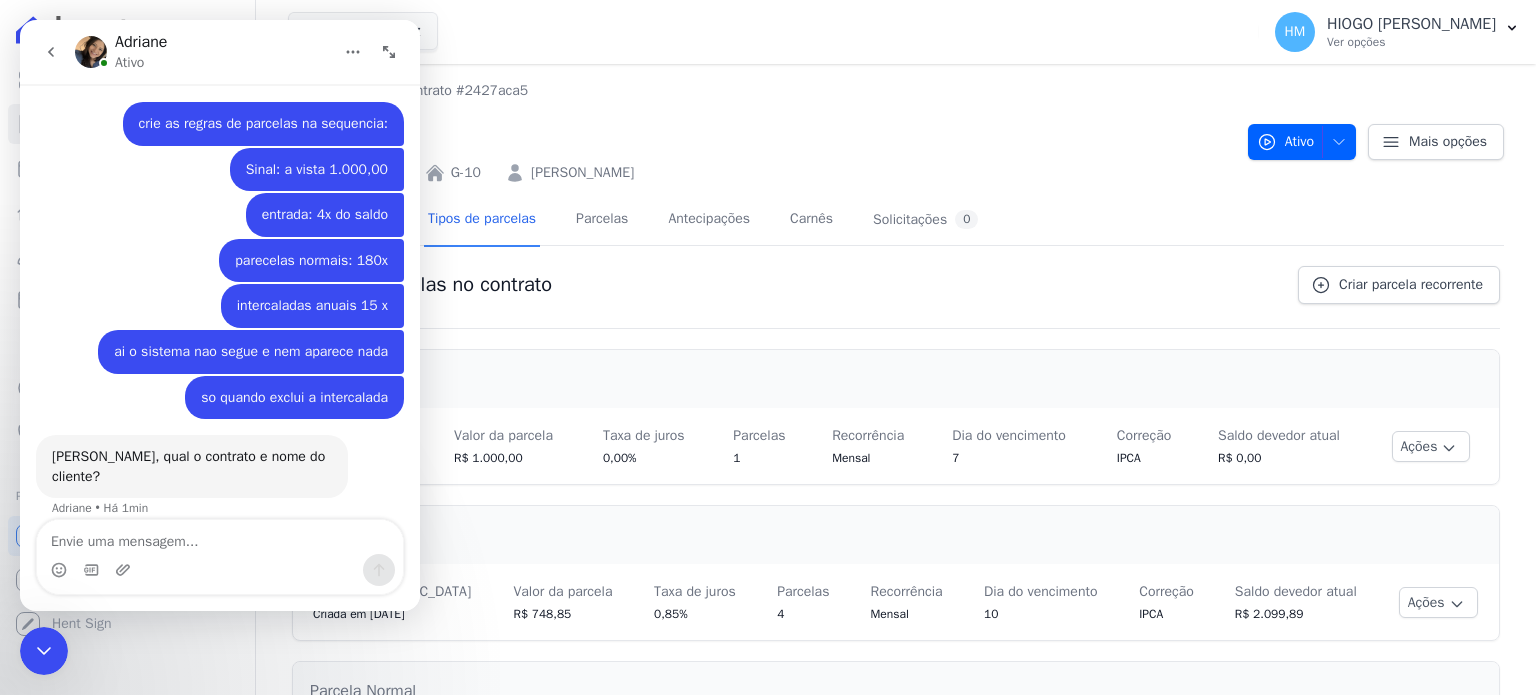 click 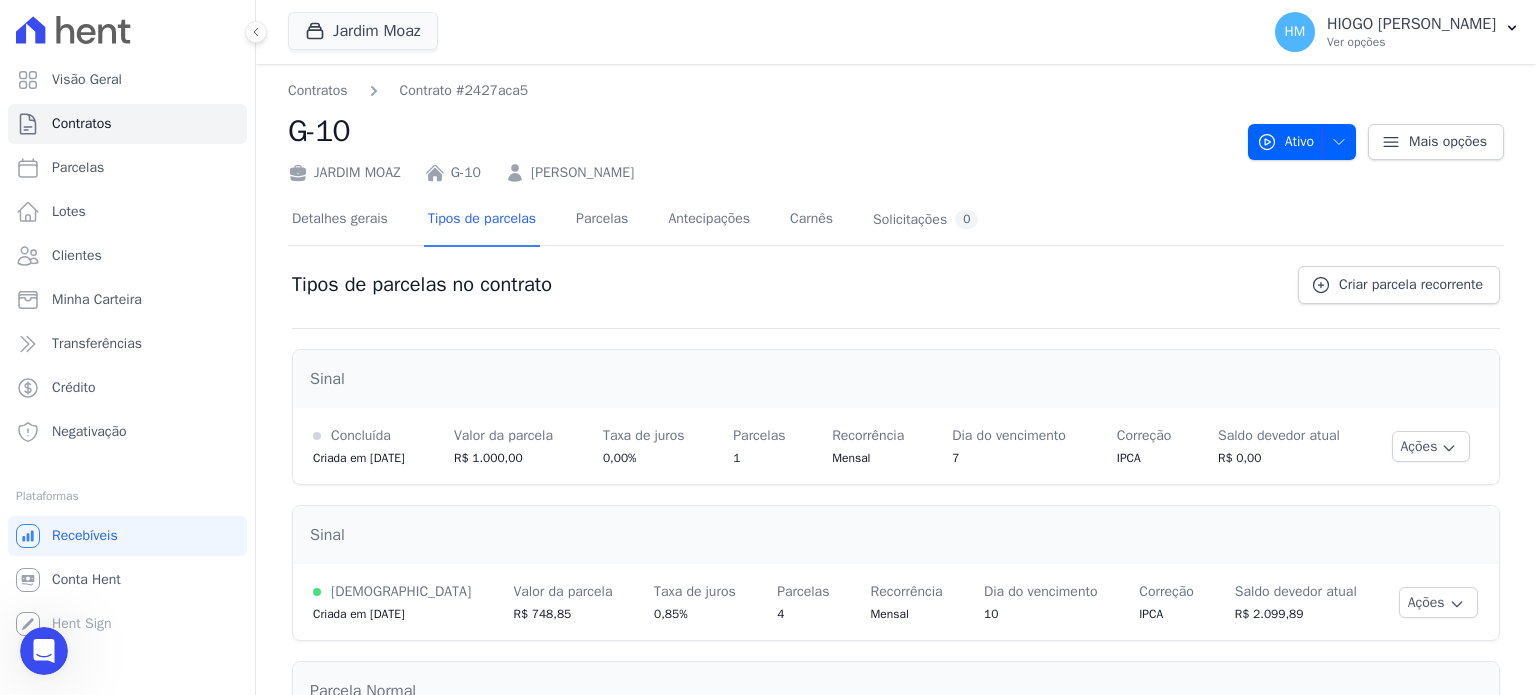 scroll, scrollTop: 0, scrollLeft: 0, axis: both 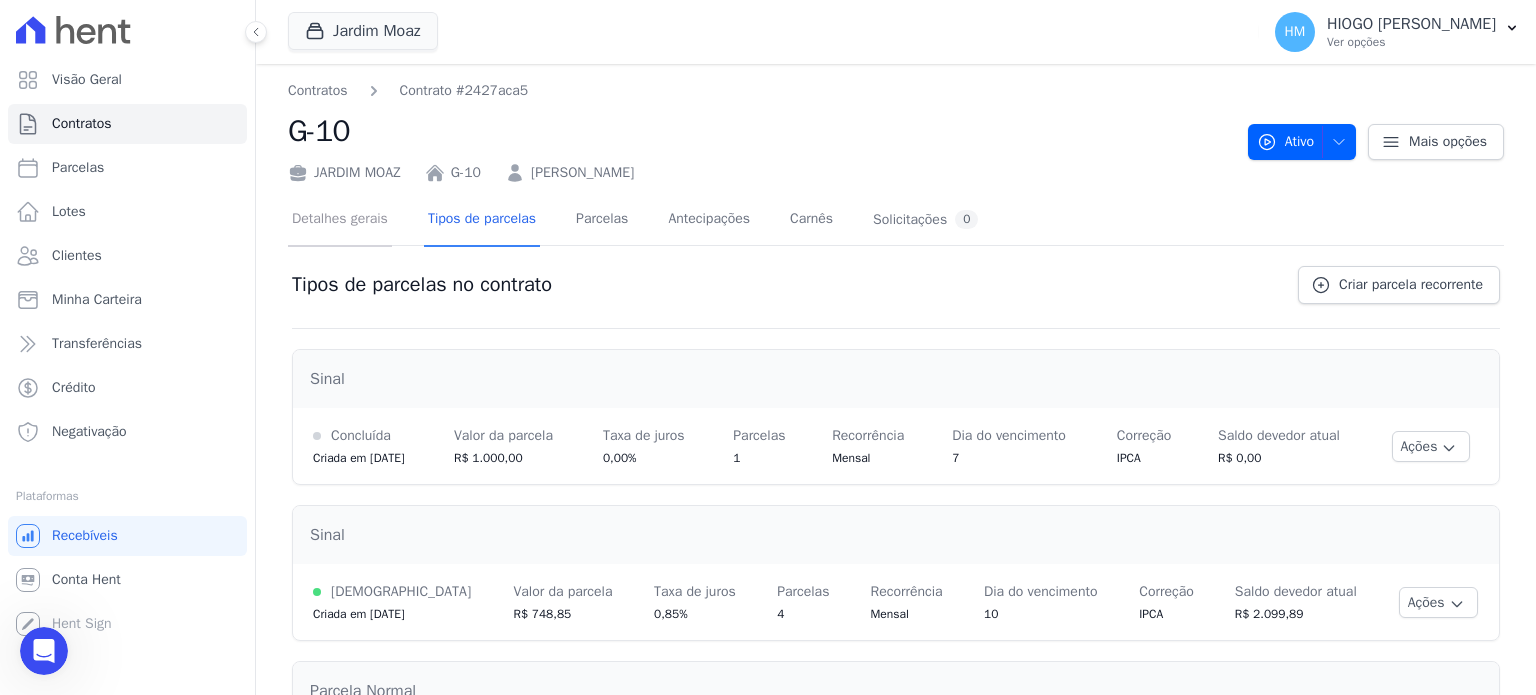 click on "Detalhes gerais" at bounding box center (340, 220) 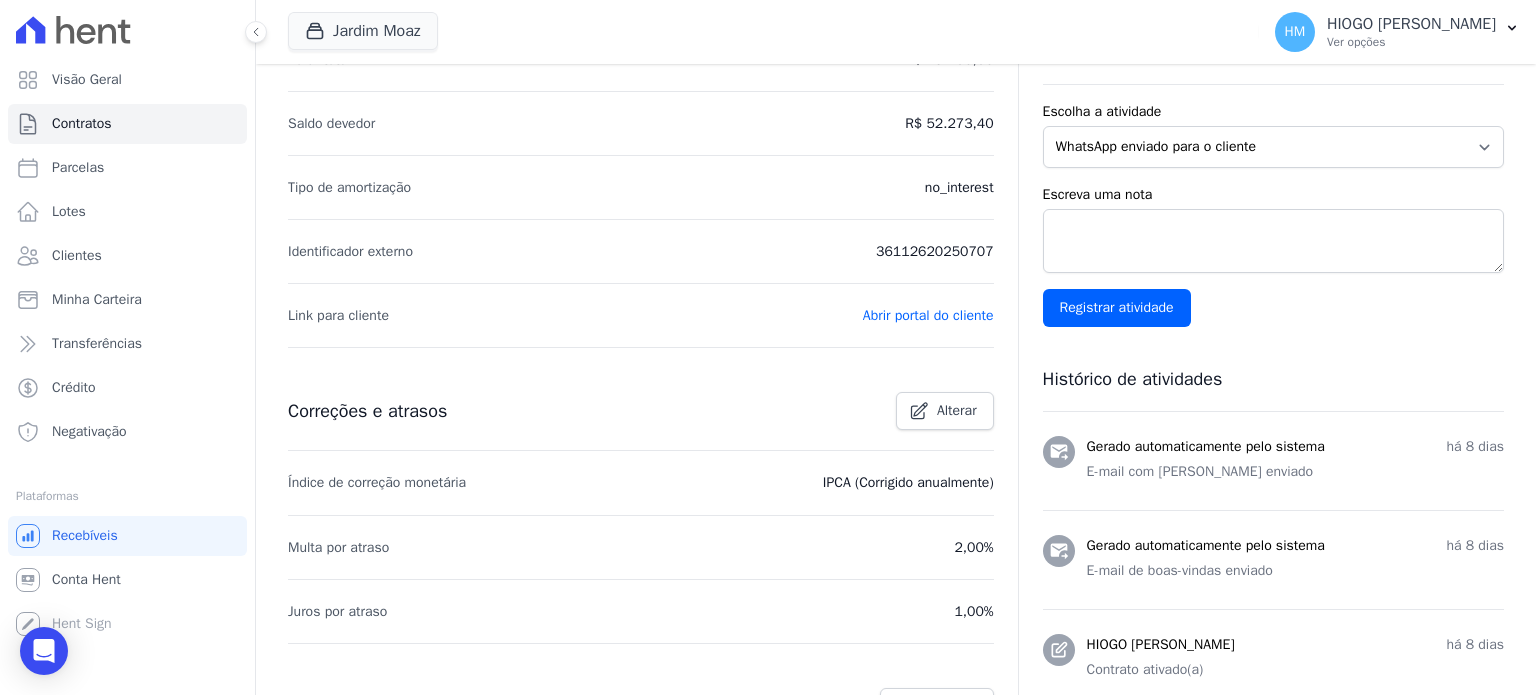 scroll, scrollTop: 0, scrollLeft: 0, axis: both 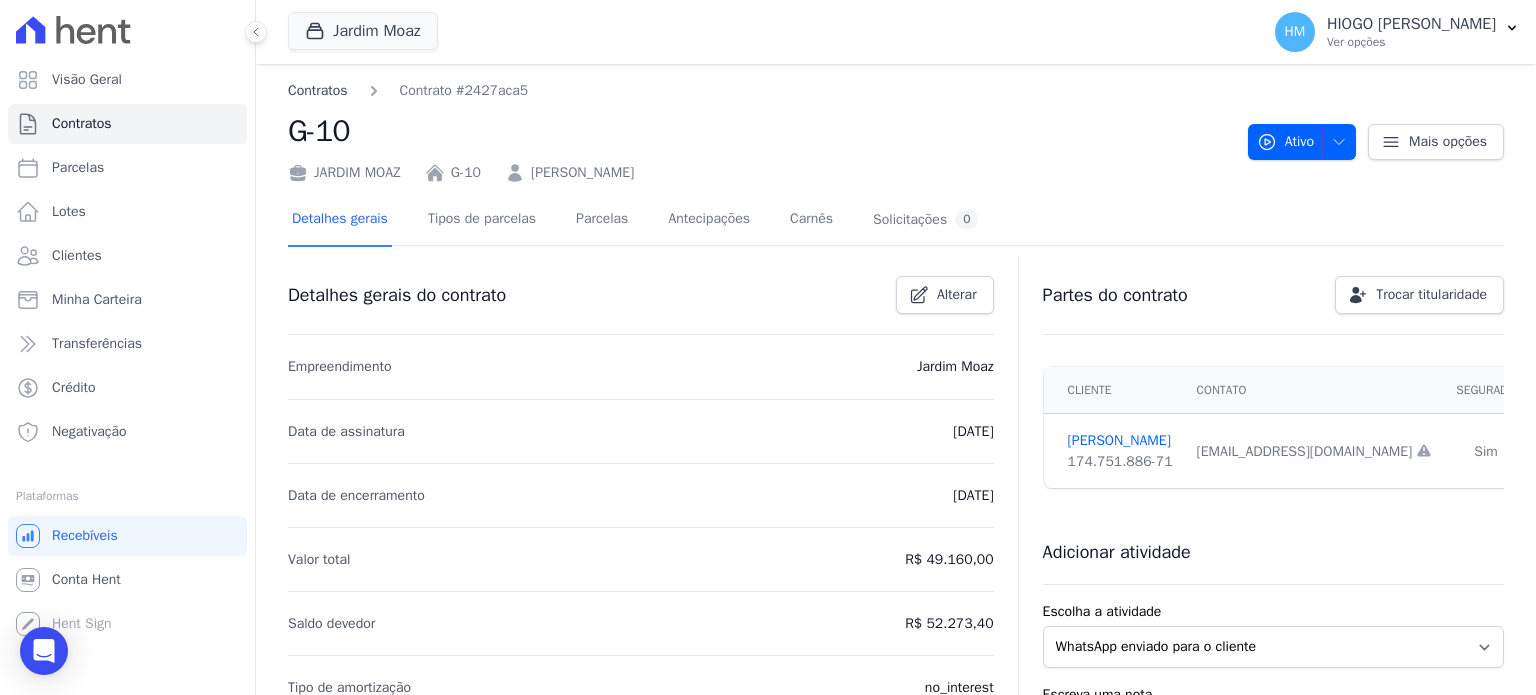 click on "Contratos" at bounding box center (318, 90) 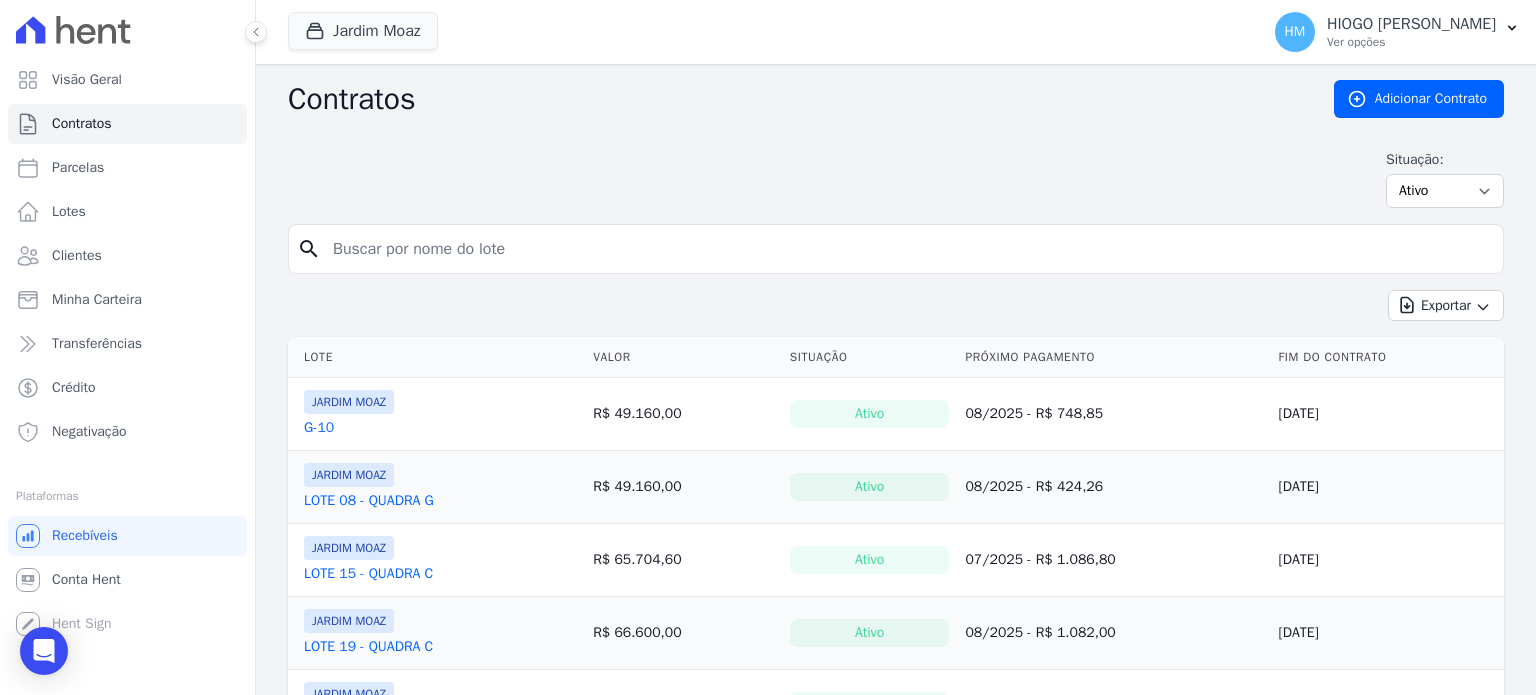 drag, startPoint x: 346, startPoint y: 431, endPoint x: 260, endPoint y: 425, distance: 86.209045 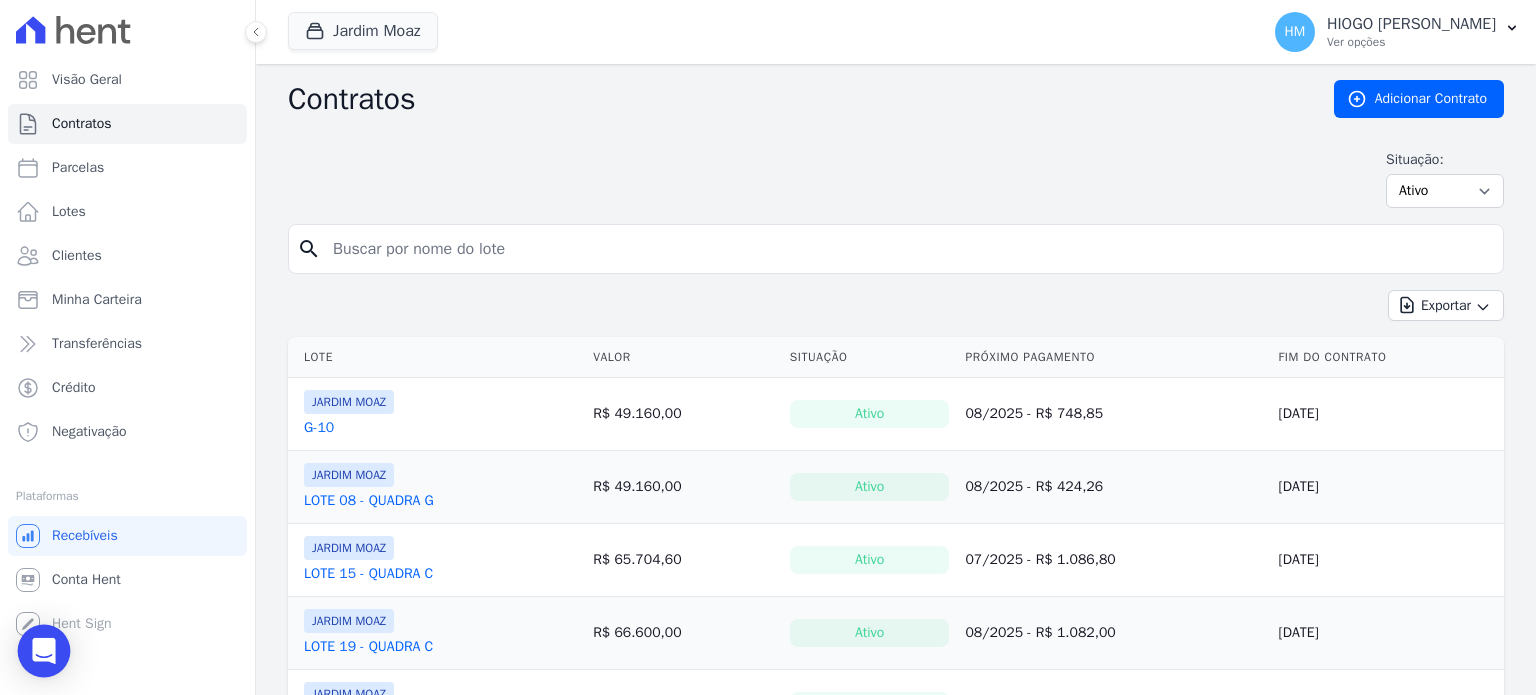 click 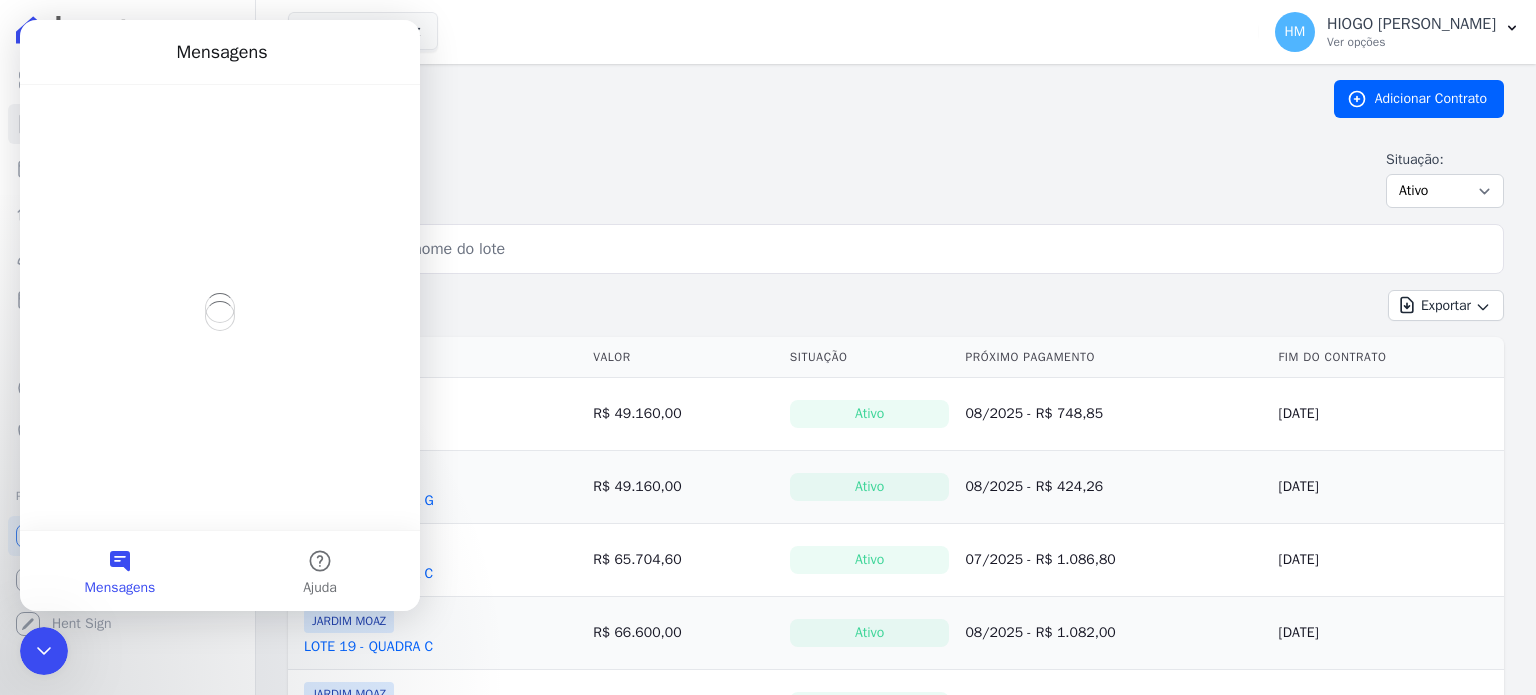 scroll, scrollTop: 0, scrollLeft: 0, axis: both 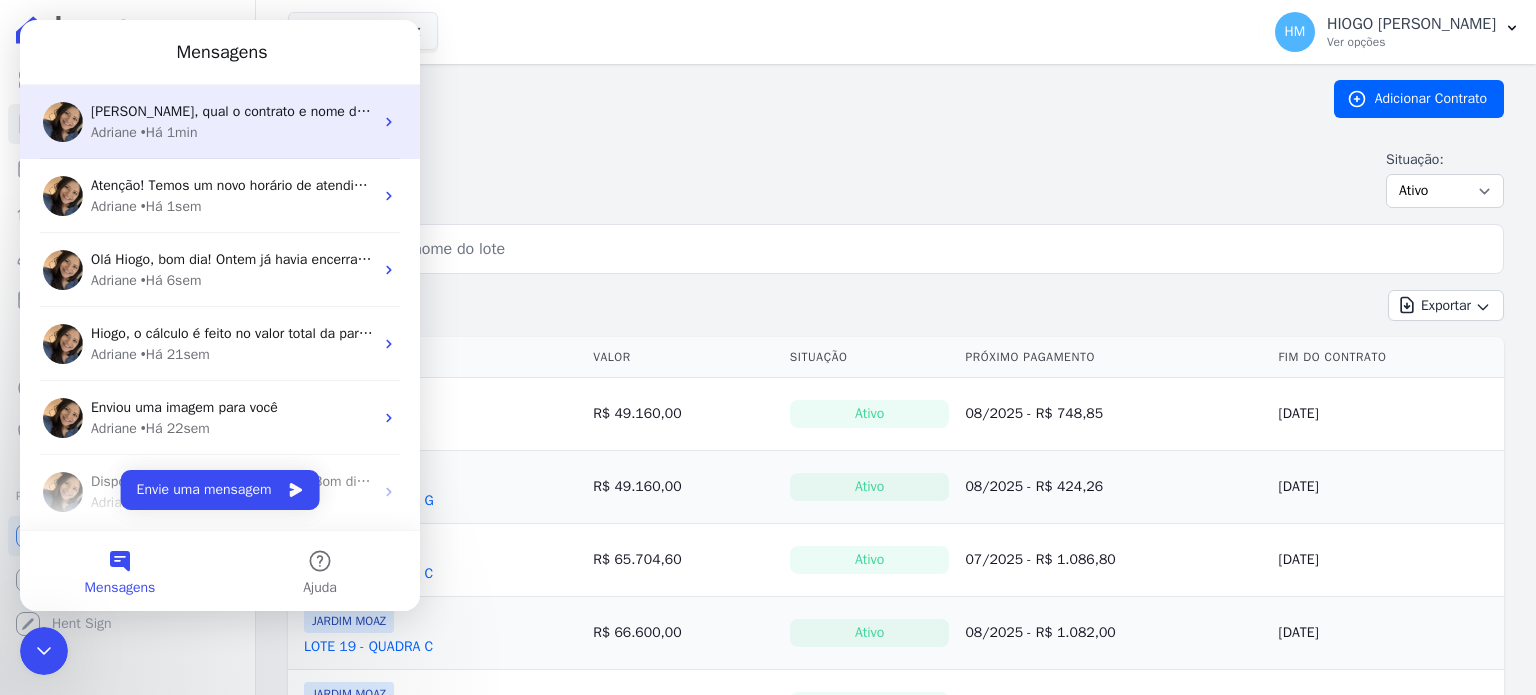 click on "•  Há 1min" at bounding box center [169, 132] 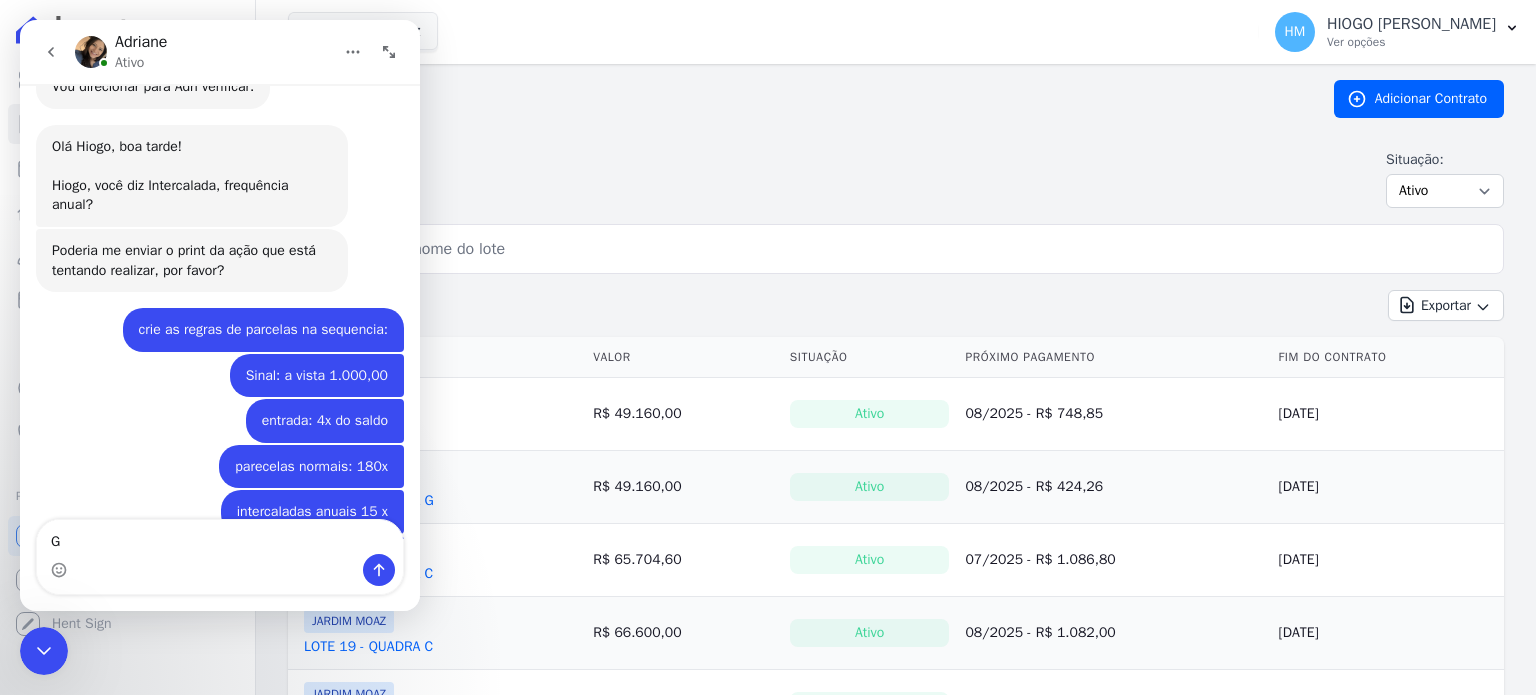 scroll, scrollTop: 536, scrollLeft: 0, axis: vertical 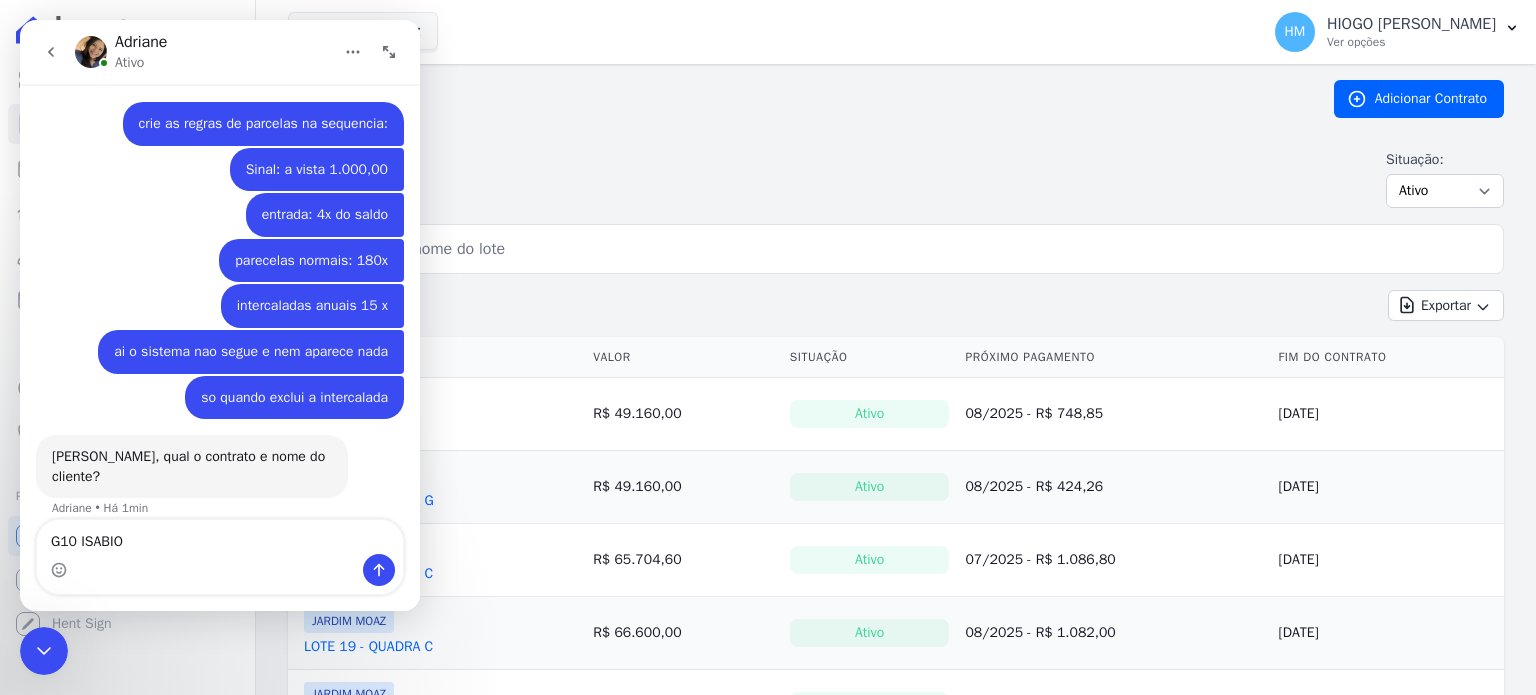 type on "G10 ISABIO" 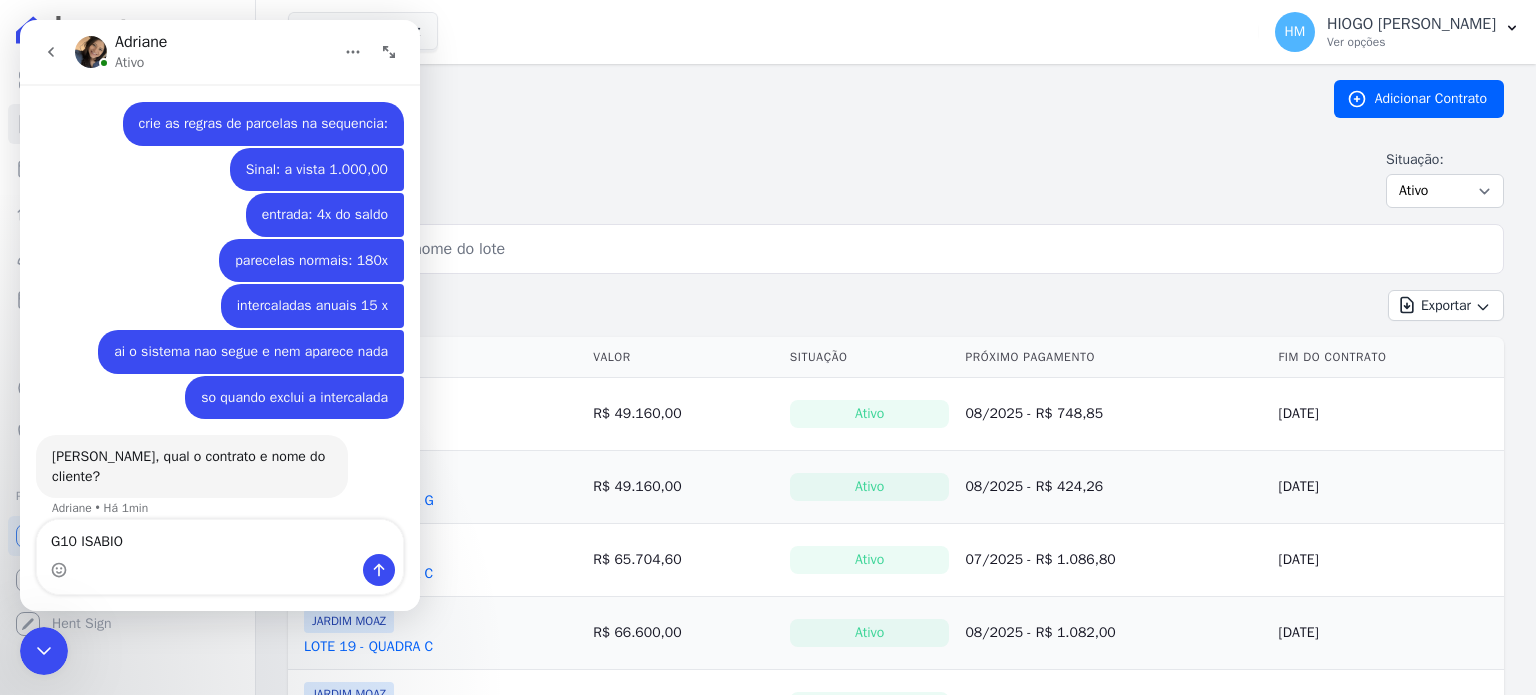 click on "Situação:
Ativo
Todos
Pausado
Distratado
Rascunho
Expirado
Encerrado" at bounding box center (896, 179) 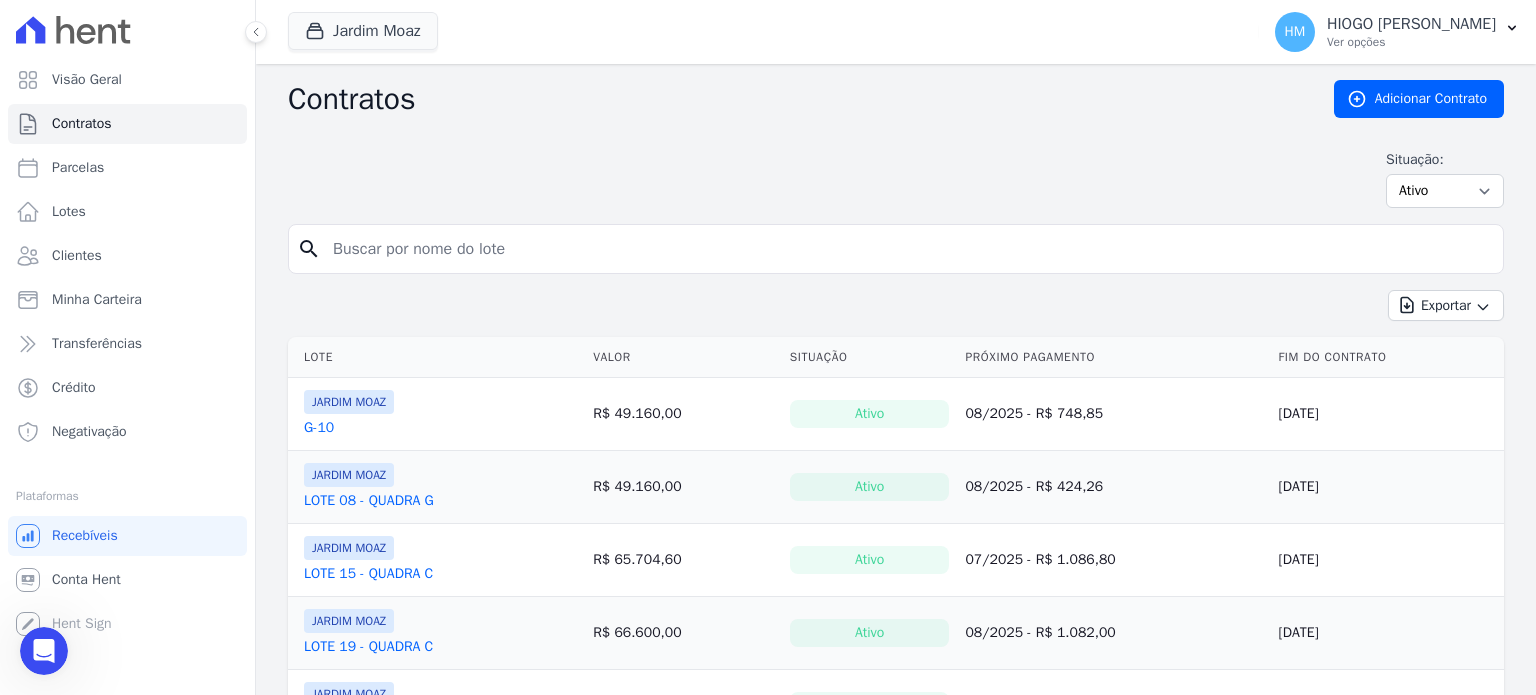 scroll, scrollTop: 0, scrollLeft: 0, axis: both 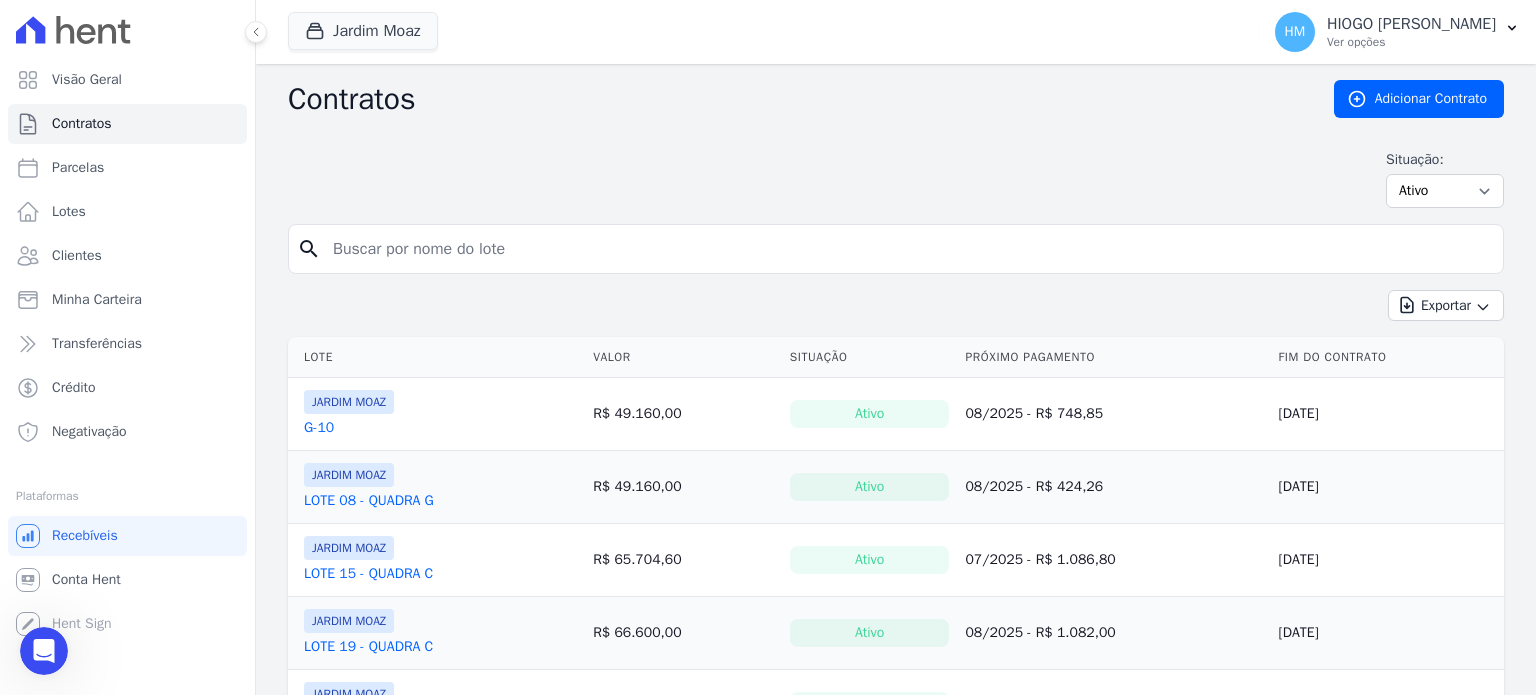 click on "G-10" at bounding box center (319, 428) 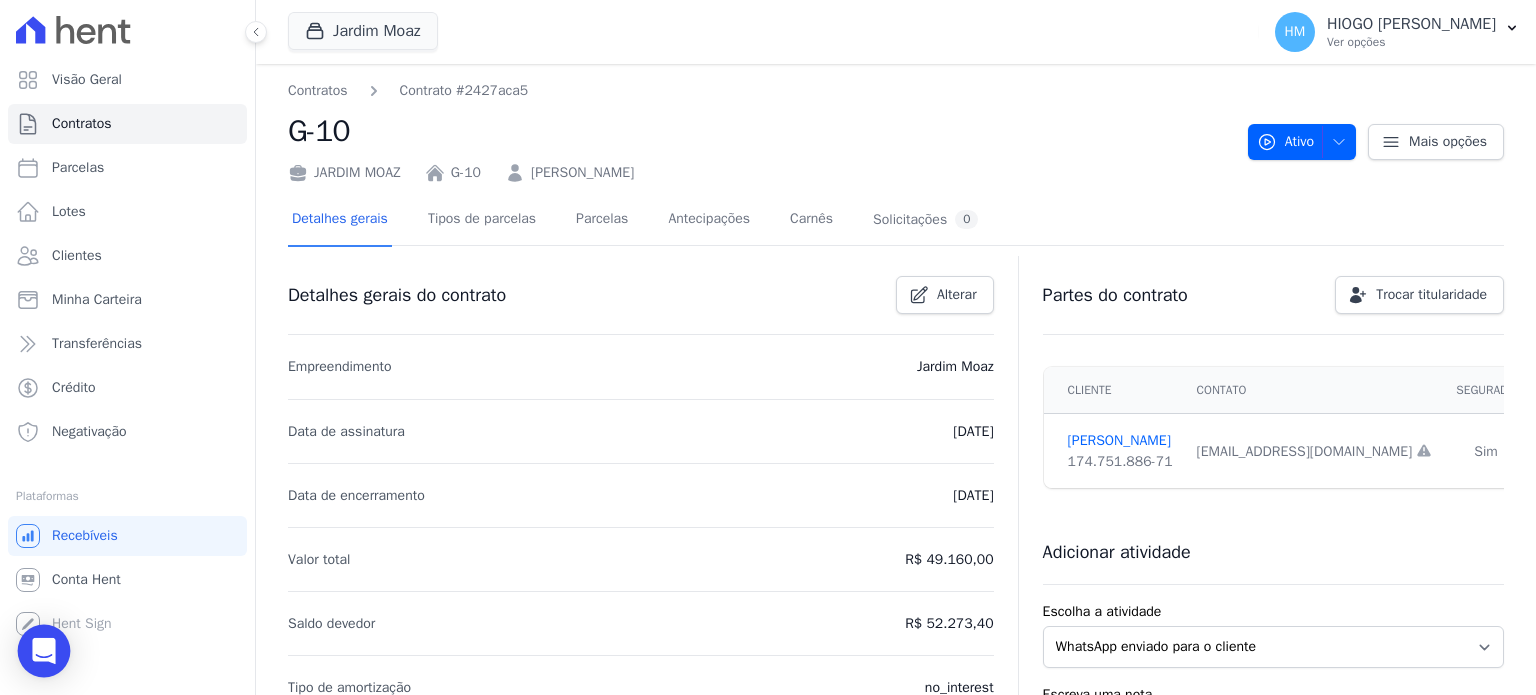 click at bounding box center (44, 651) 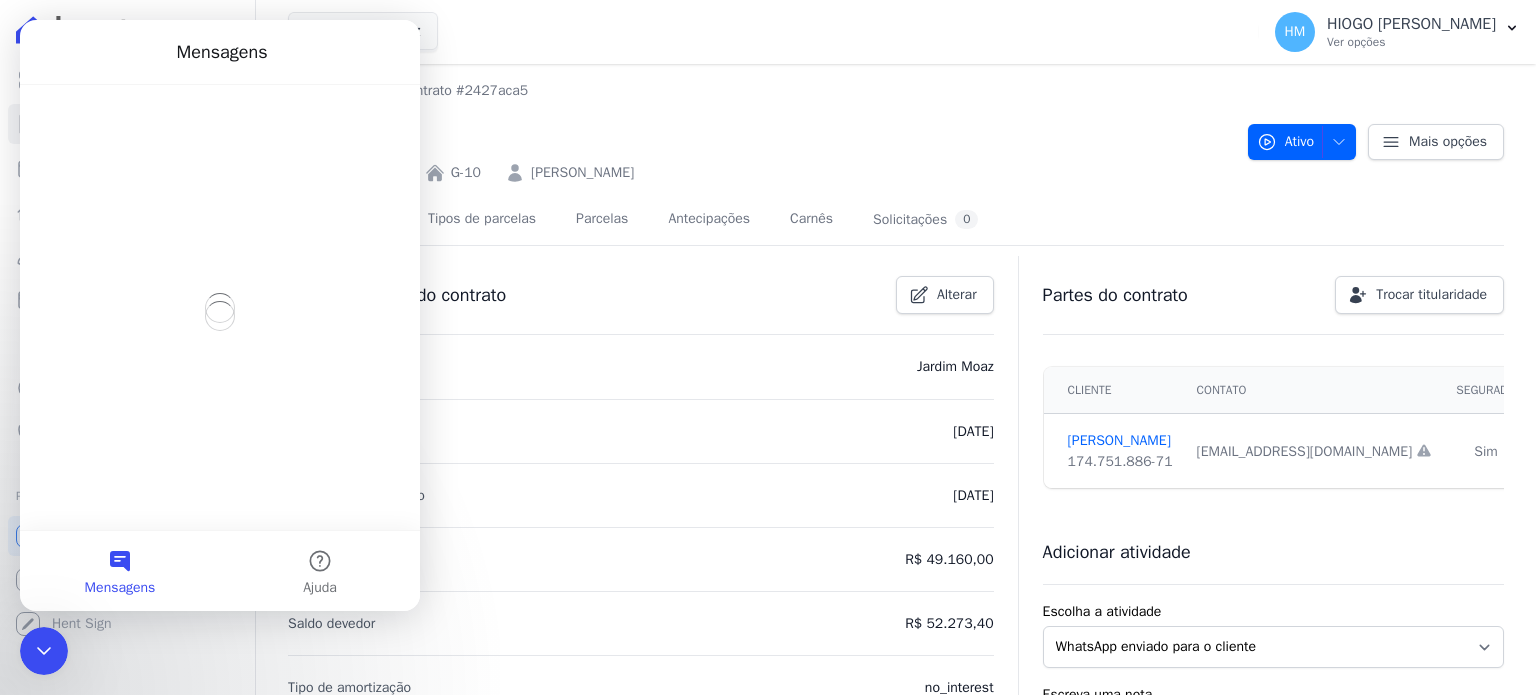 scroll, scrollTop: 0, scrollLeft: 0, axis: both 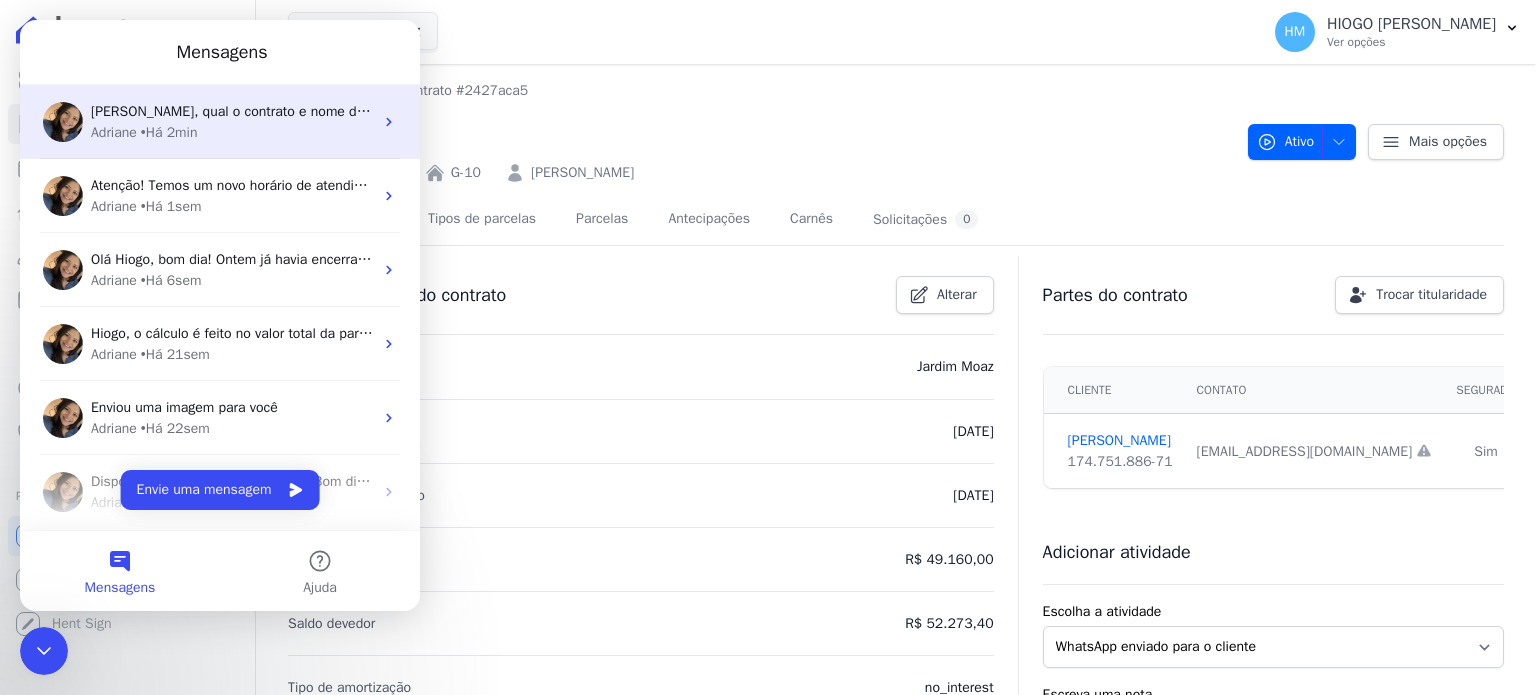 click on "Adriane •  Há 2min" at bounding box center [232, 132] 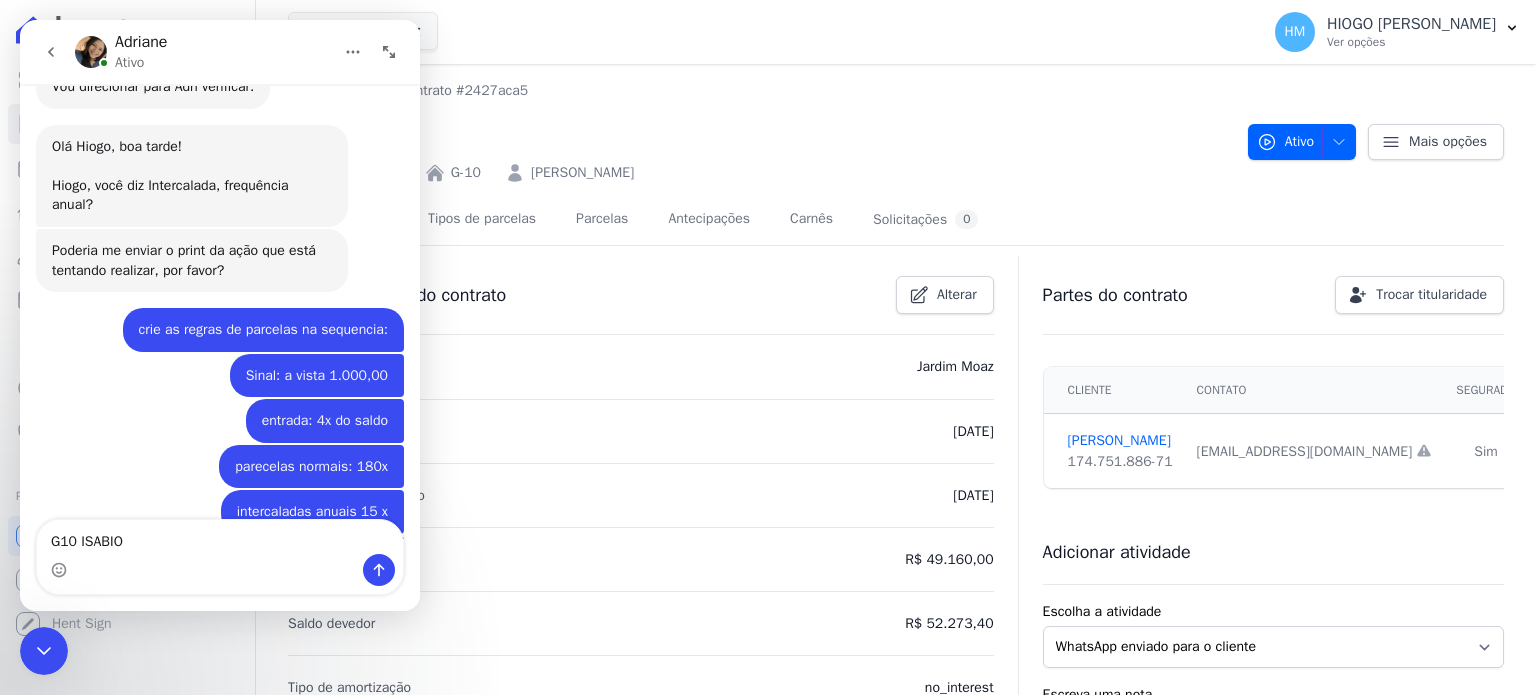 scroll, scrollTop: 536, scrollLeft: 0, axis: vertical 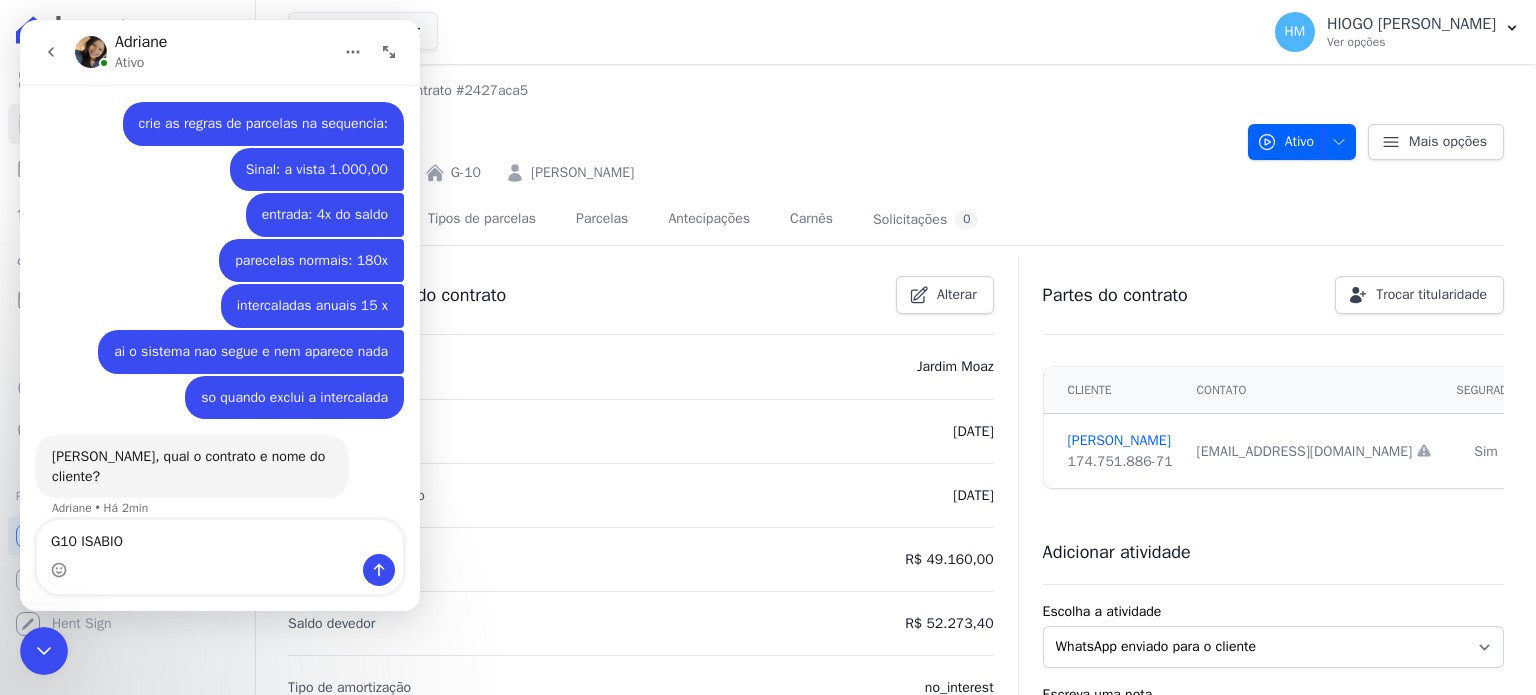 drag, startPoint x: 77, startPoint y: 546, endPoint x: 238, endPoint y: 537, distance: 161.25136 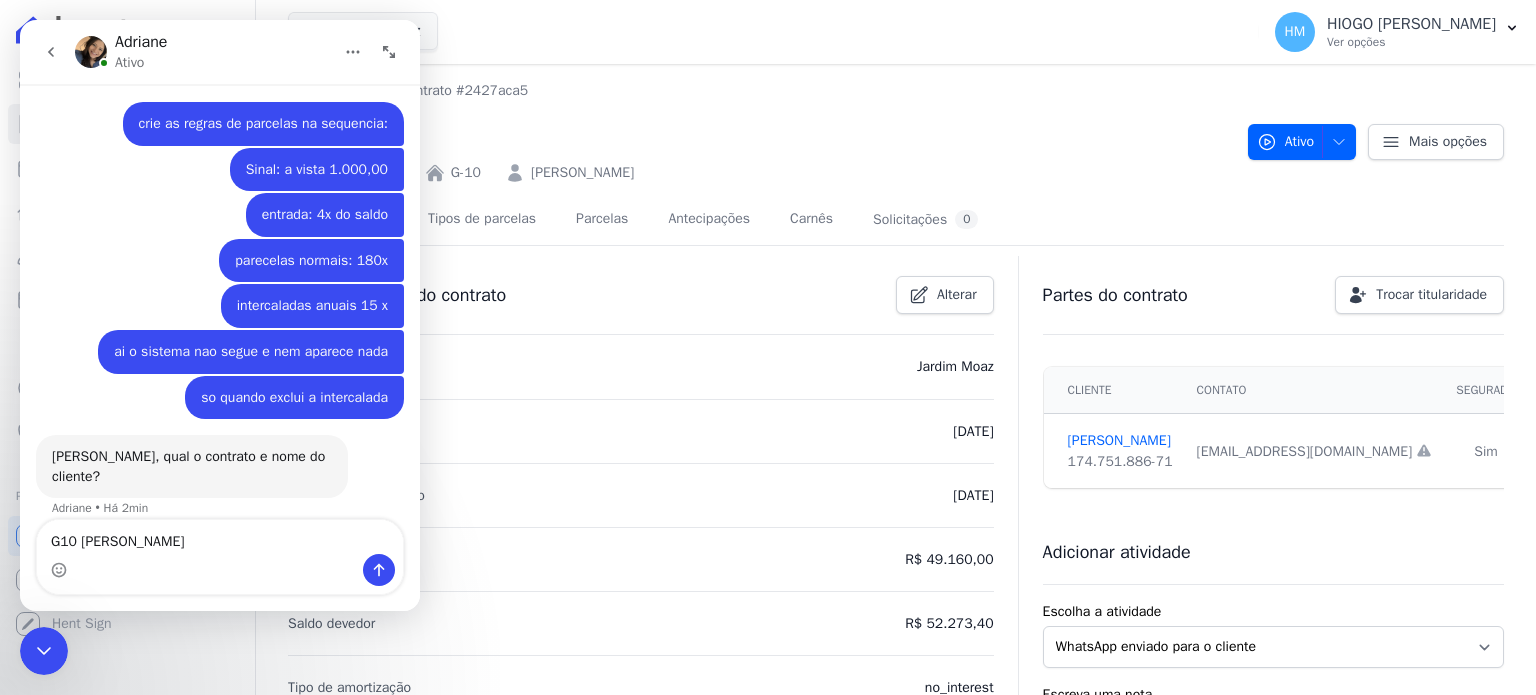 type on "G10 [PERSON_NAME]" 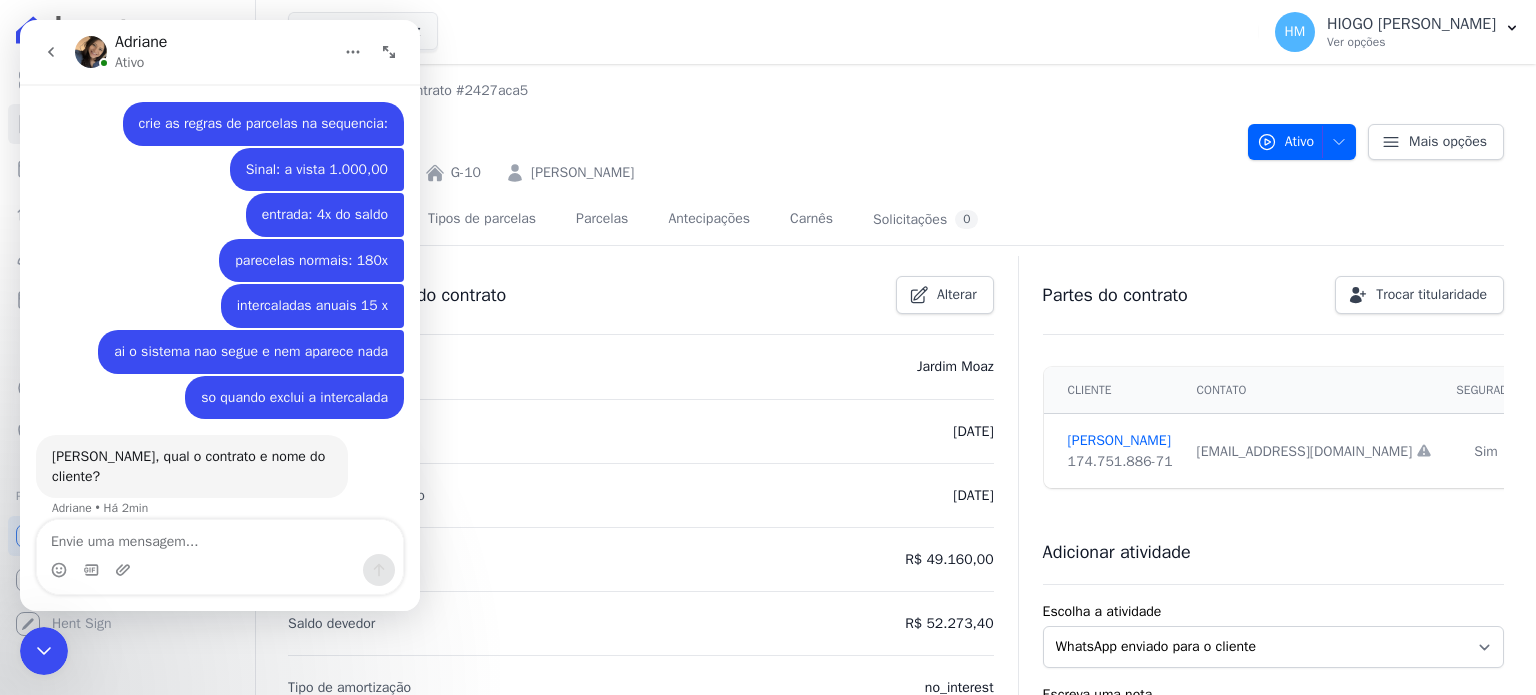 scroll, scrollTop: 595, scrollLeft: 0, axis: vertical 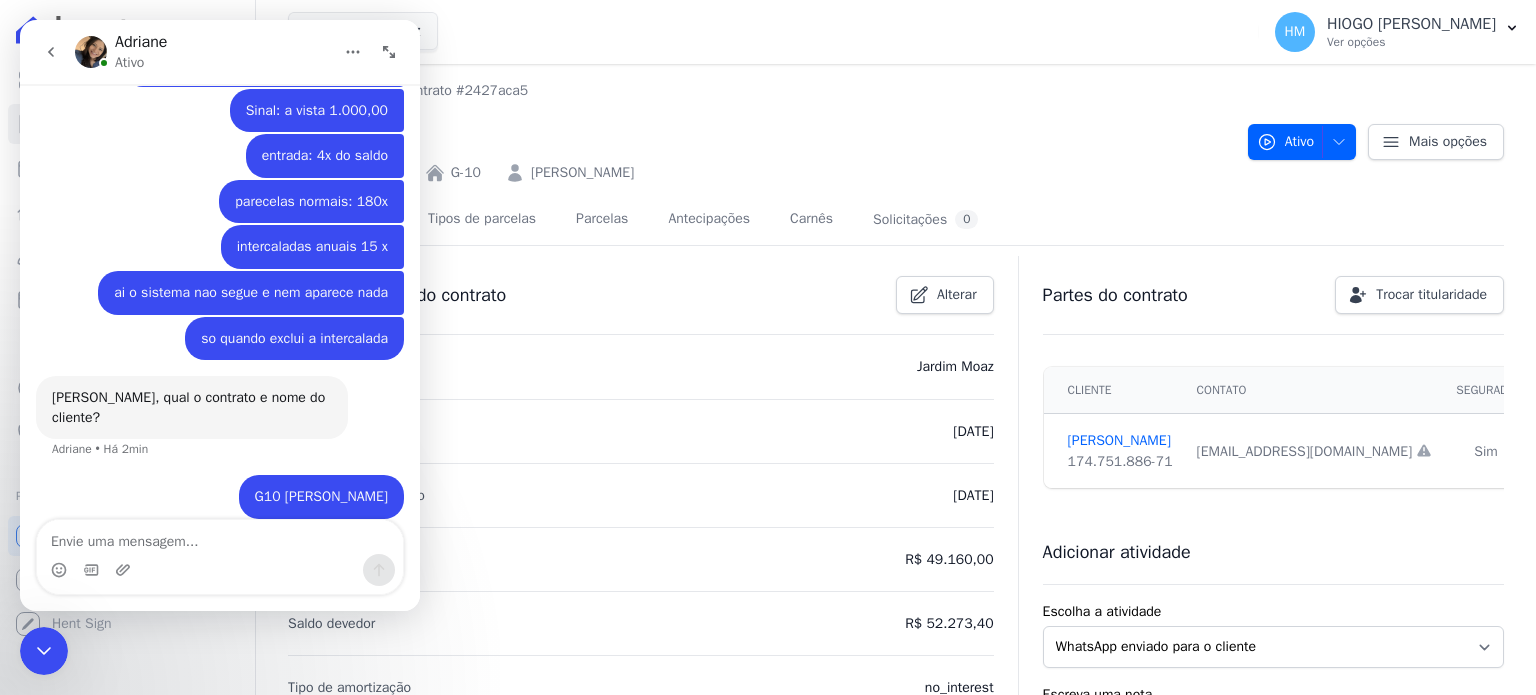 type 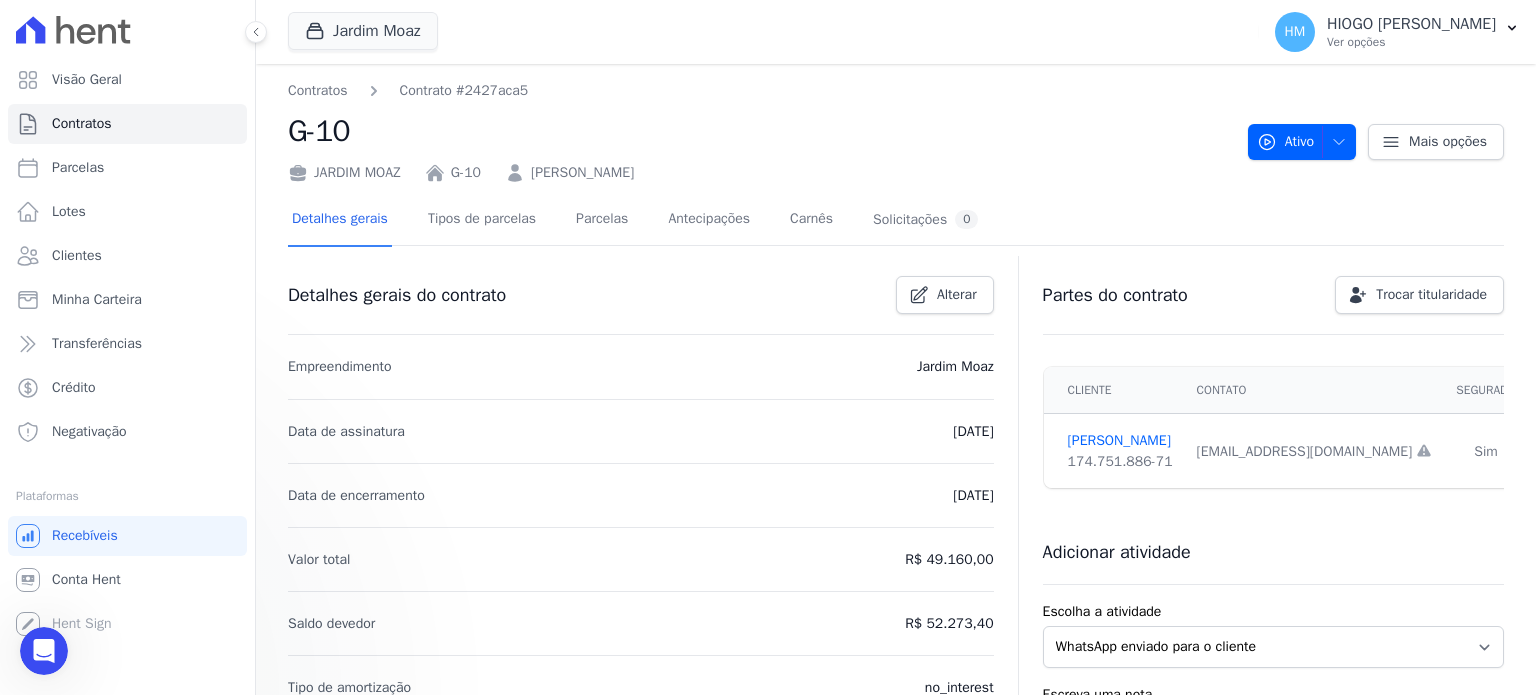 scroll, scrollTop: 0, scrollLeft: 0, axis: both 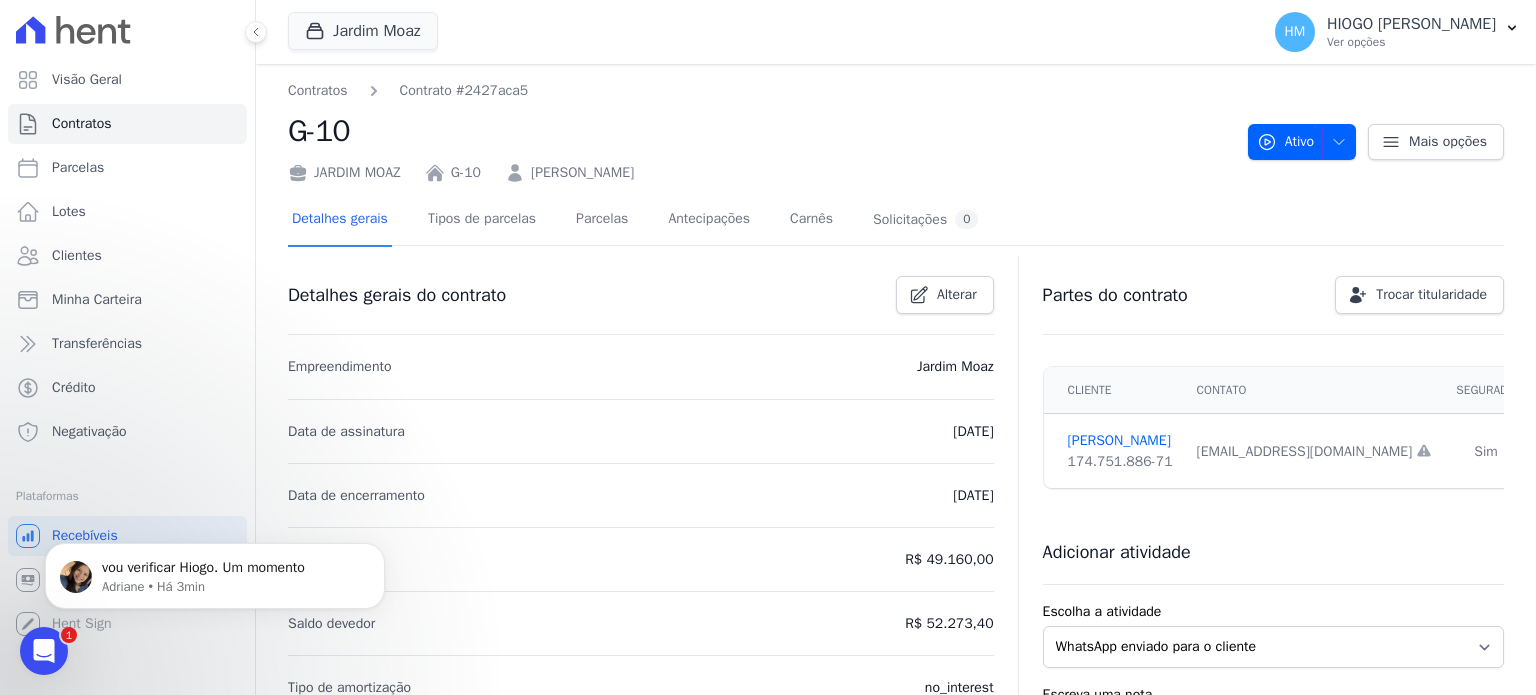 click 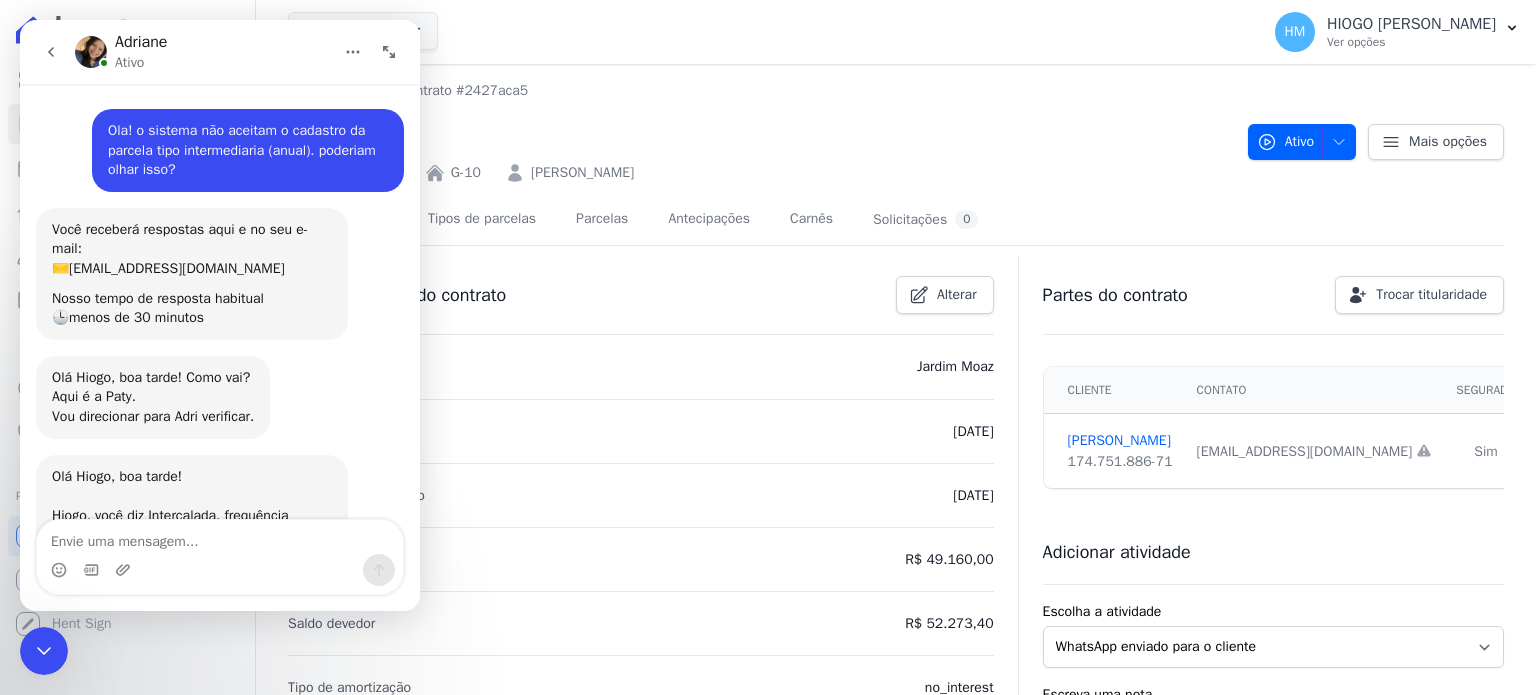 scroll, scrollTop: 688, scrollLeft: 0, axis: vertical 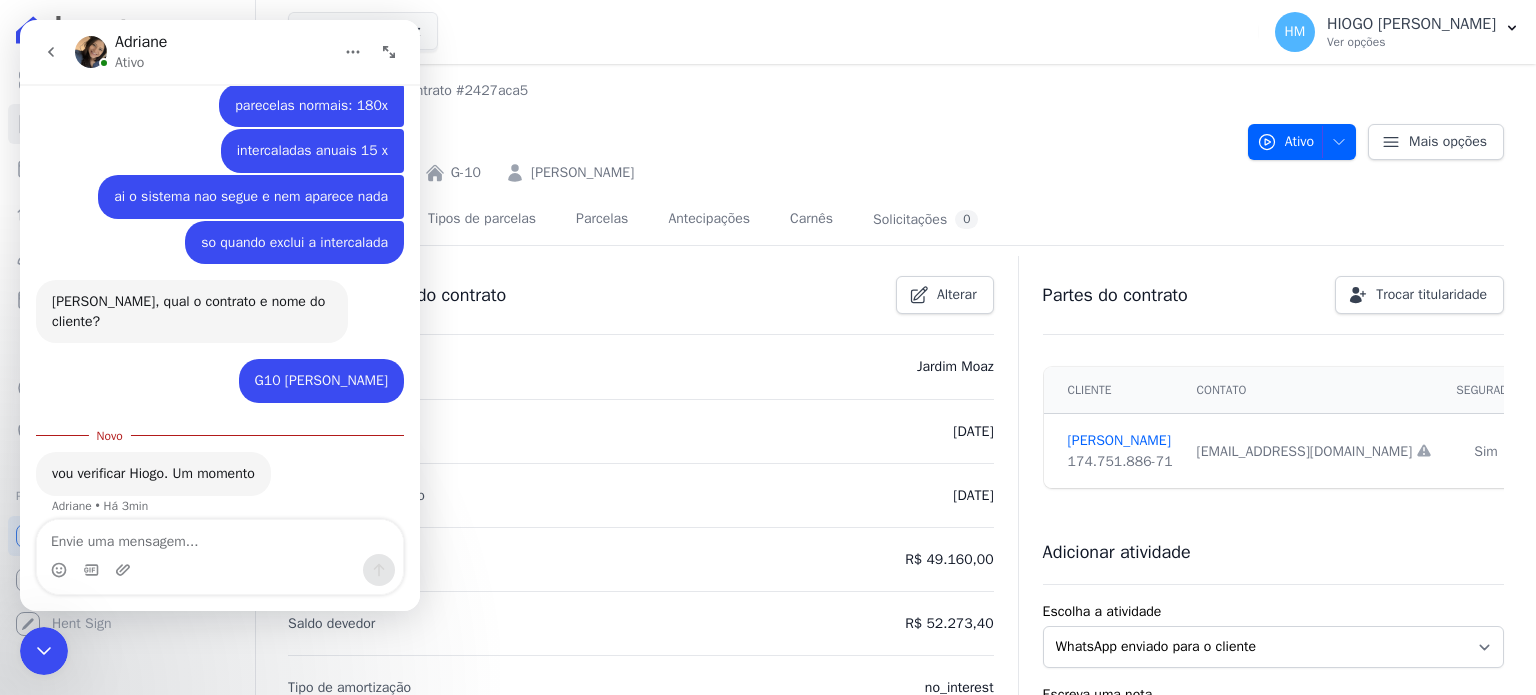 click on "Jardim Moaz
Você possui apenas um empreendimento
Aplicar" at bounding box center [769, 32] 